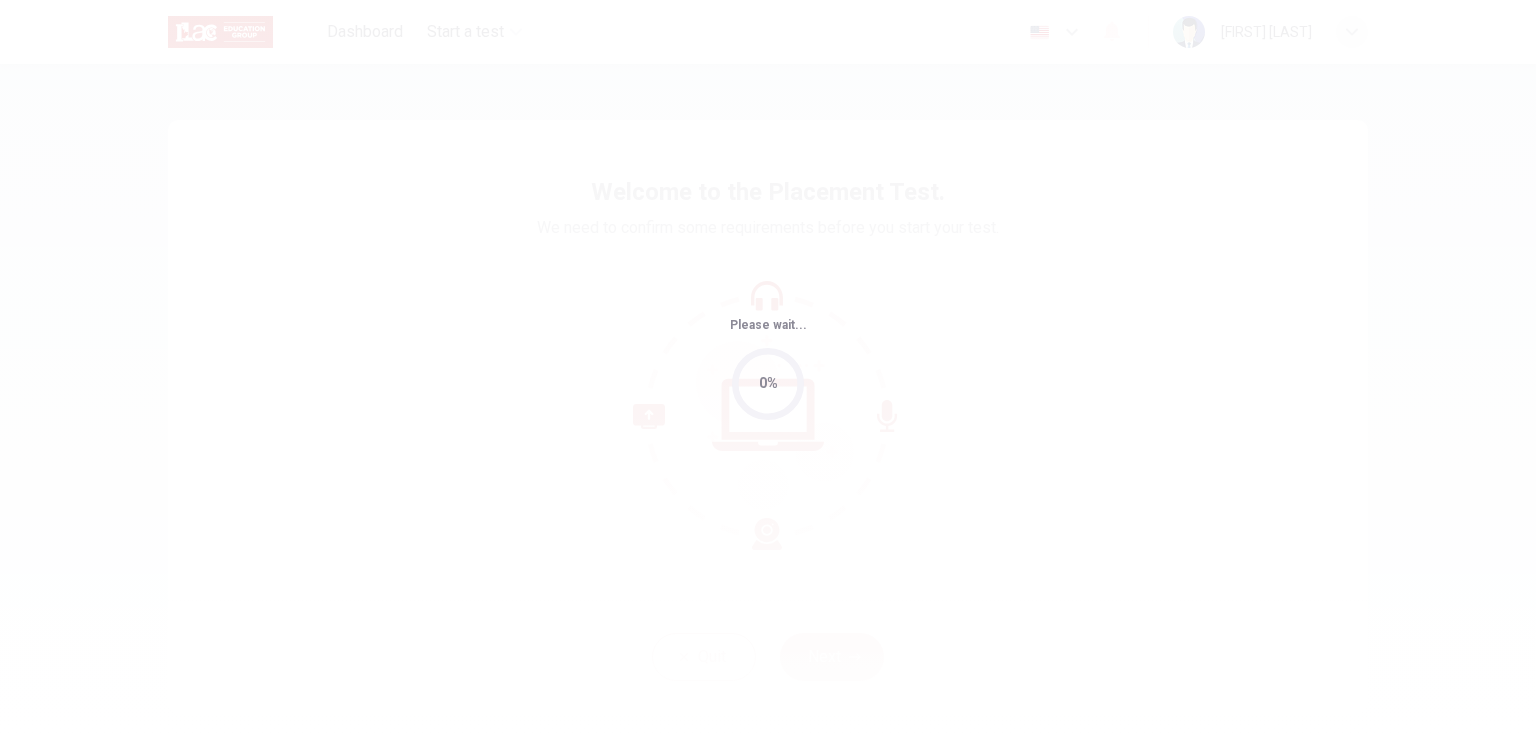 scroll, scrollTop: 0, scrollLeft: 0, axis: both 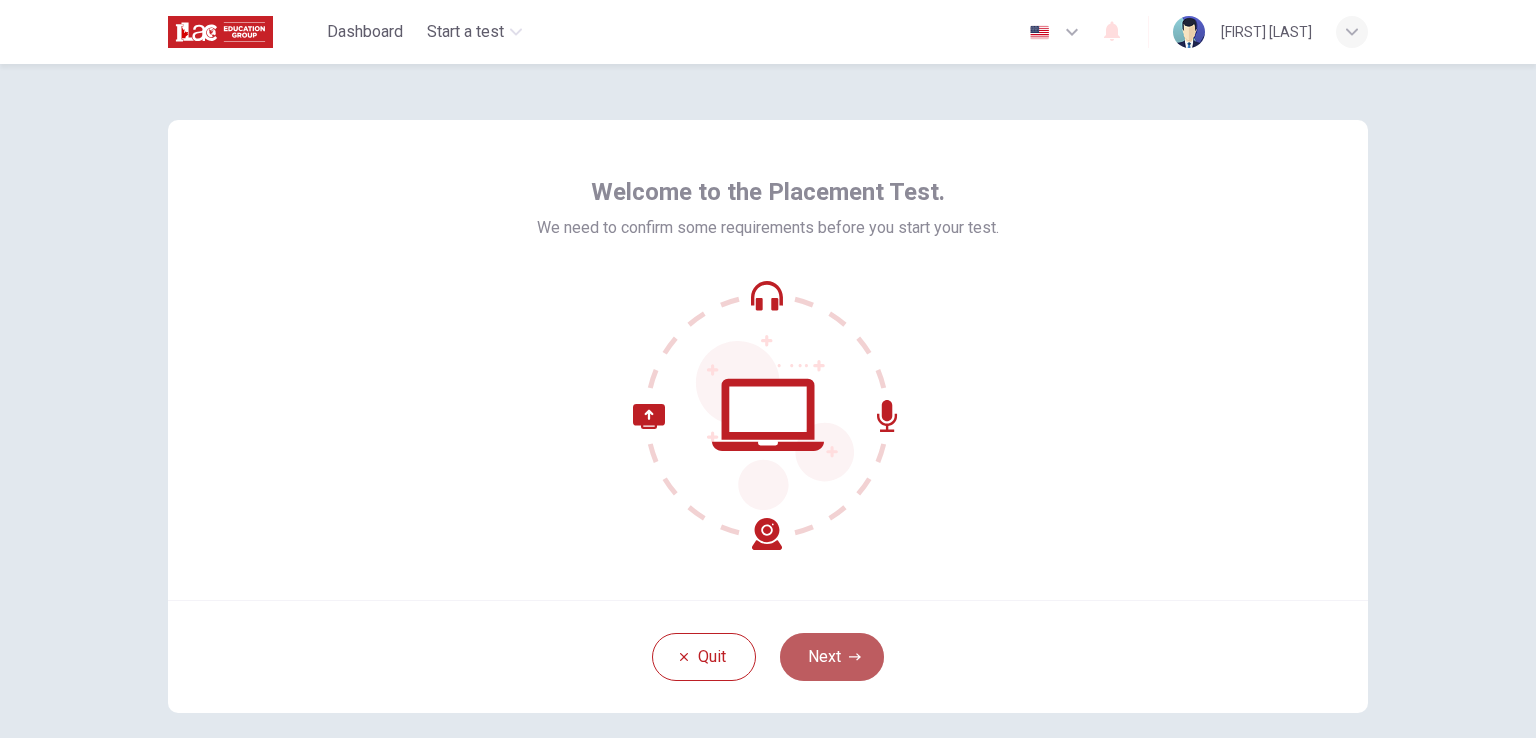 click on "Next" at bounding box center (832, 657) 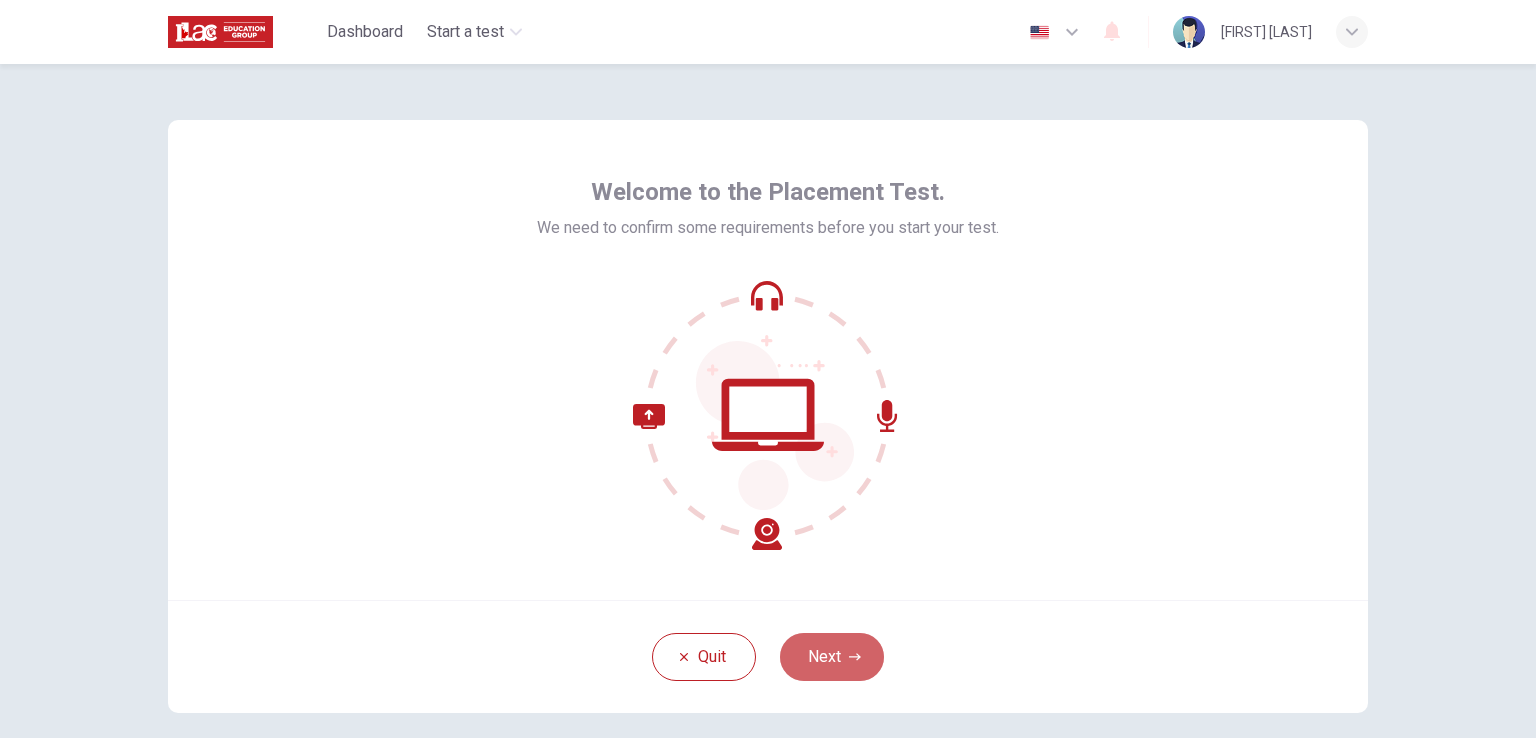 click on "Quit Next" at bounding box center (768, 656) 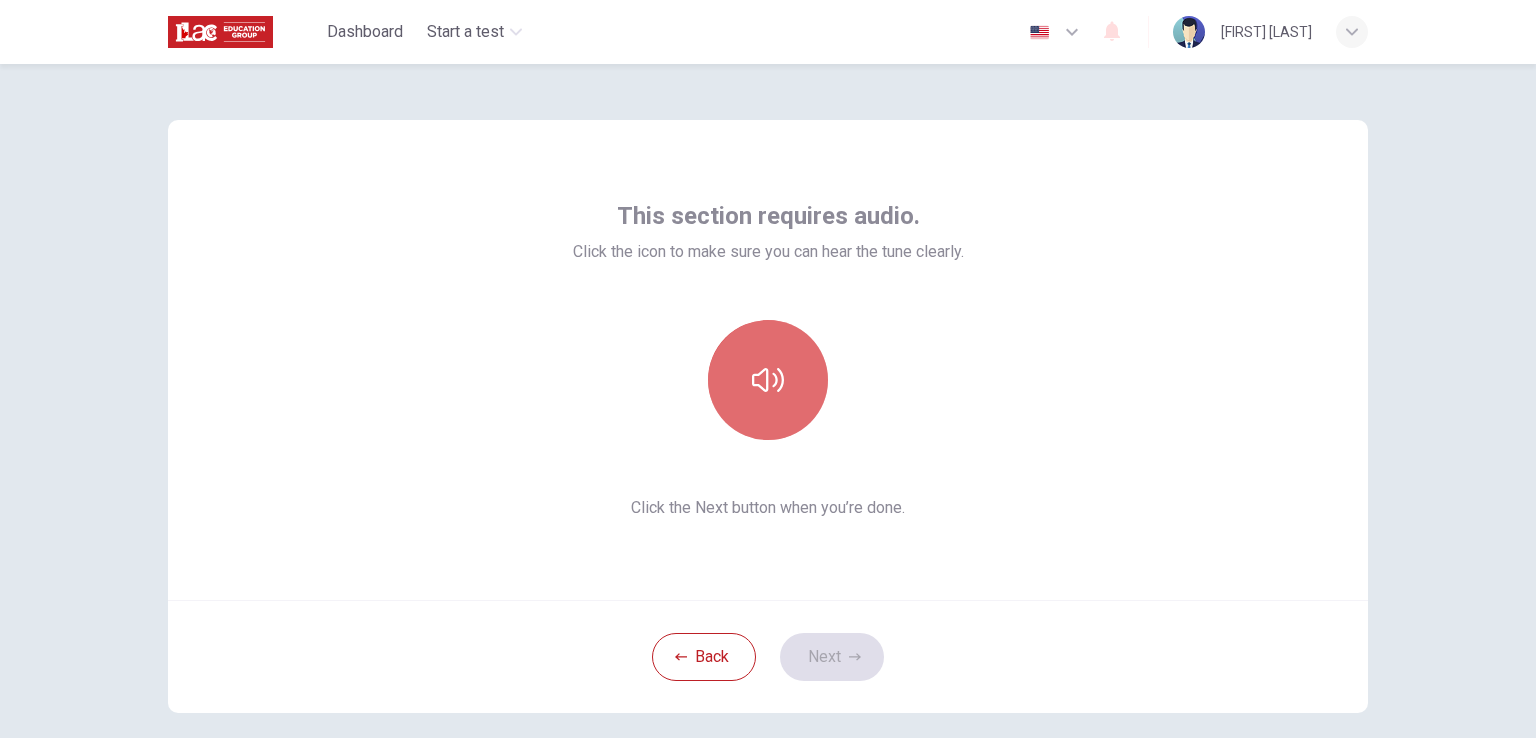 click at bounding box center (768, 380) 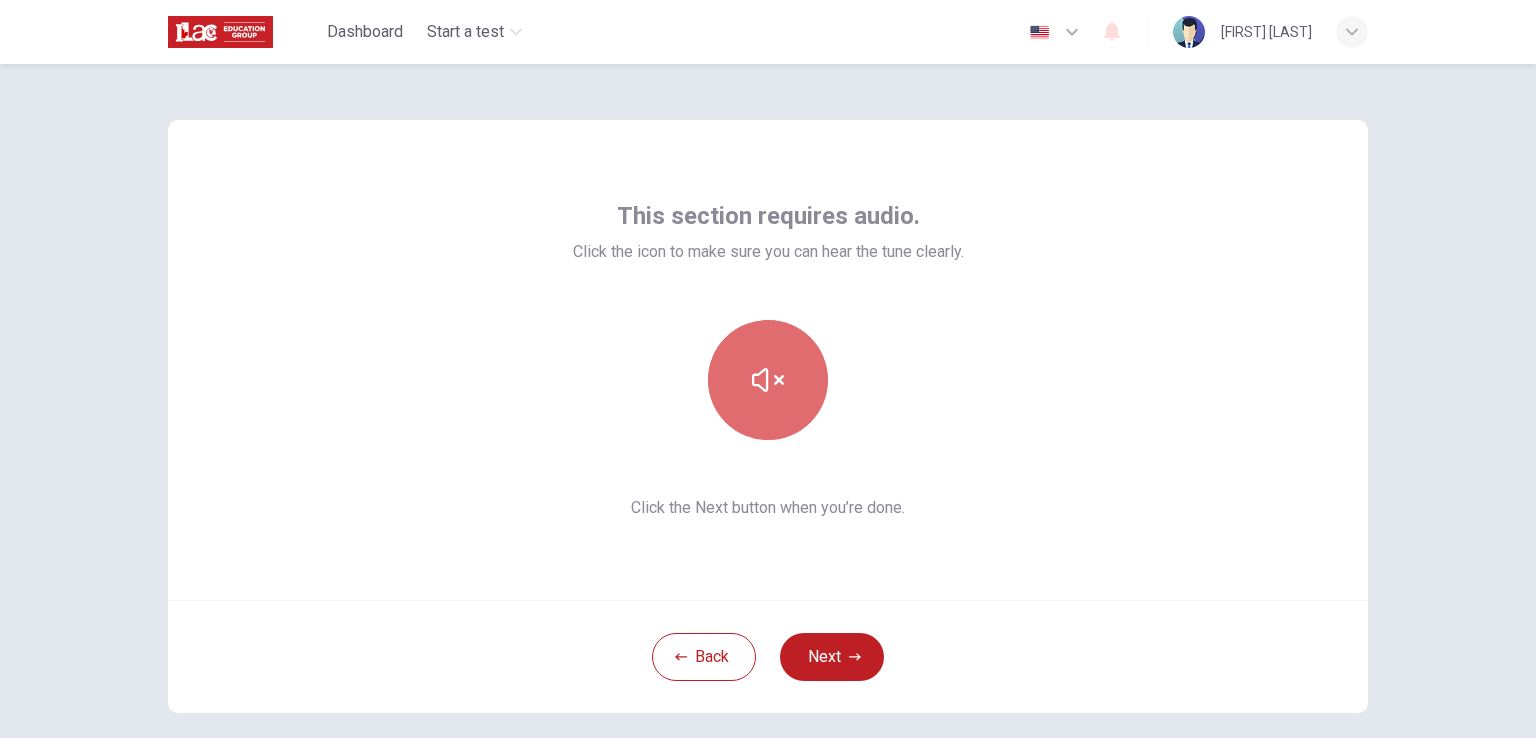 click at bounding box center (768, 380) 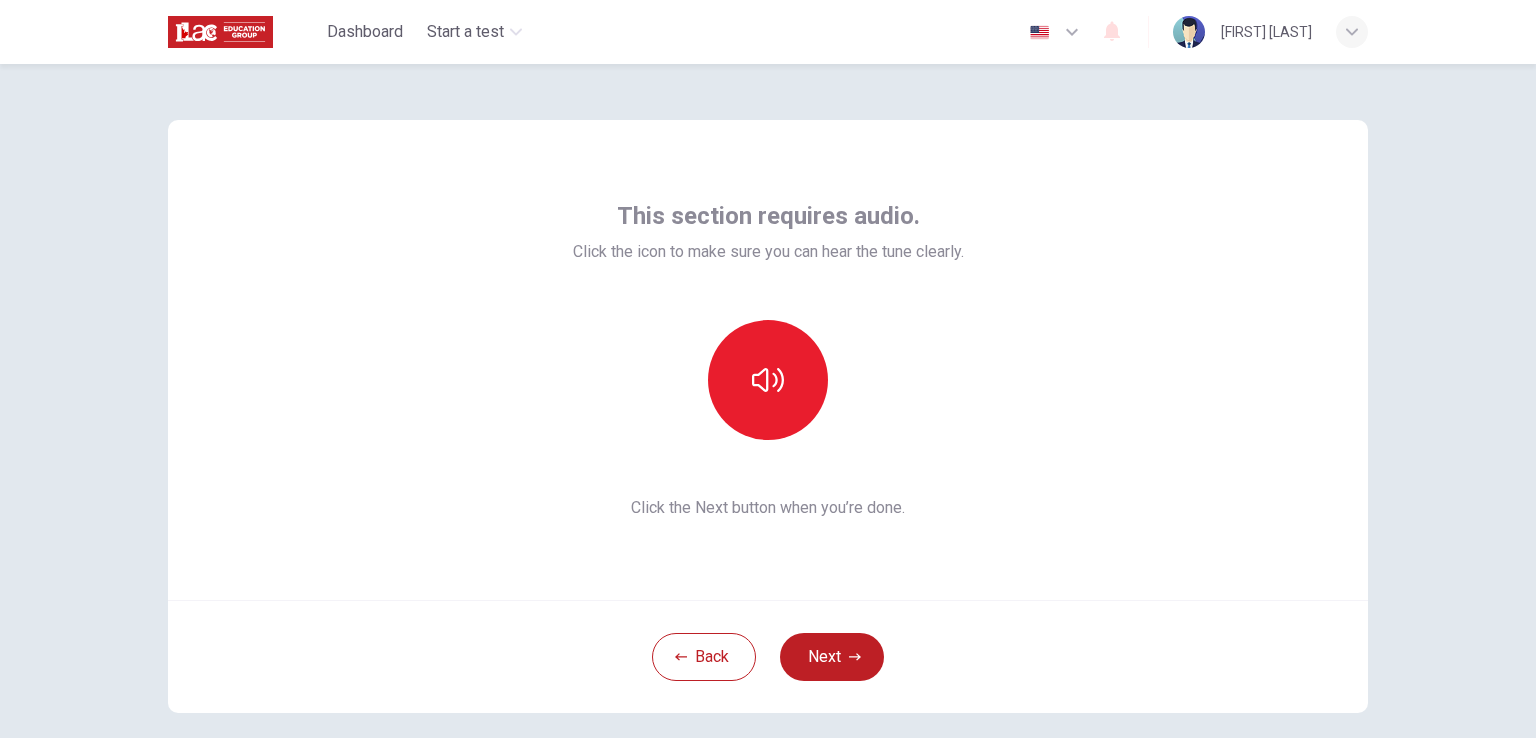 type 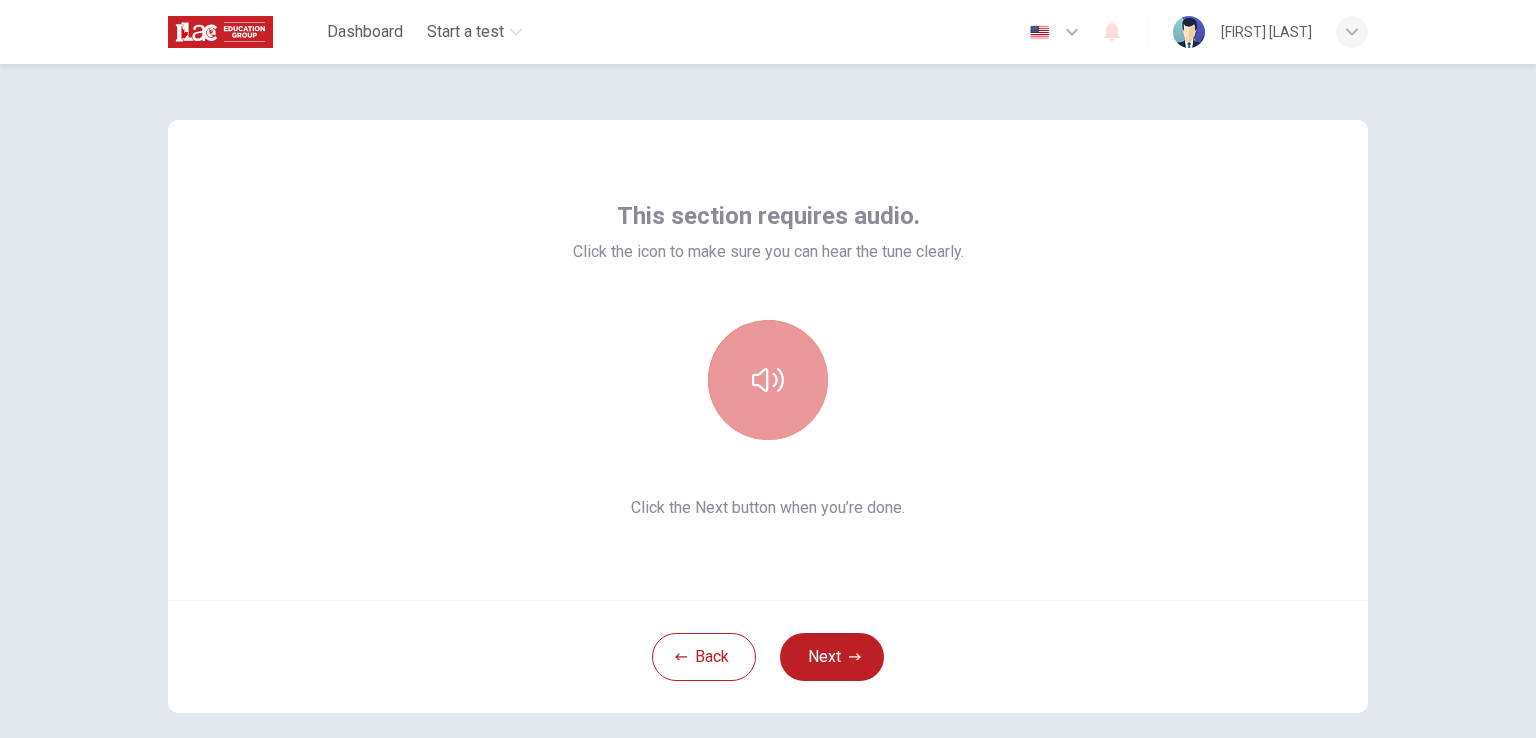 click at bounding box center (768, 380) 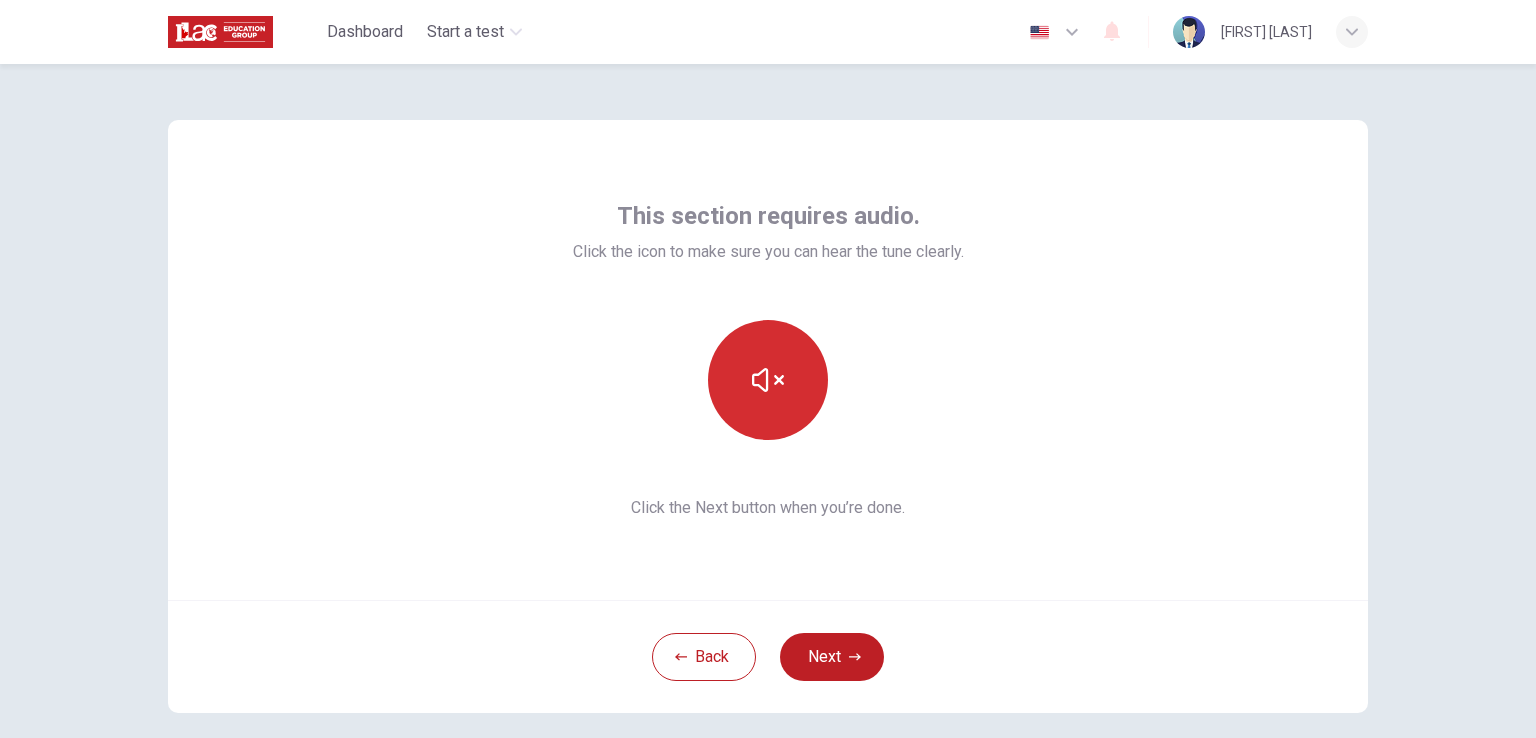 click at bounding box center [768, 380] 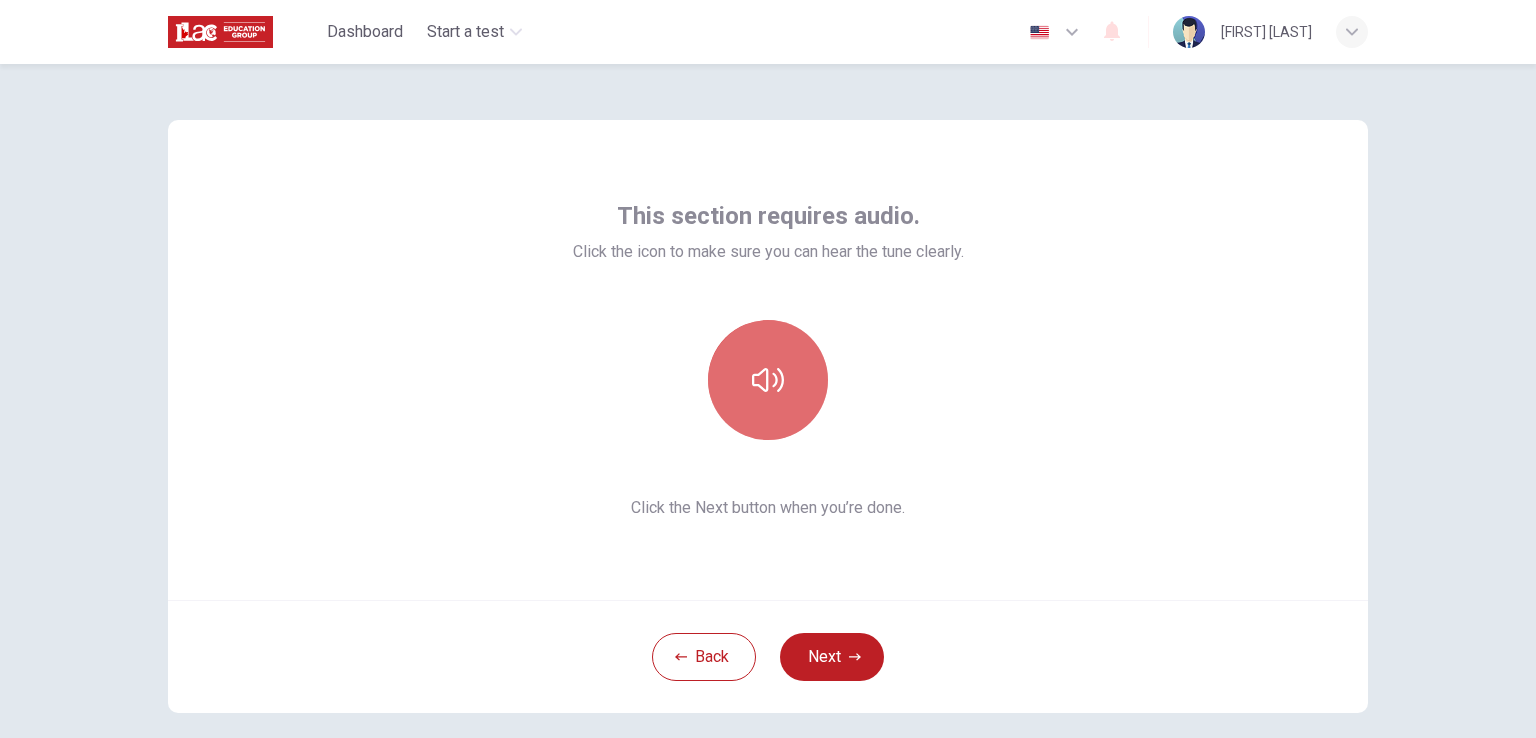 click at bounding box center [768, 380] 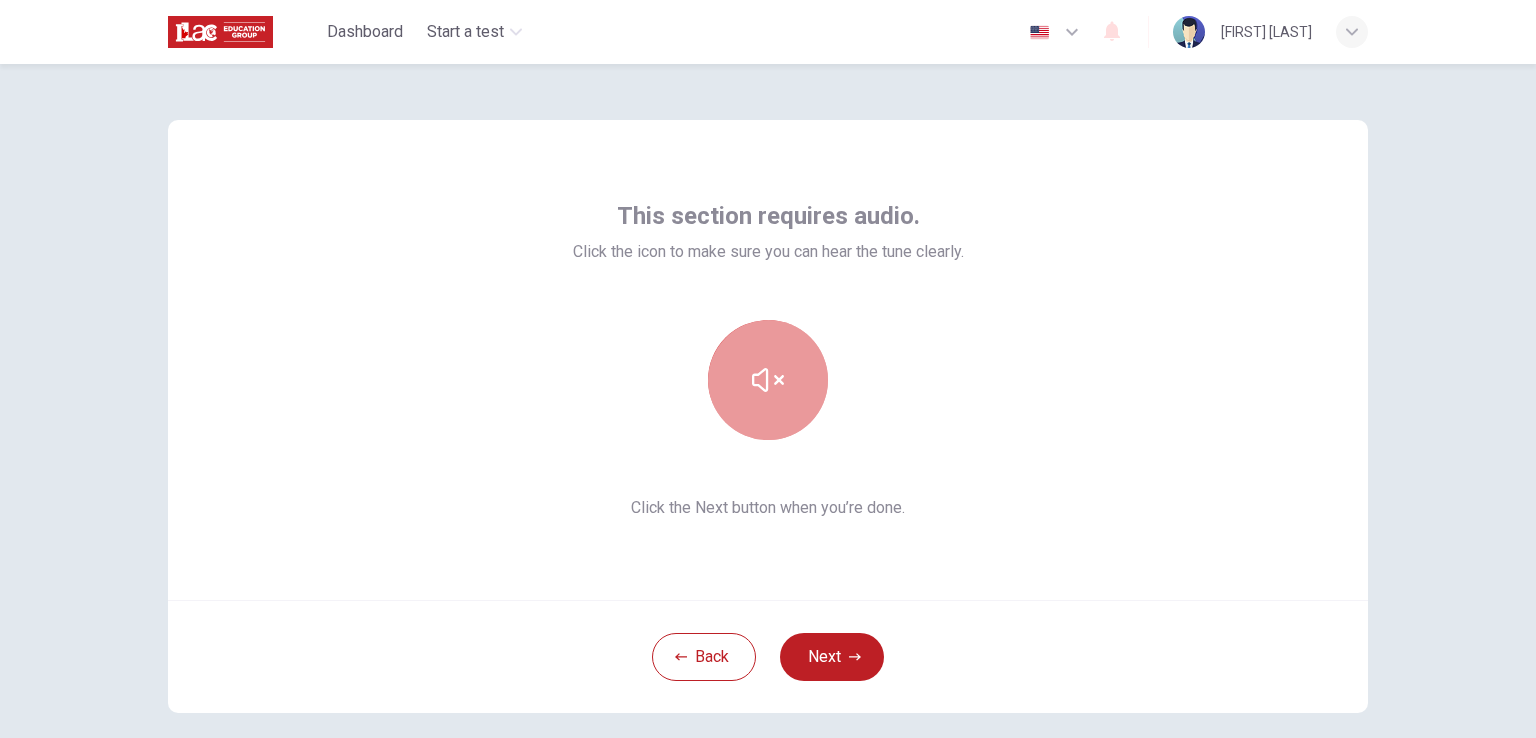 click at bounding box center [768, 380] 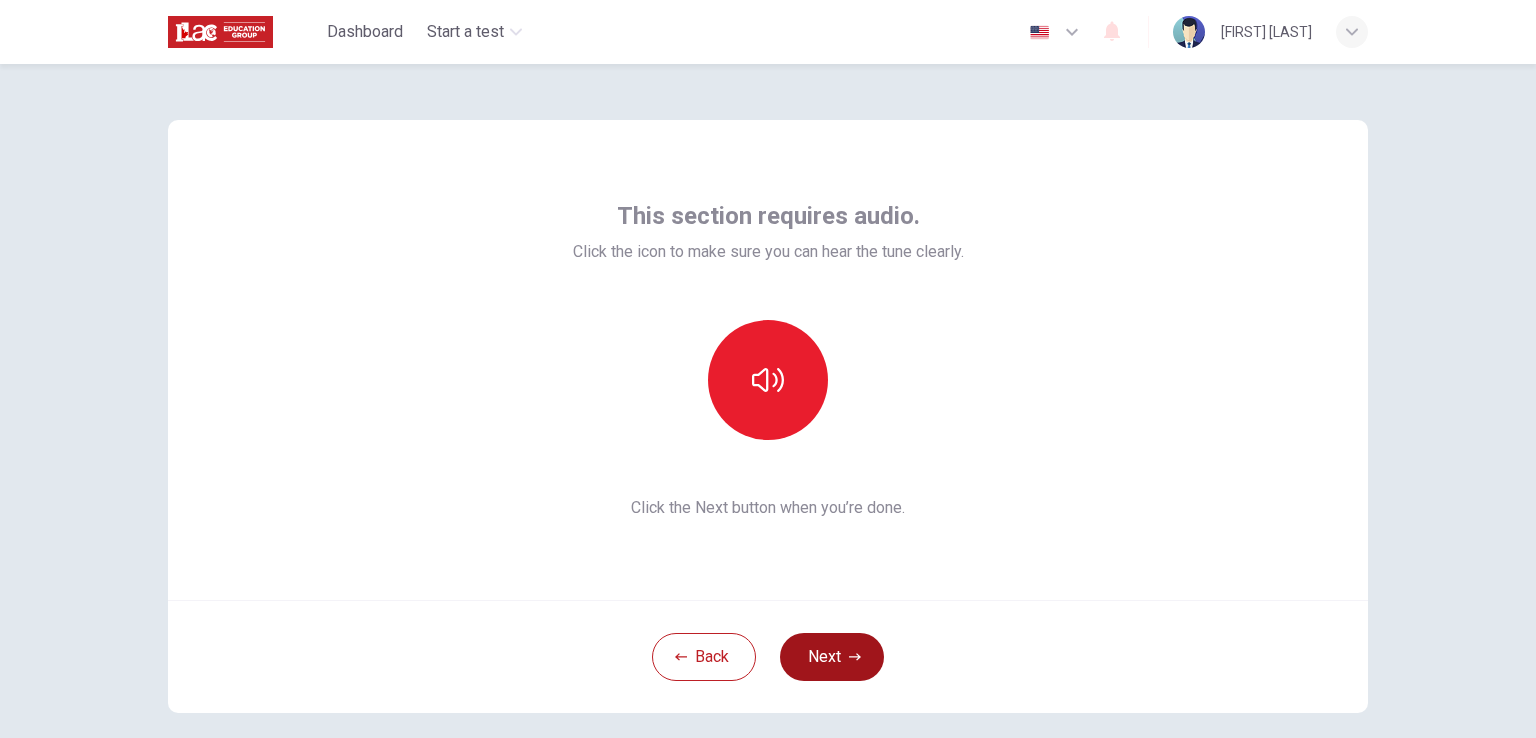 click at bounding box center [855, 657] 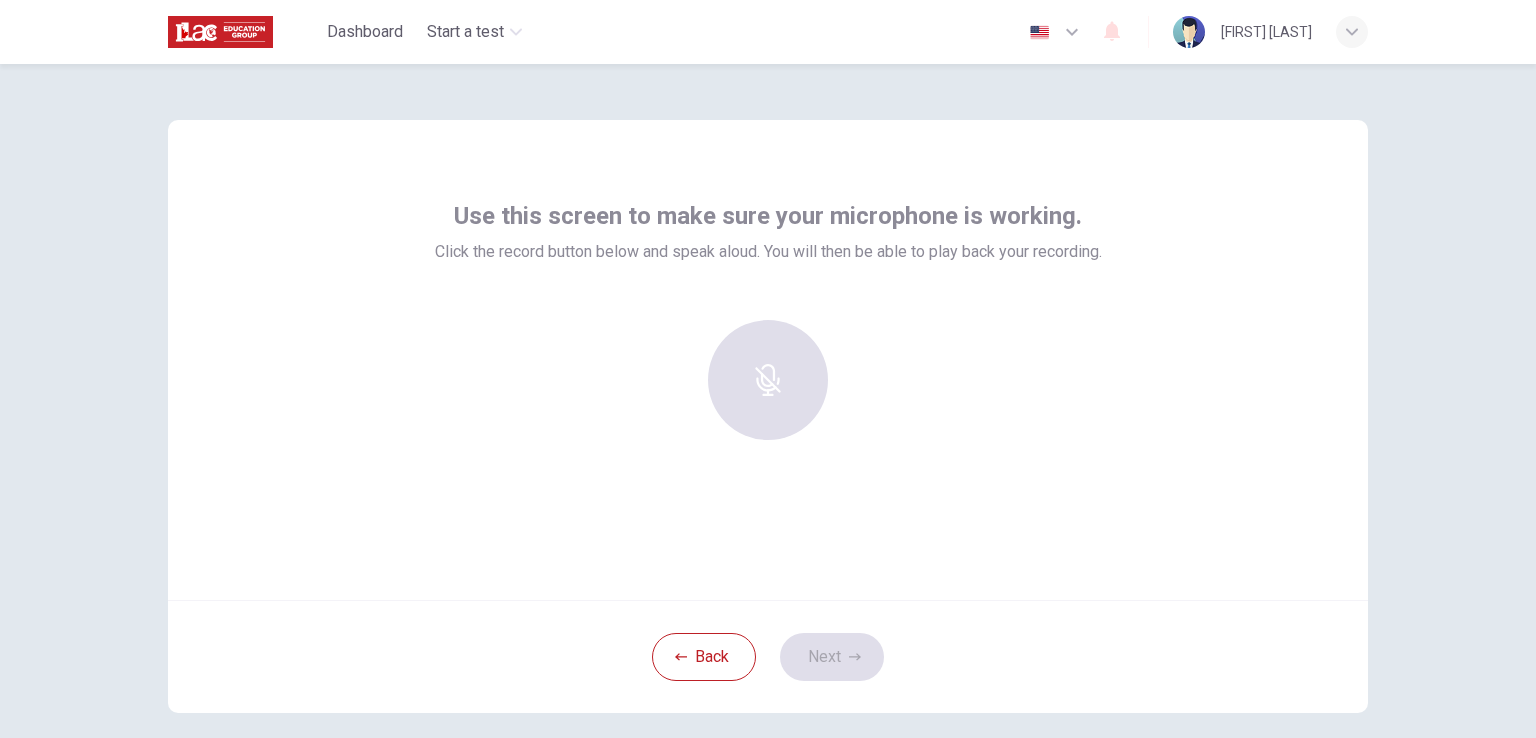 click at bounding box center [768, 380] 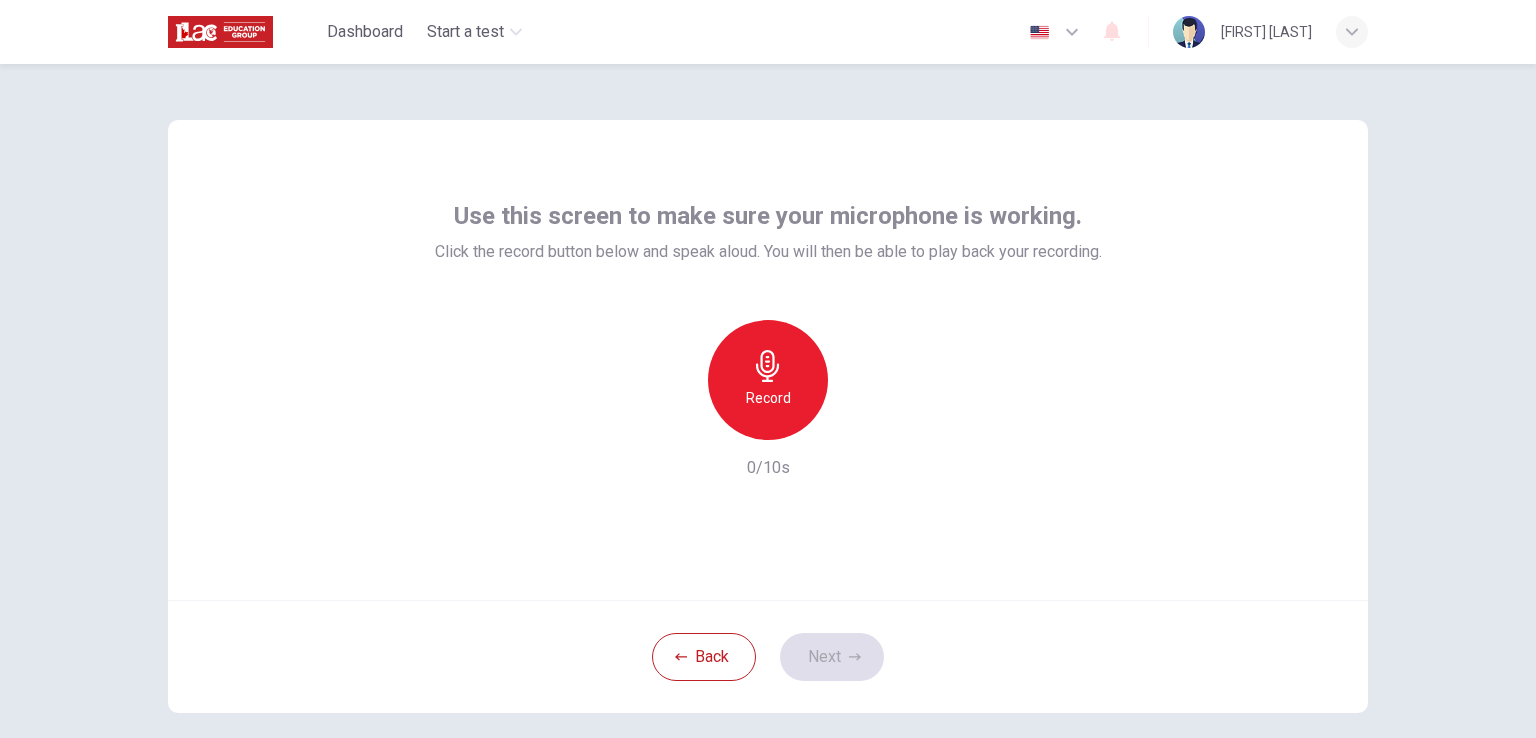 click on "Record" at bounding box center (768, 380) 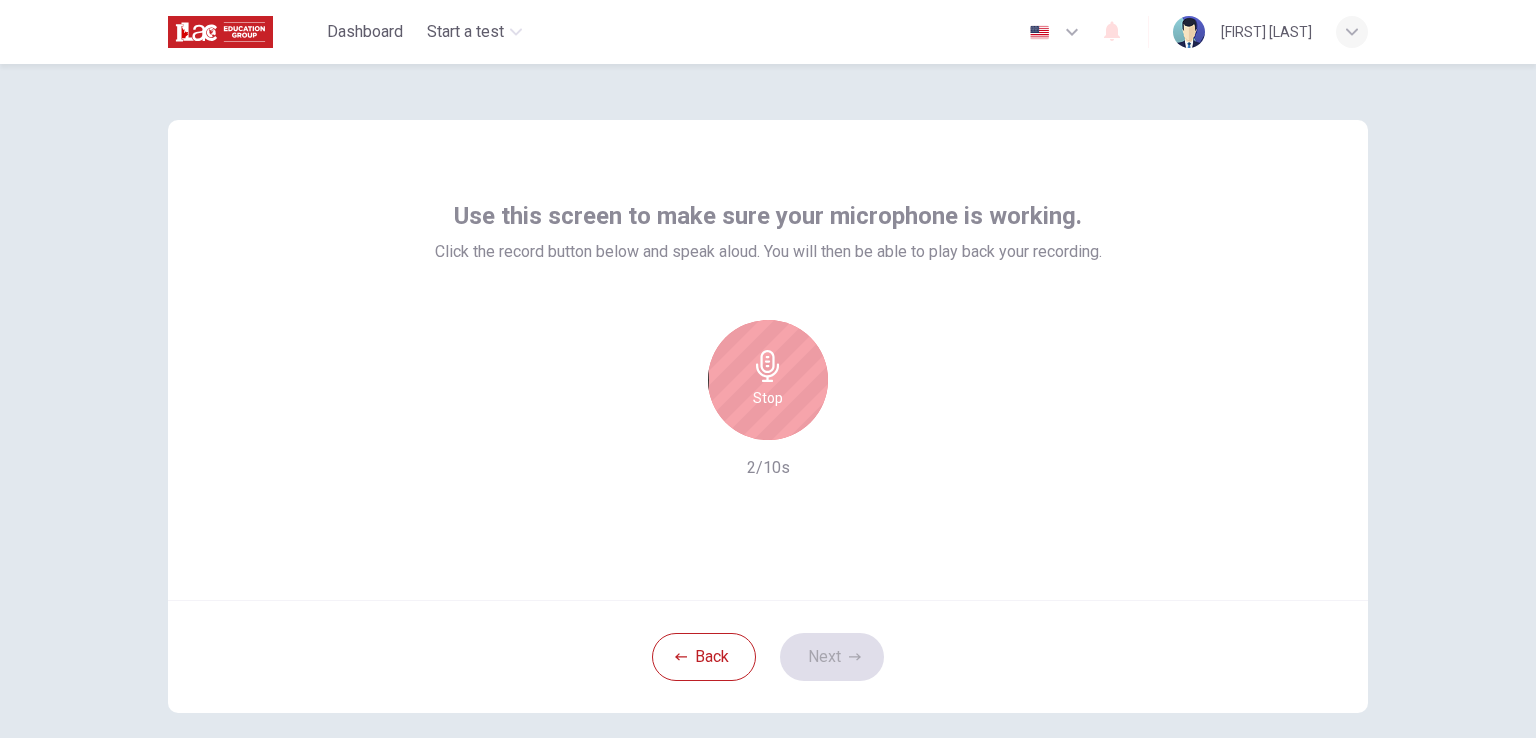 click on "Stop" at bounding box center (768, 380) 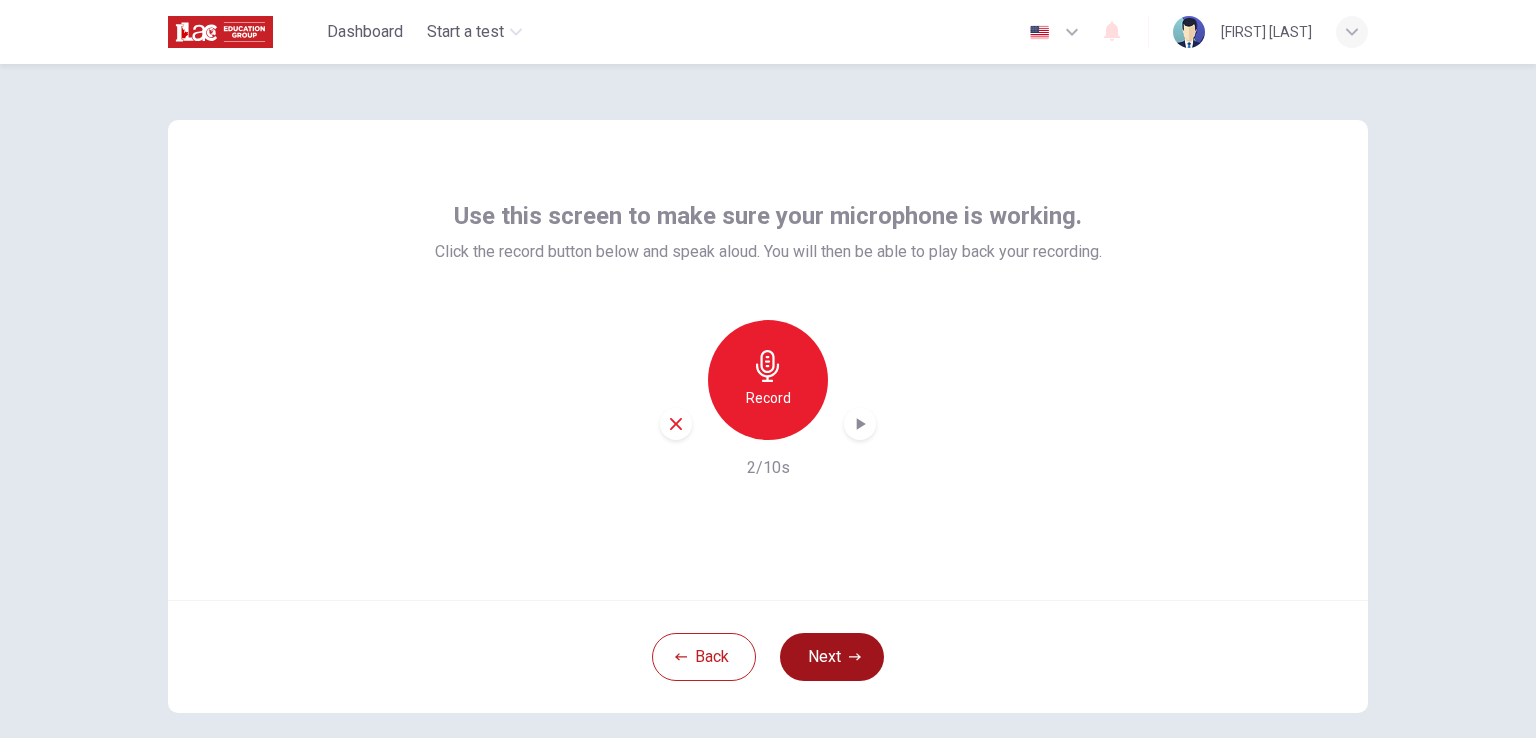 click on "Next" at bounding box center (832, 657) 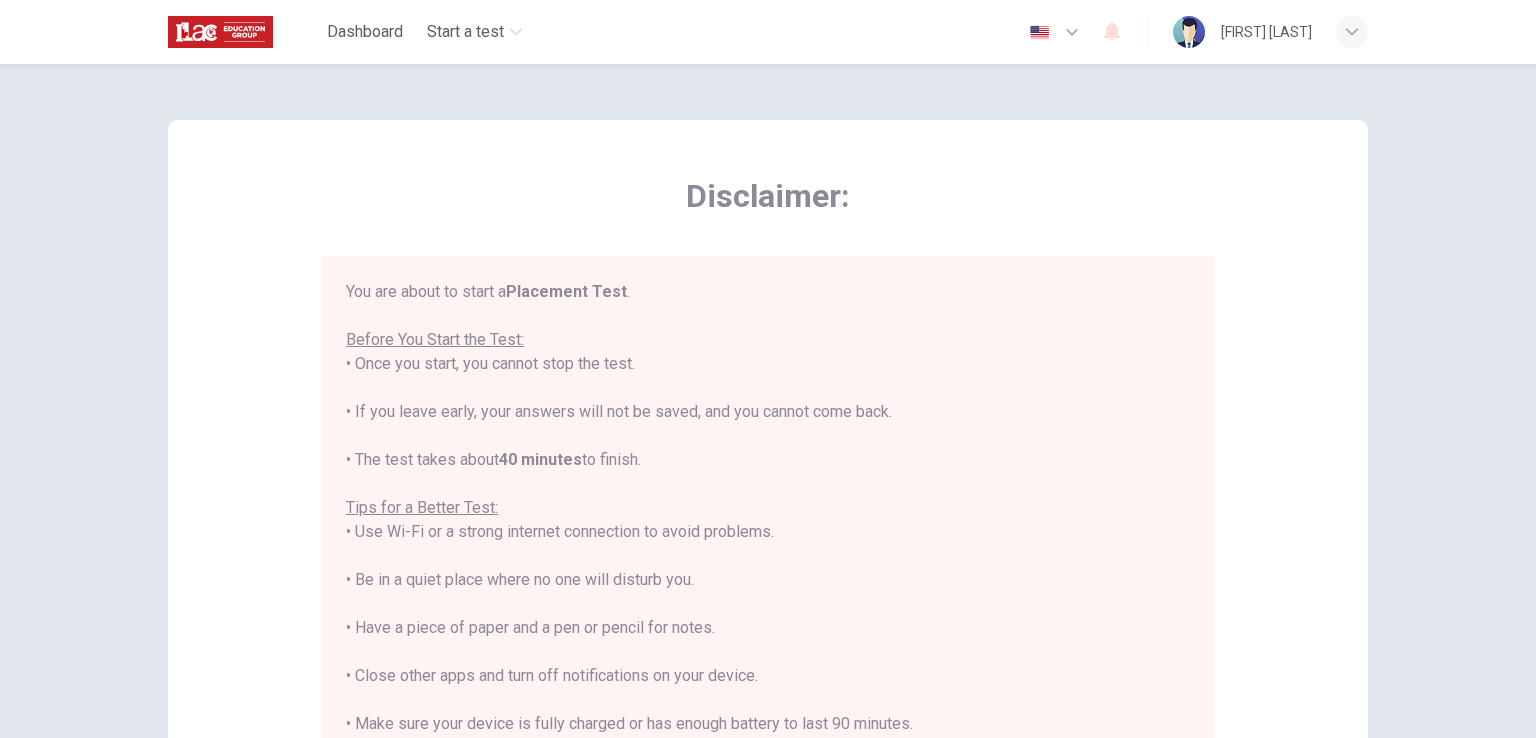 type 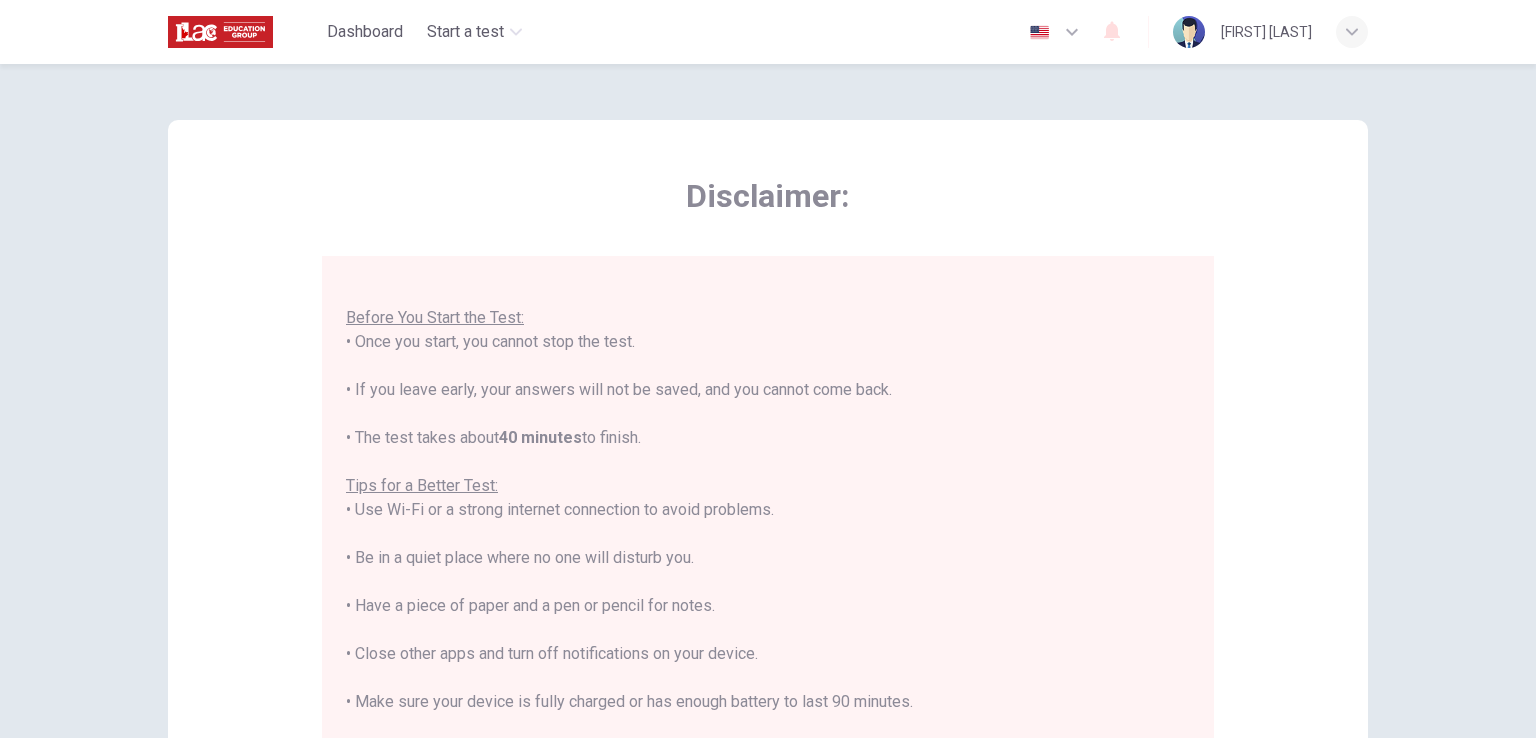 scroll, scrollTop: 23, scrollLeft: 0, axis: vertical 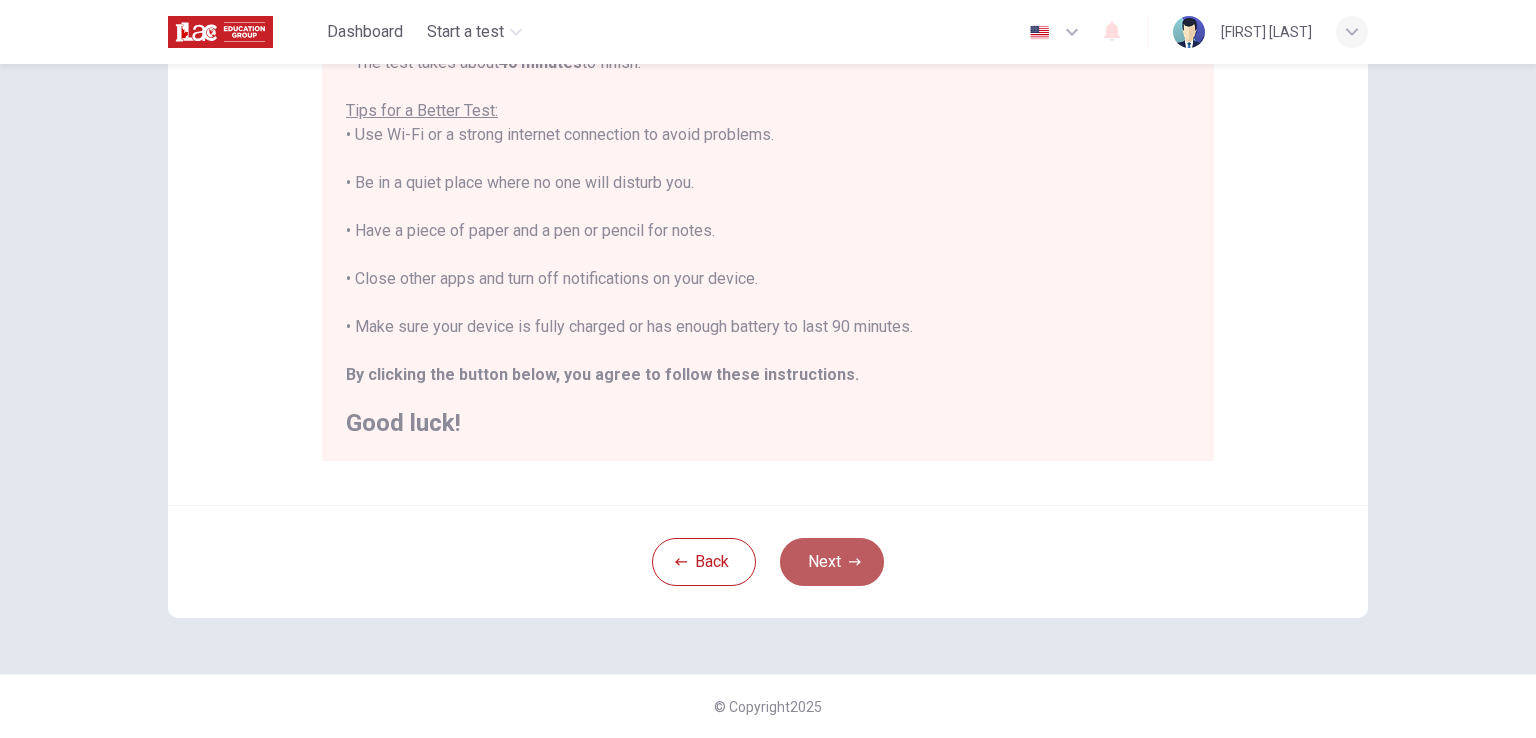 click on "Next" at bounding box center (832, 562) 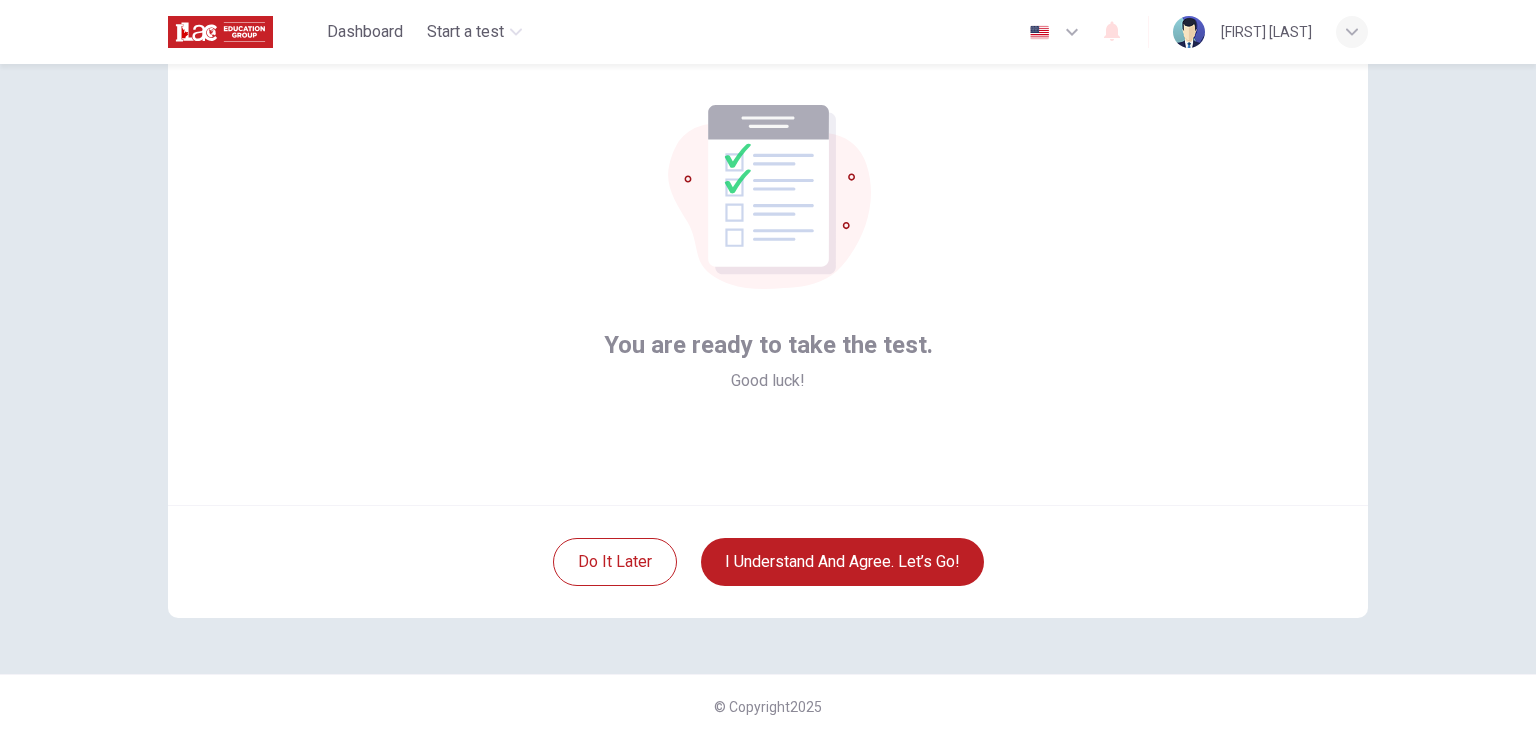 scroll, scrollTop: 95, scrollLeft: 0, axis: vertical 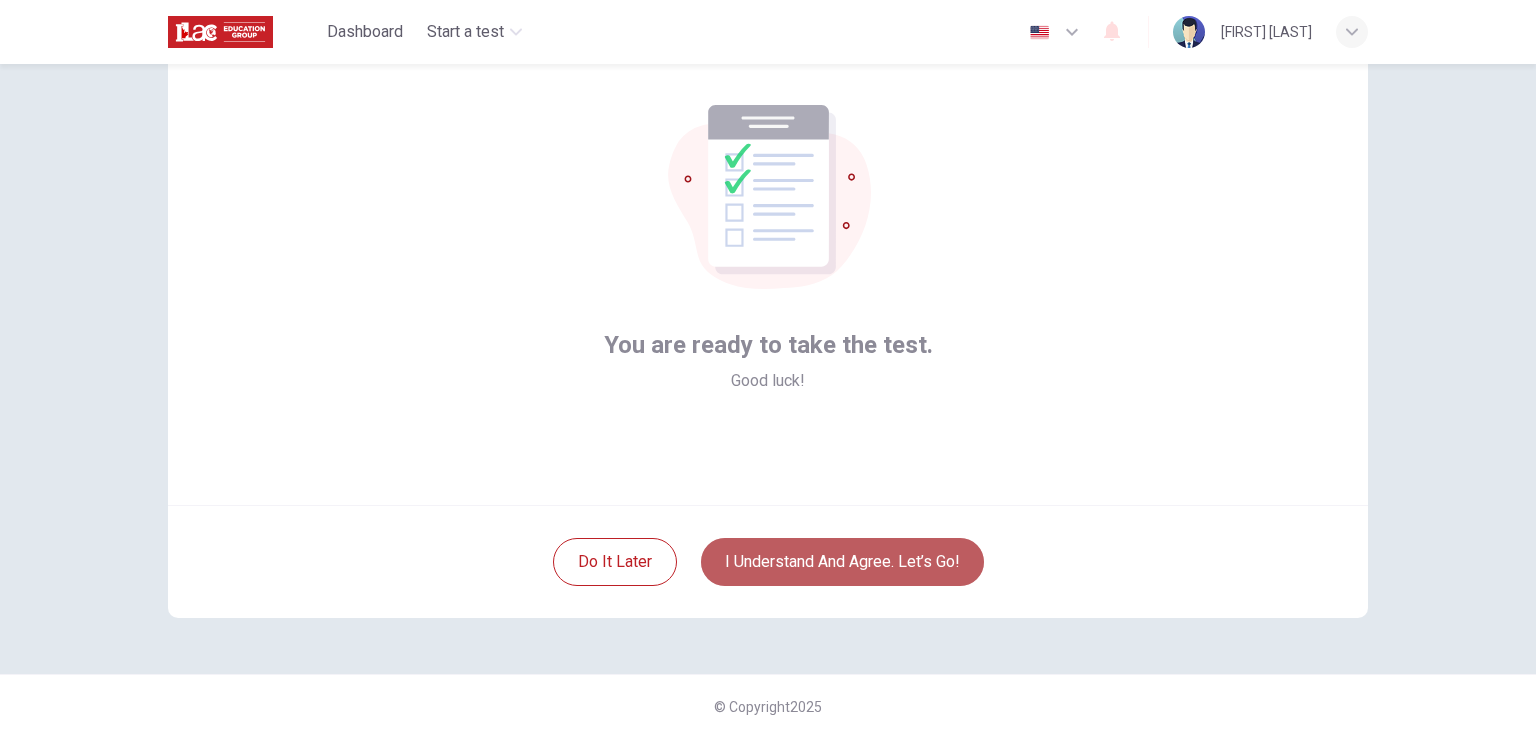 click on "I understand and agree. Let’s go!" at bounding box center [842, 562] 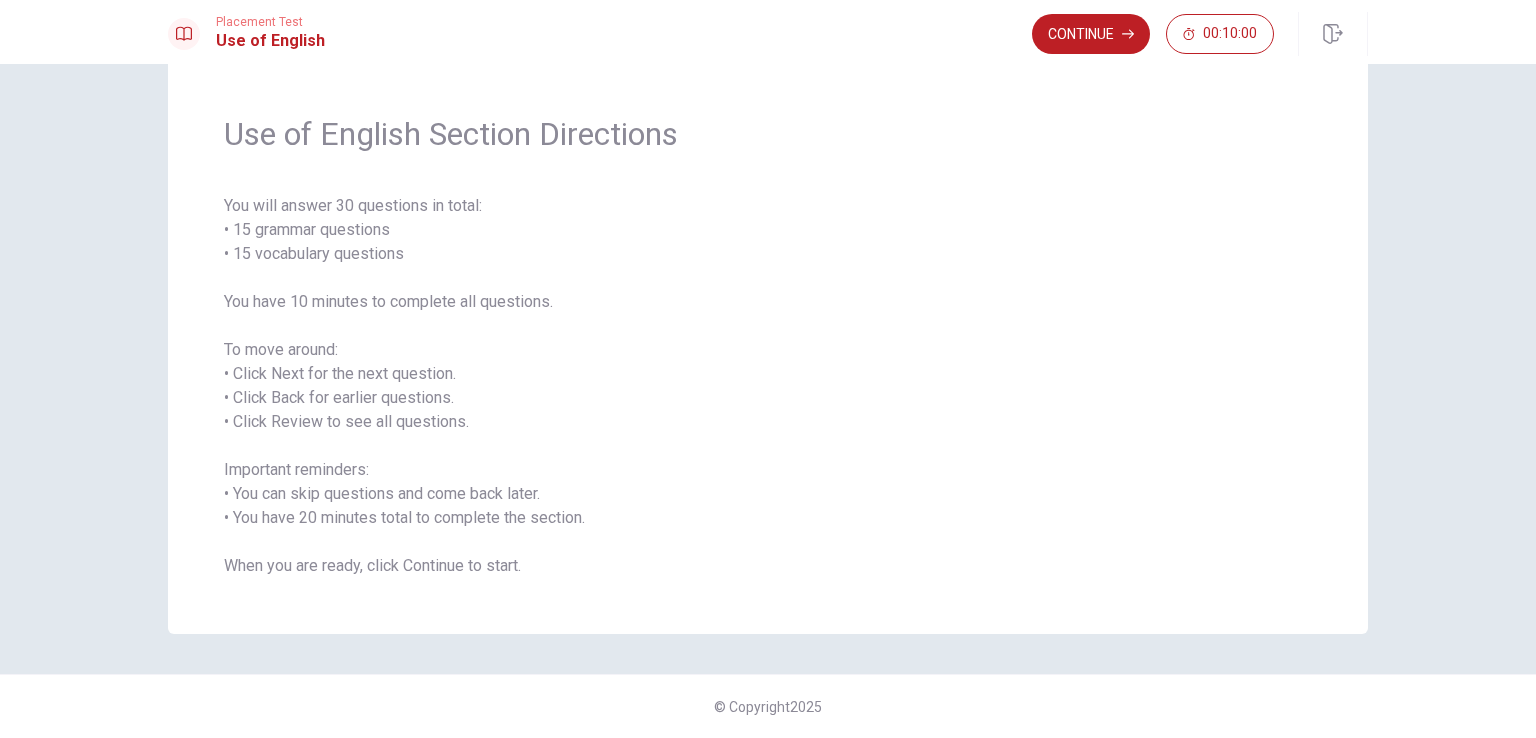 scroll, scrollTop: 0, scrollLeft: 0, axis: both 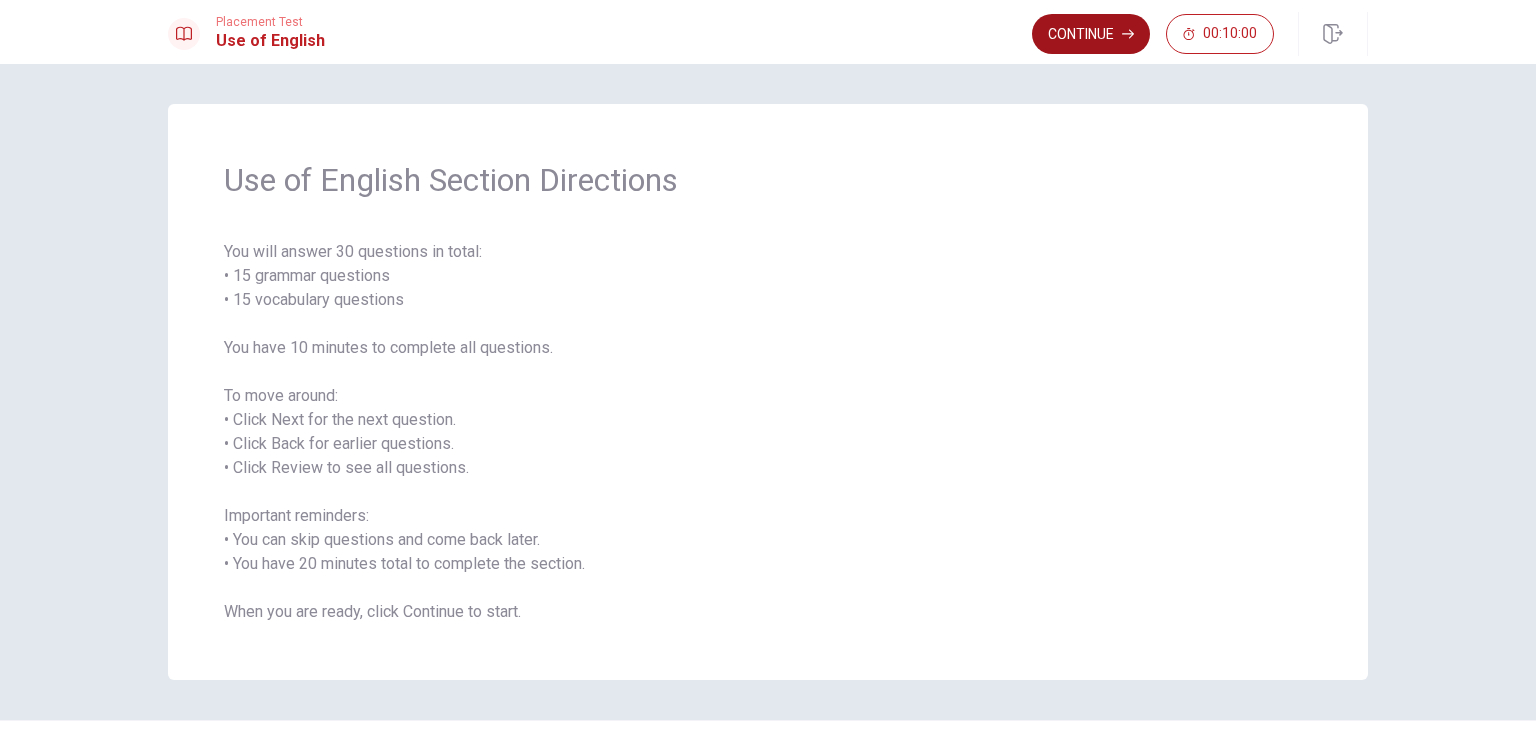 click on "Continue" at bounding box center [1091, 34] 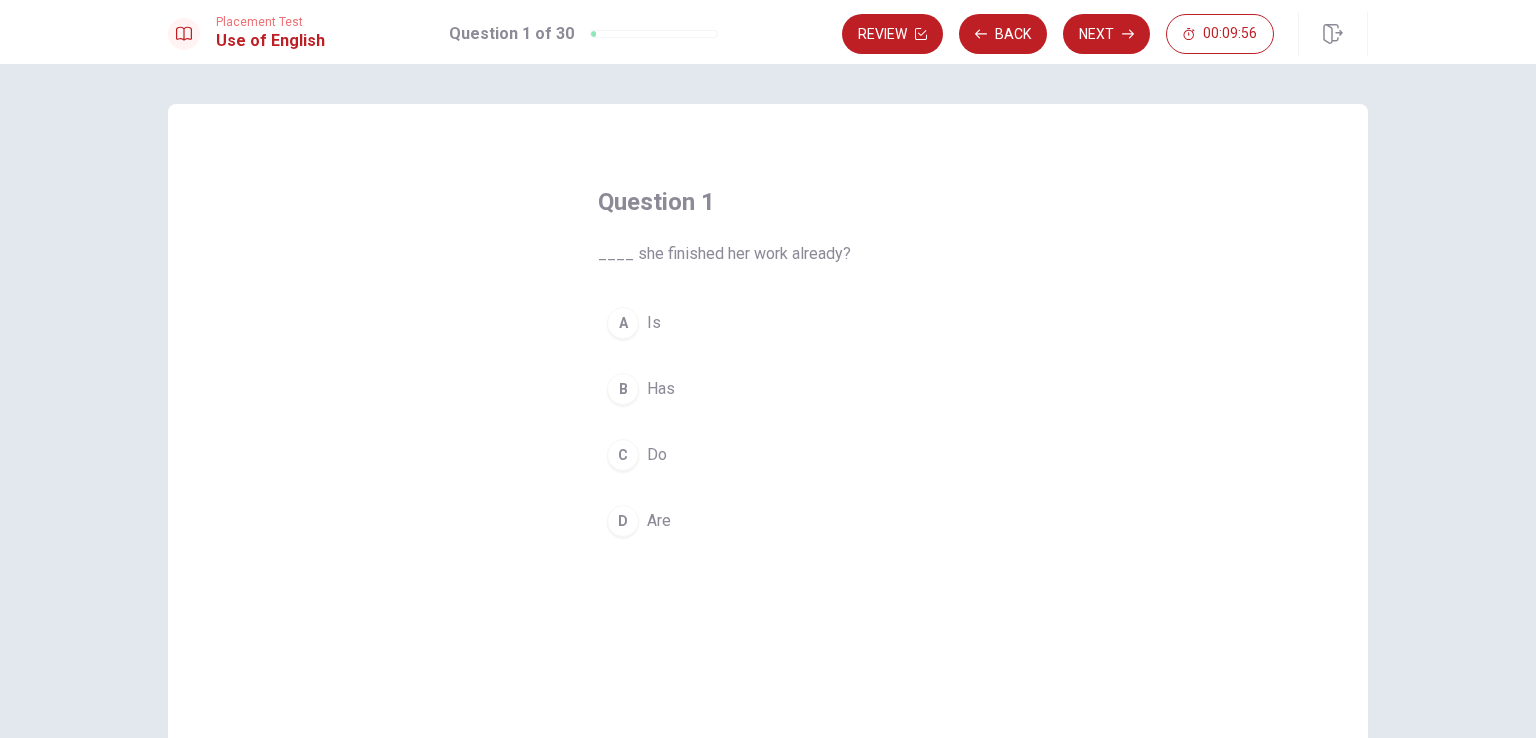 click on "B" at bounding box center (623, 323) 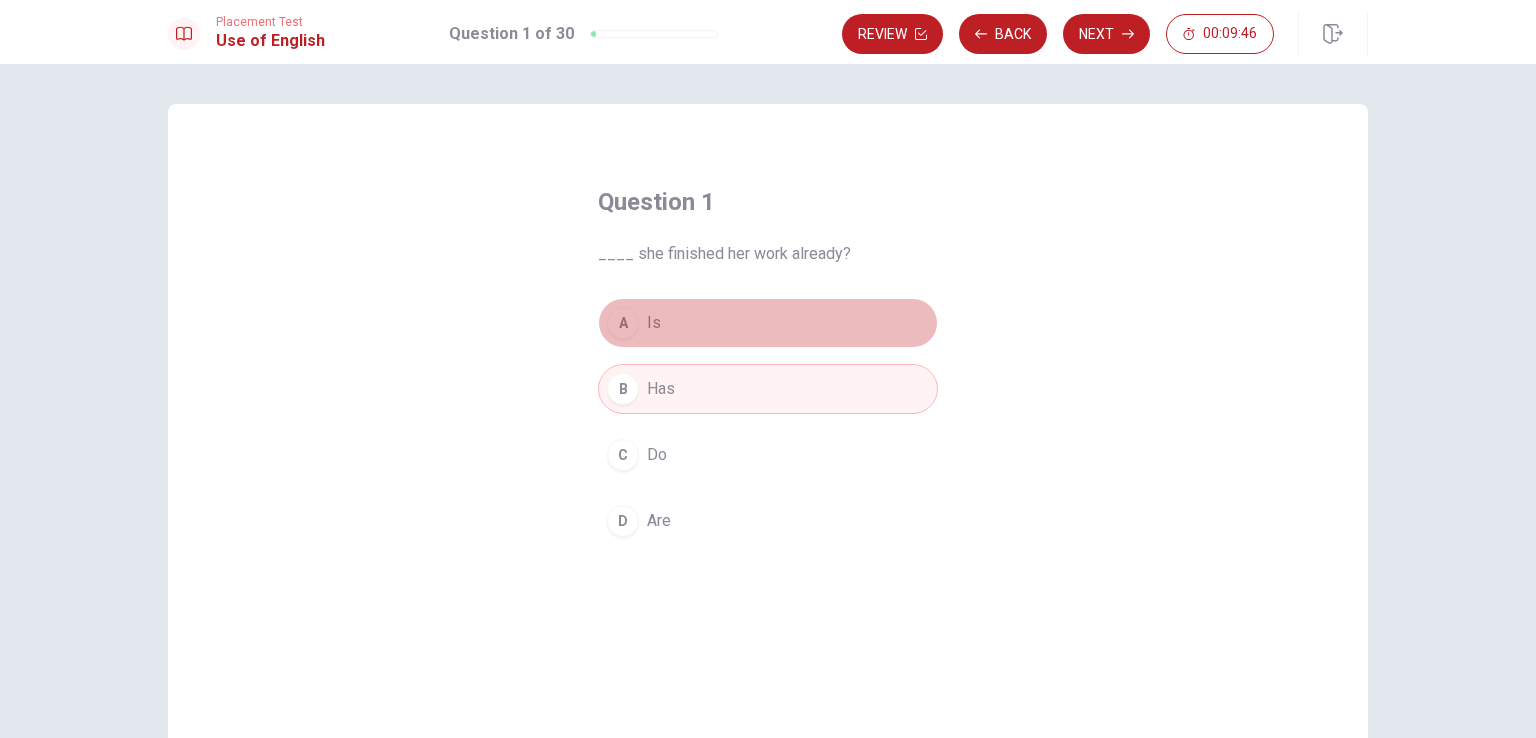click on "A" at bounding box center (623, 323) 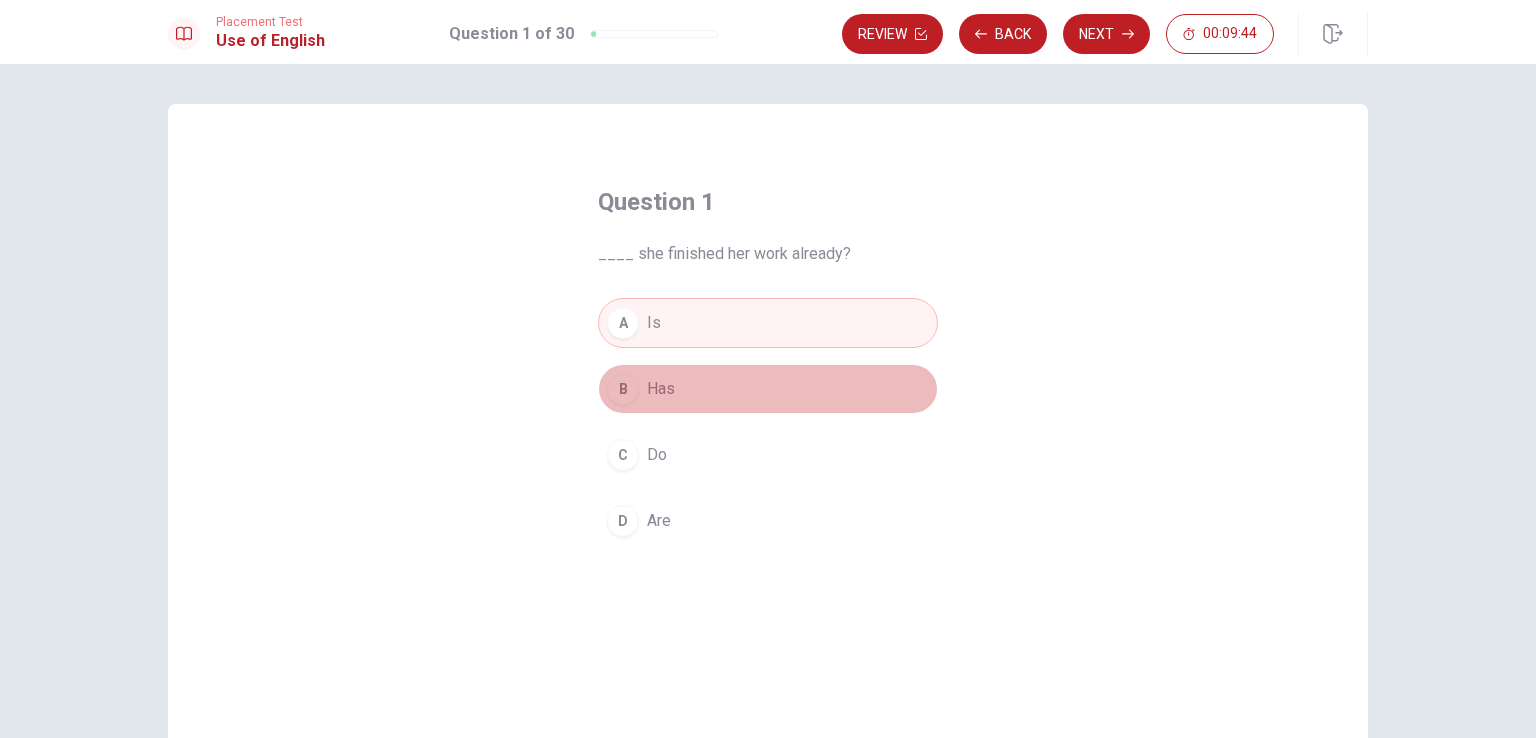 click on "B" at bounding box center [623, 389] 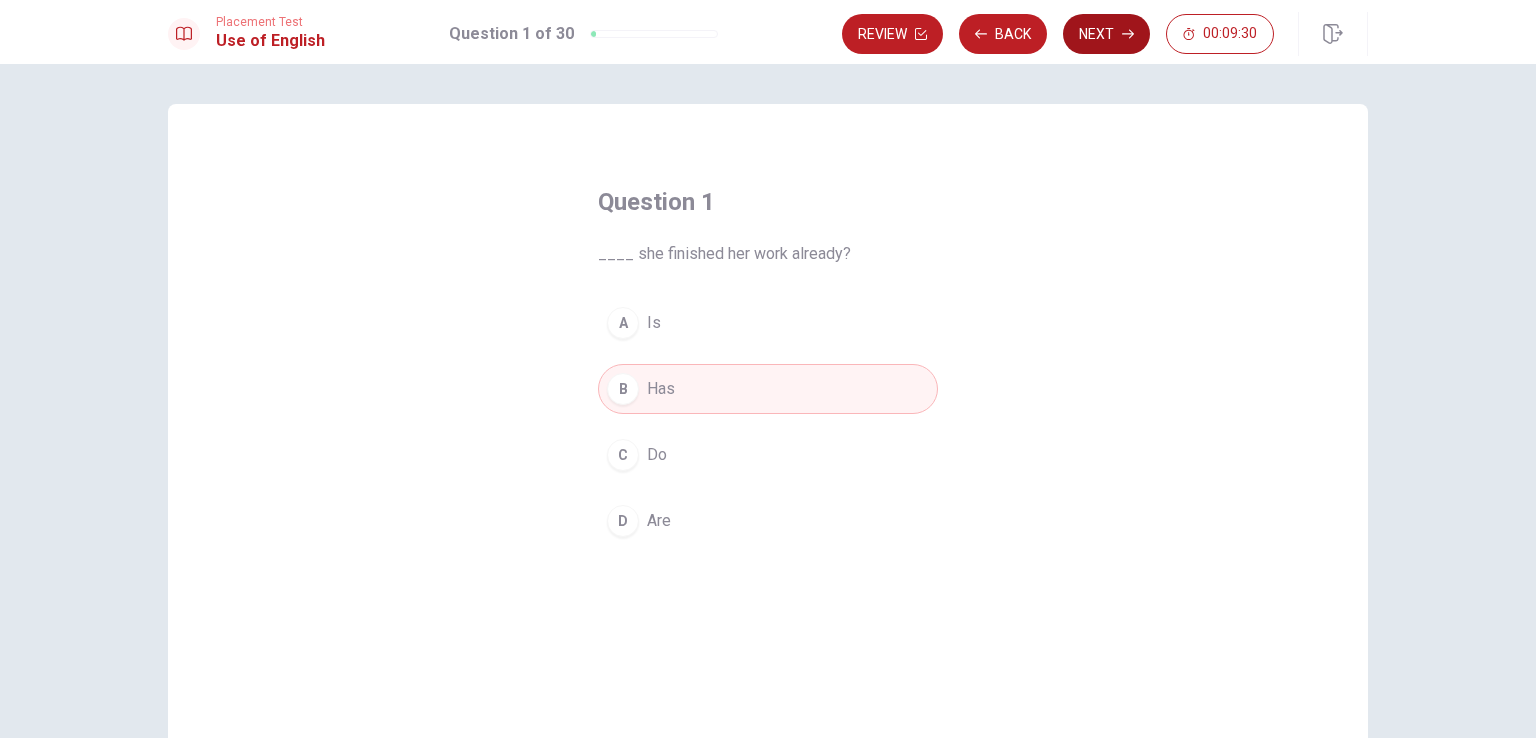 click on "Next" at bounding box center (1106, 34) 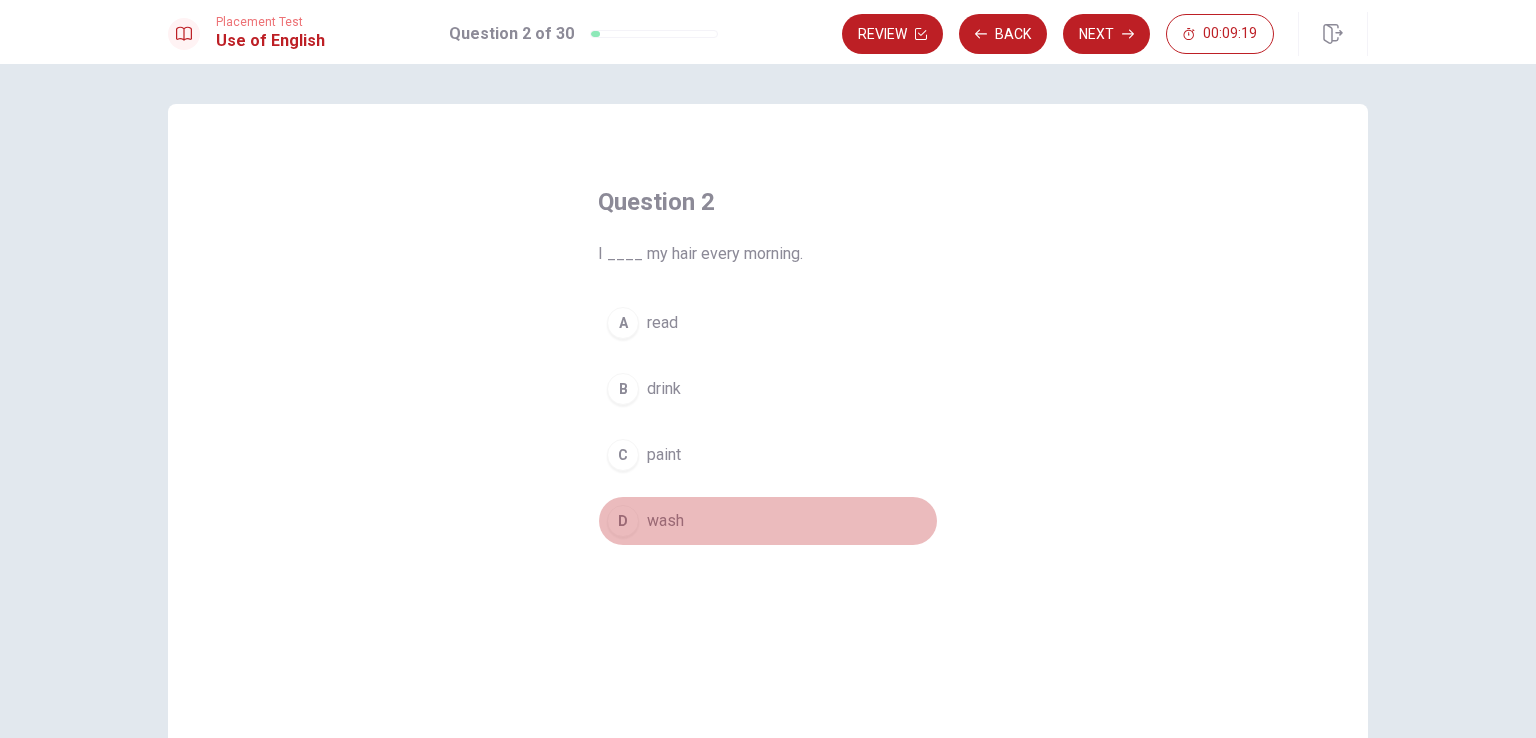 click on "D" at bounding box center [623, 323] 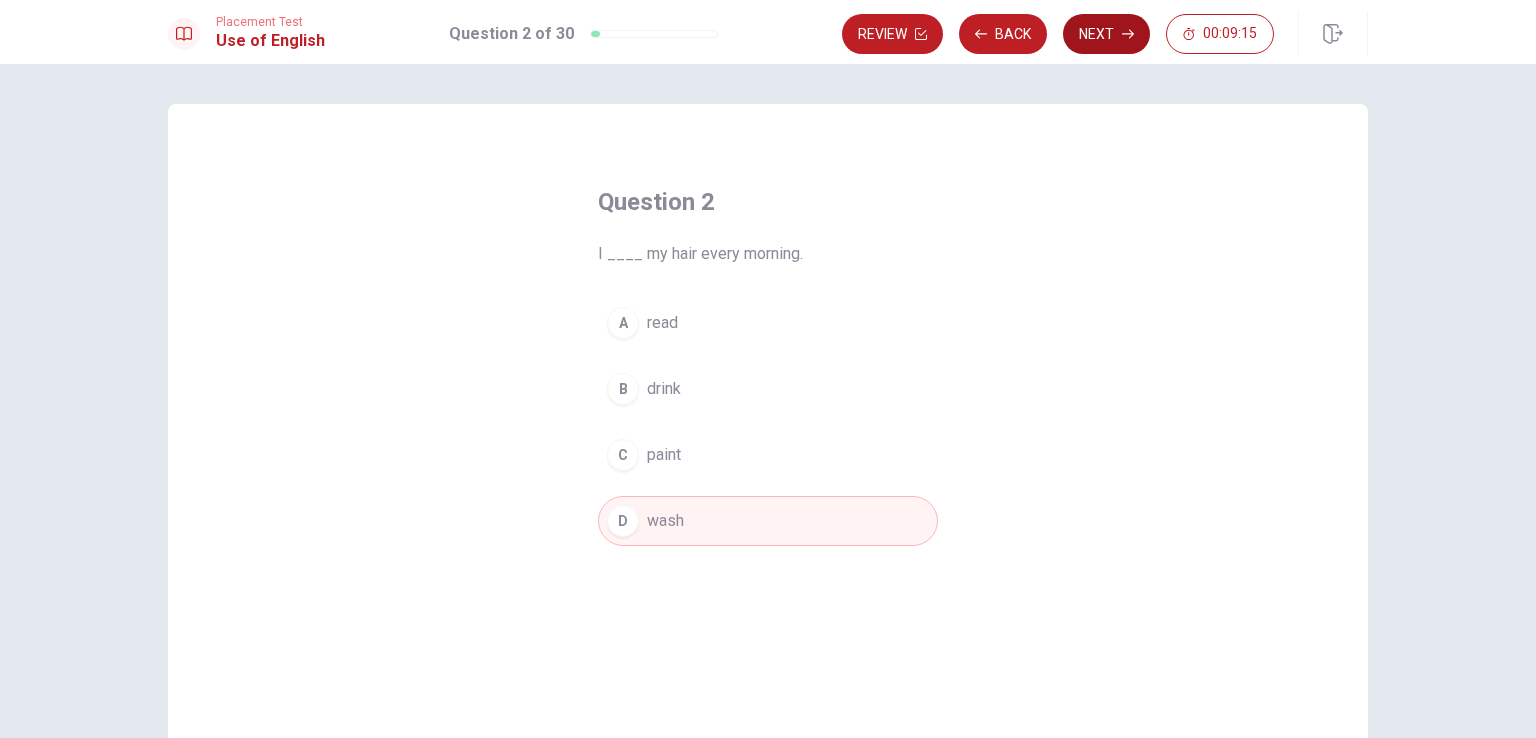 click at bounding box center (921, 34) 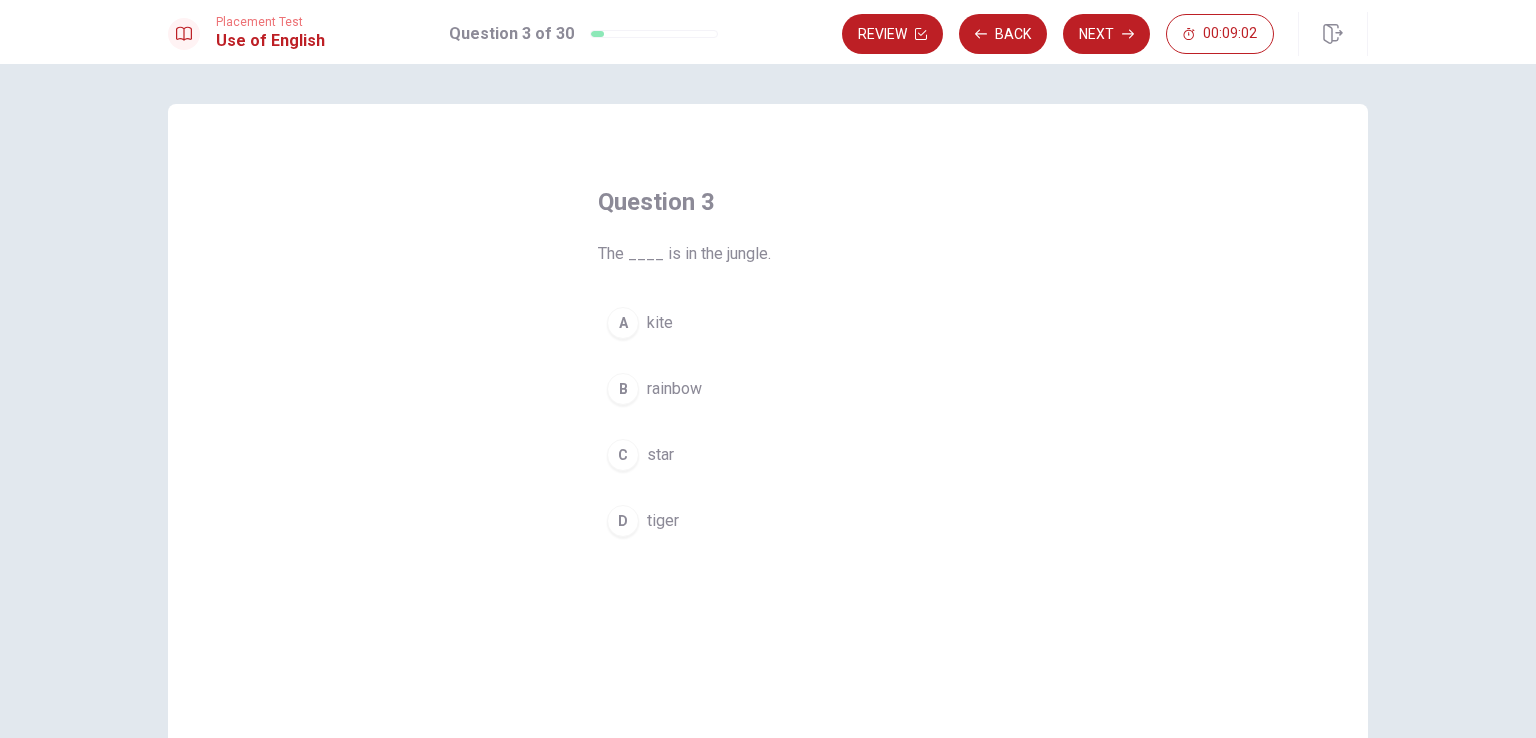 click on "D" at bounding box center (623, 323) 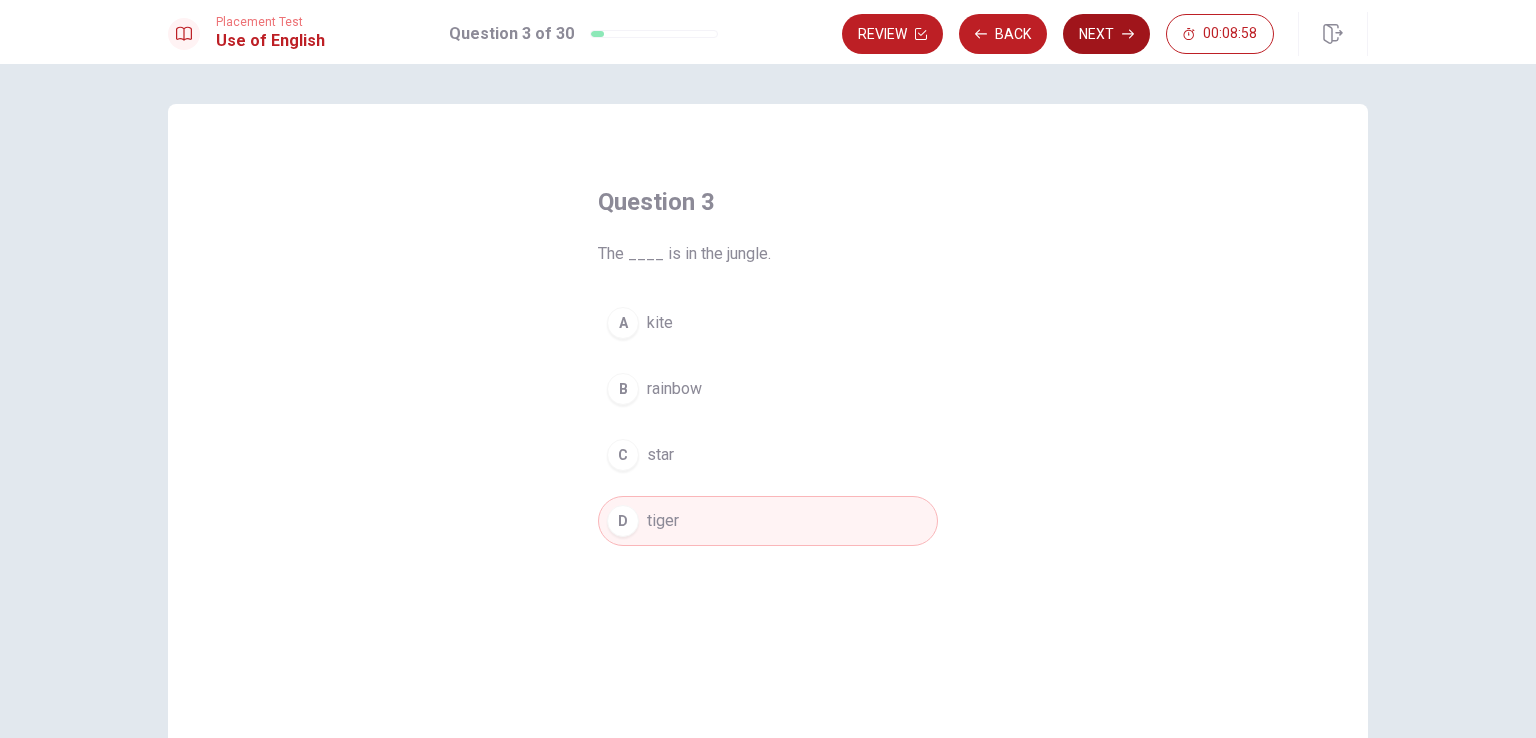 click on "Next" at bounding box center (1106, 34) 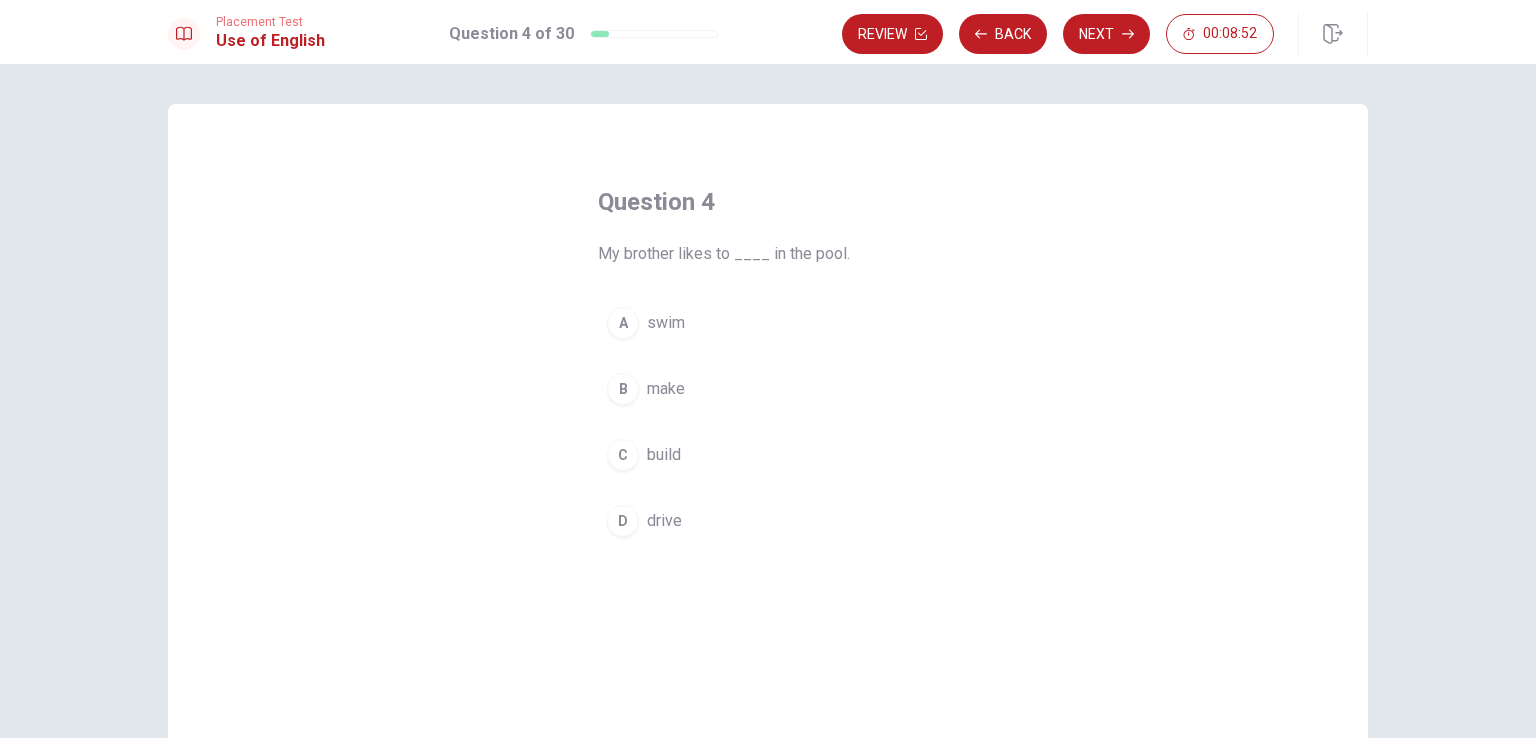 click on "A" at bounding box center (623, 323) 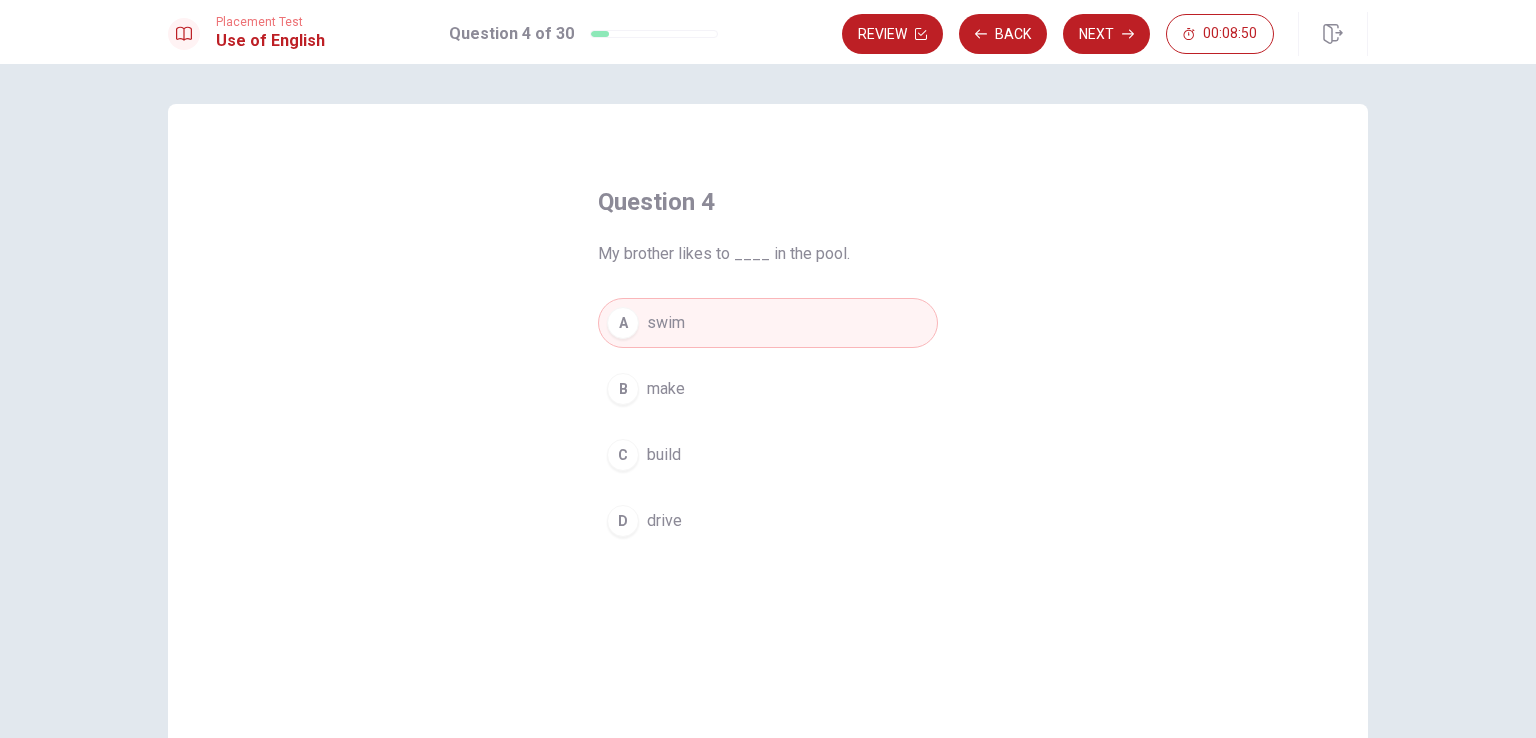 click on "Next" at bounding box center [1106, 34] 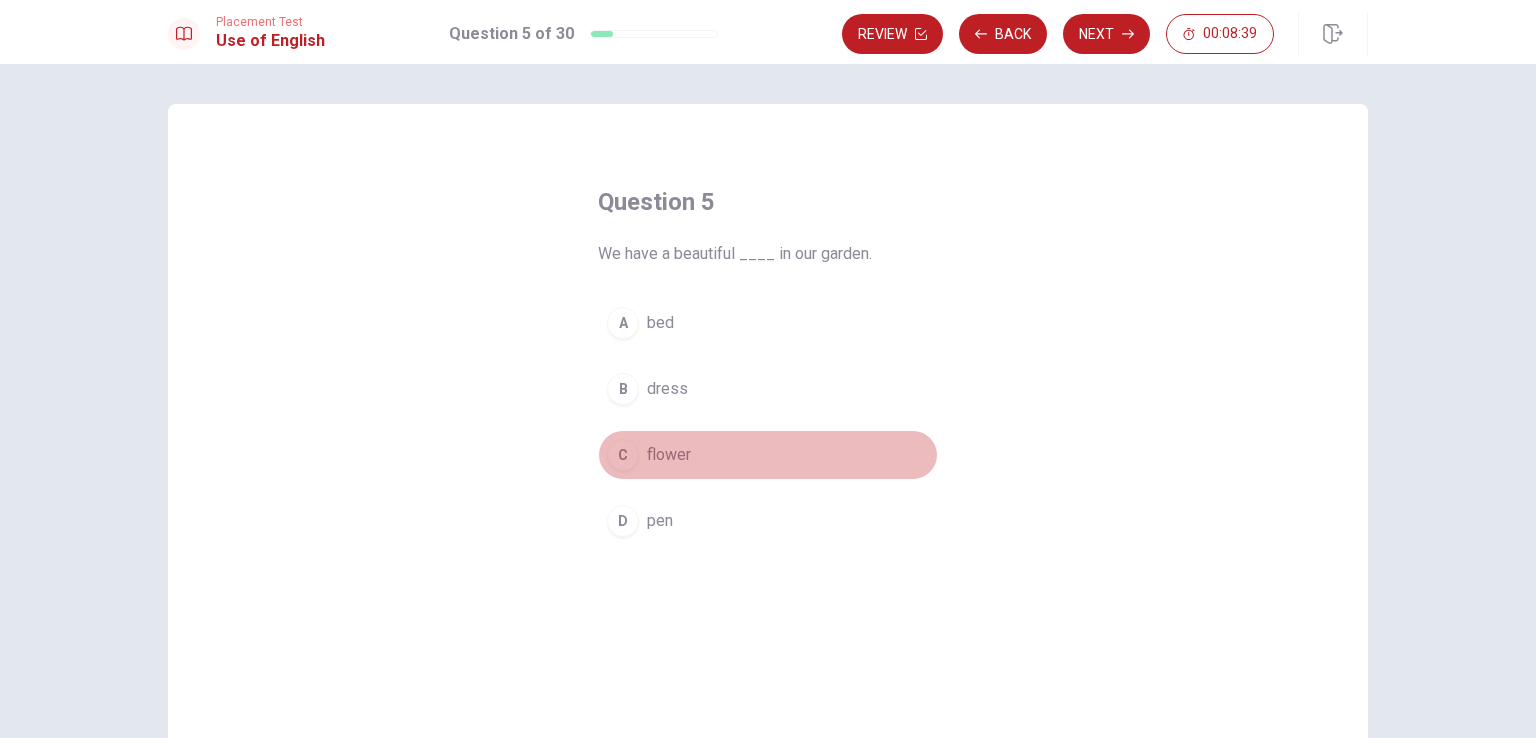 click on "C" at bounding box center (623, 323) 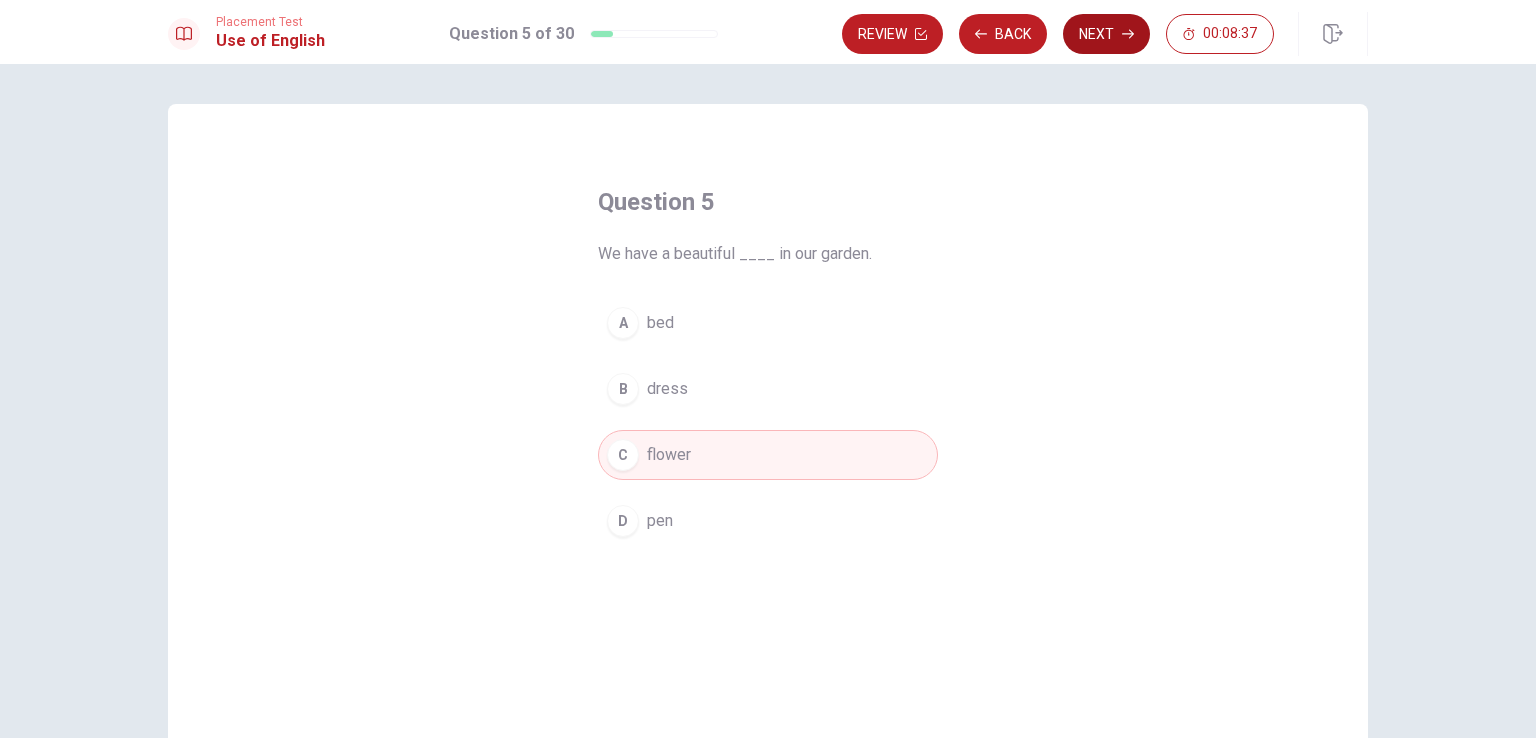 click on "Next" at bounding box center (1106, 34) 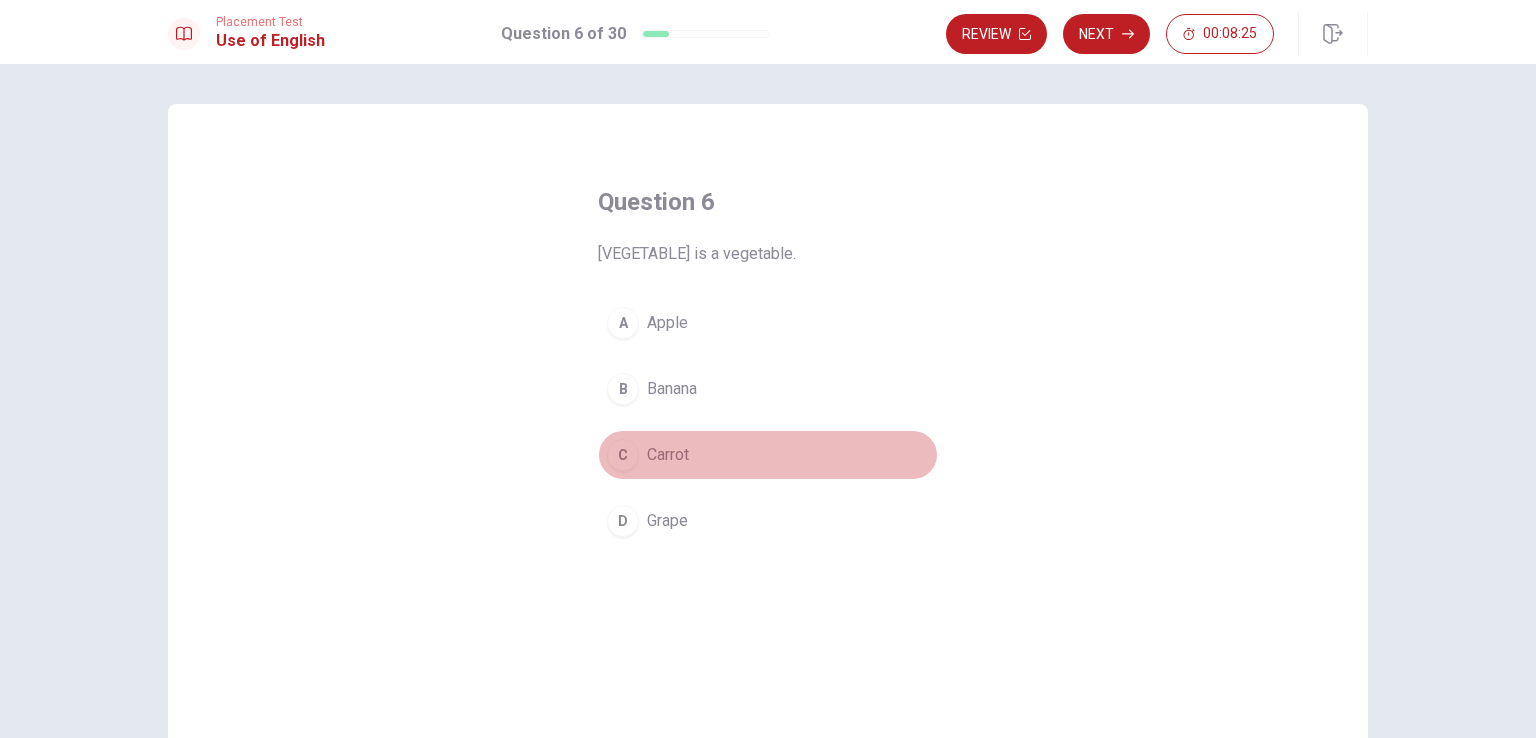click on "C Carrot" at bounding box center (768, 455) 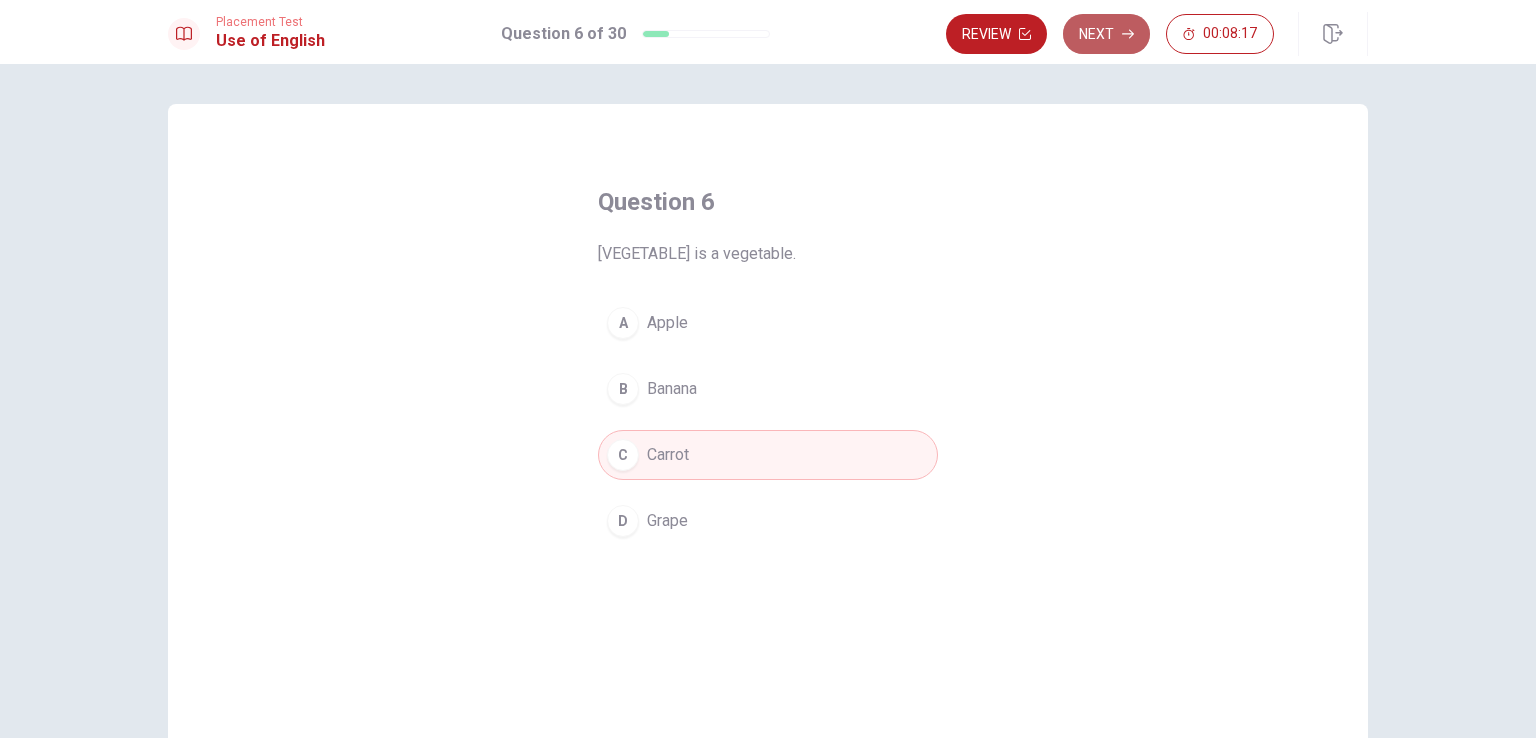 click on "Next" at bounding box center [1106, 34] 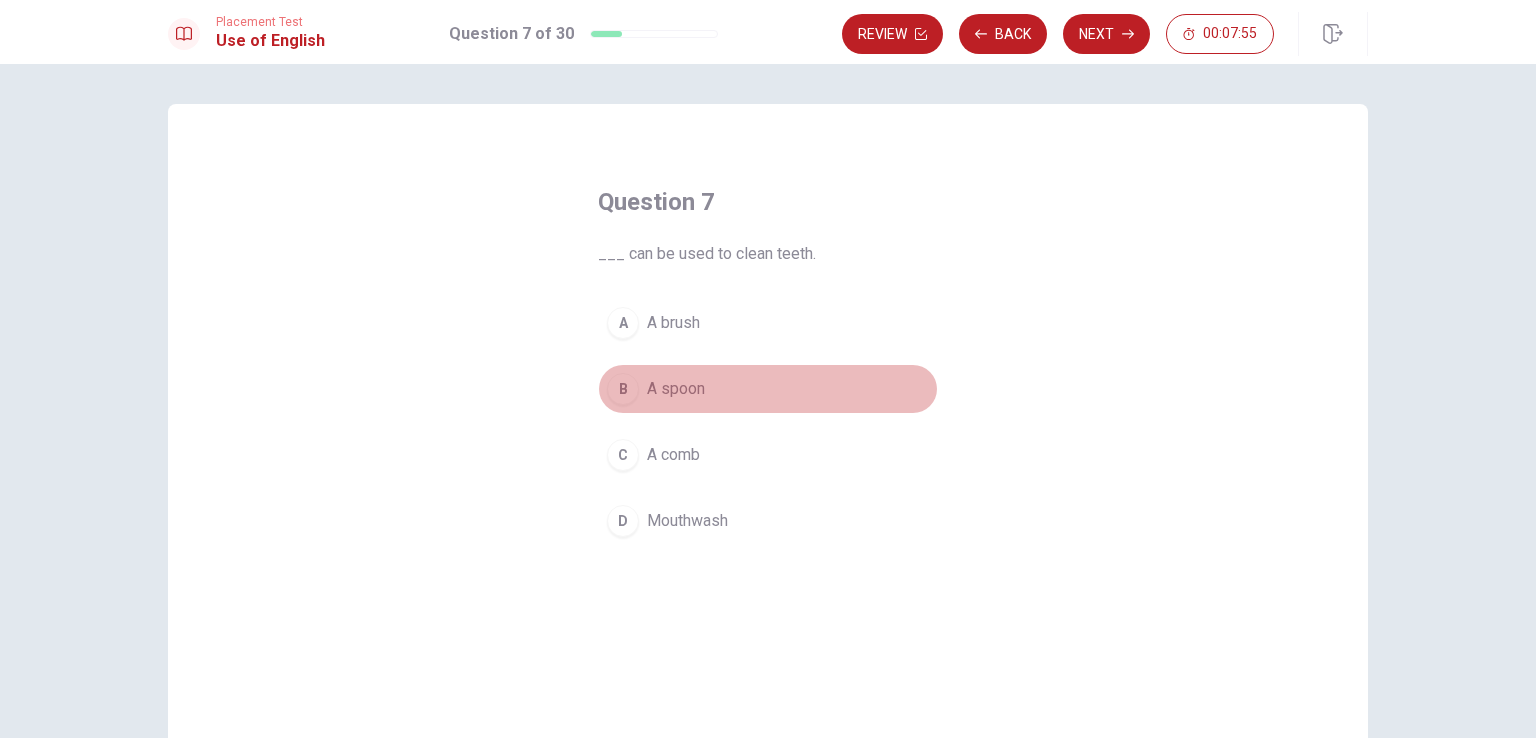 click on "A spoon" at bounding box center [673, 323] 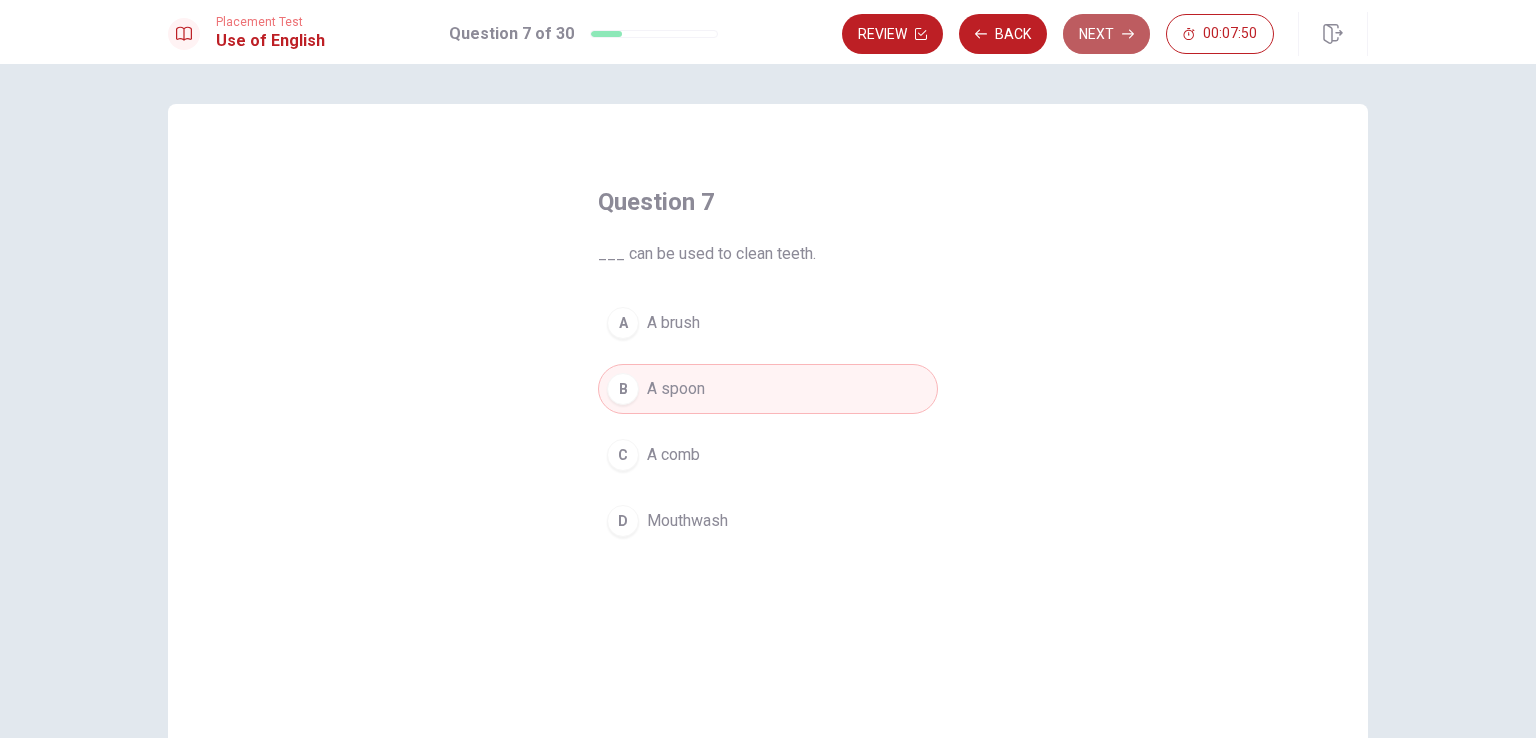 click on "Next" at bounding box center (1106, 34) 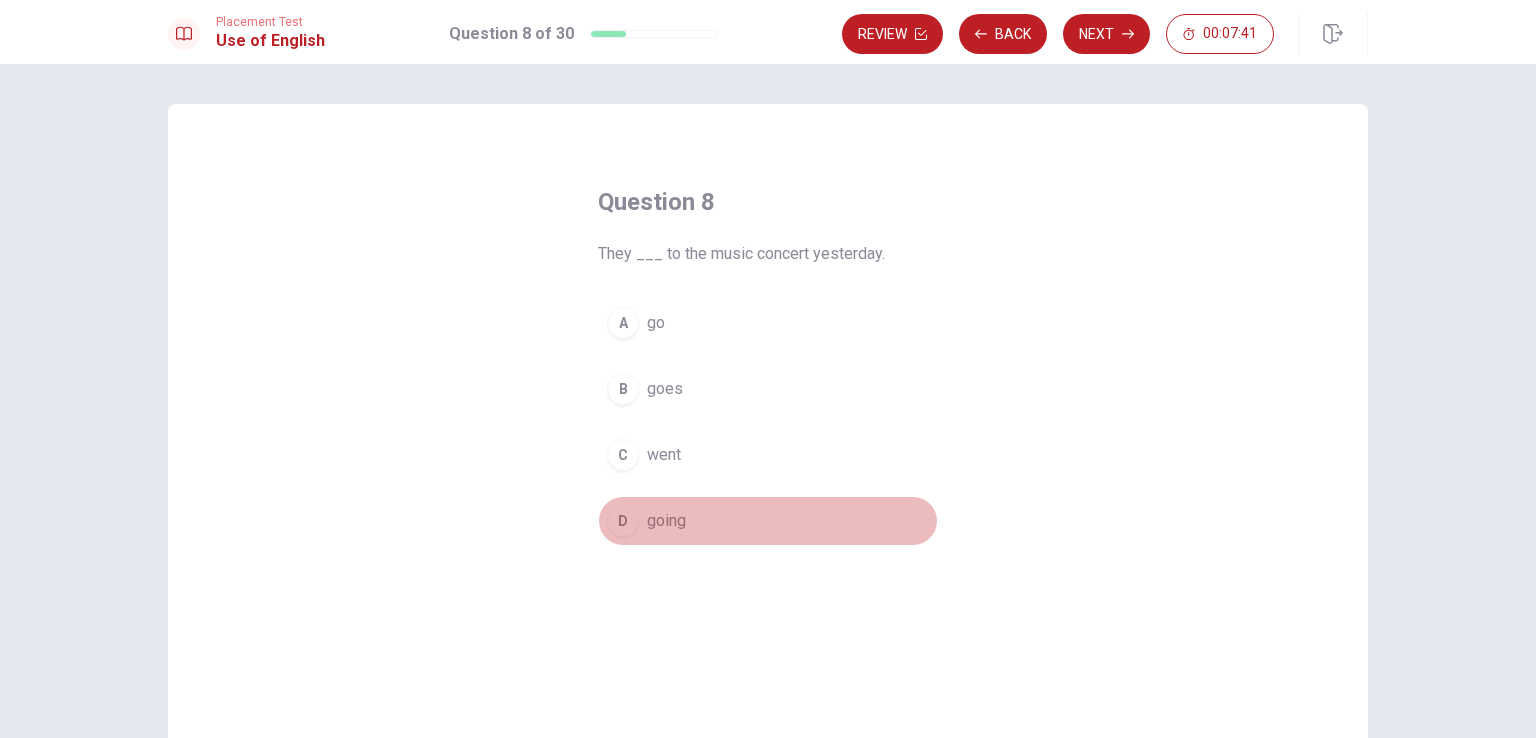 click on "going" at bounding box center (656, 323) 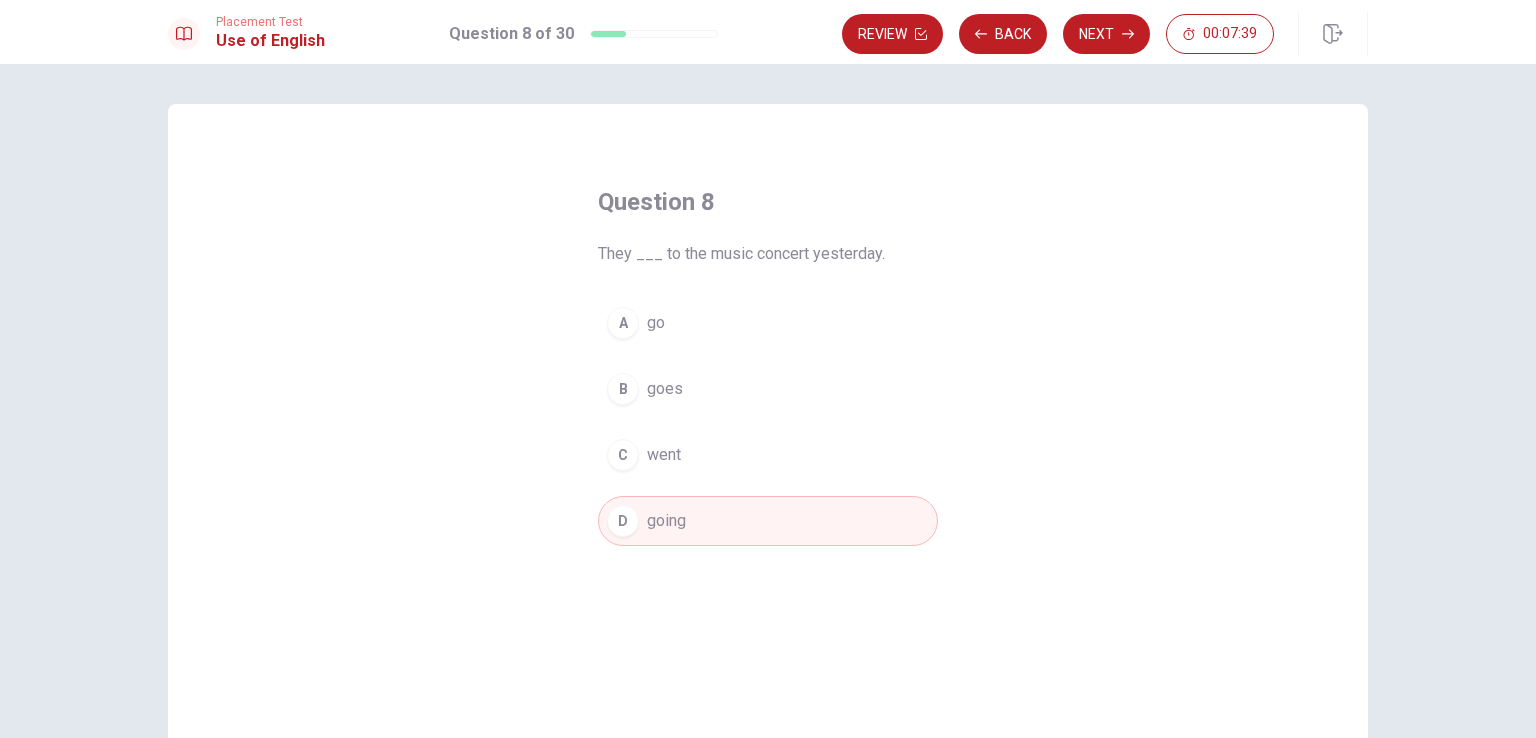 click on "Next" at bounding box center (1106, 34) 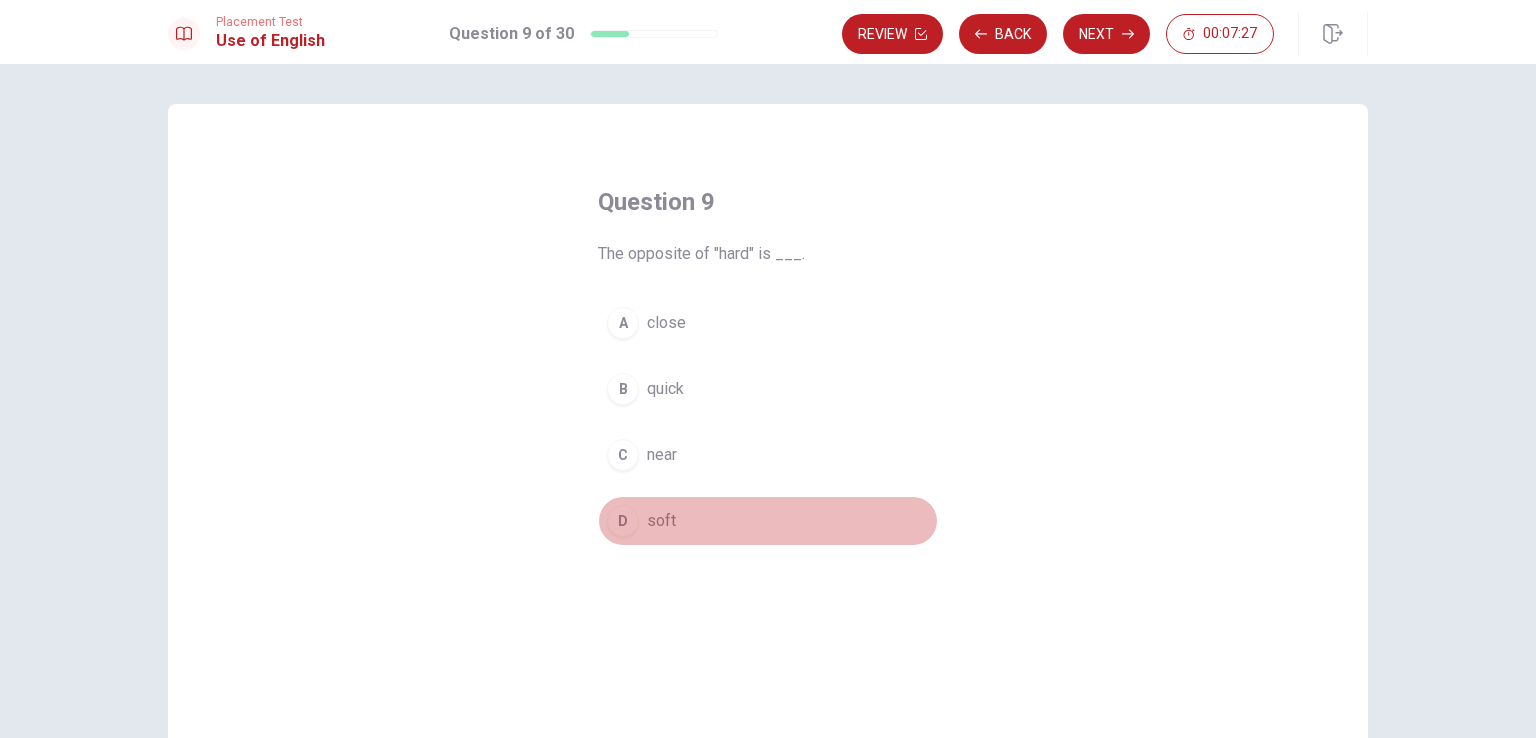 click on "D" at bounding box center (623, 323) 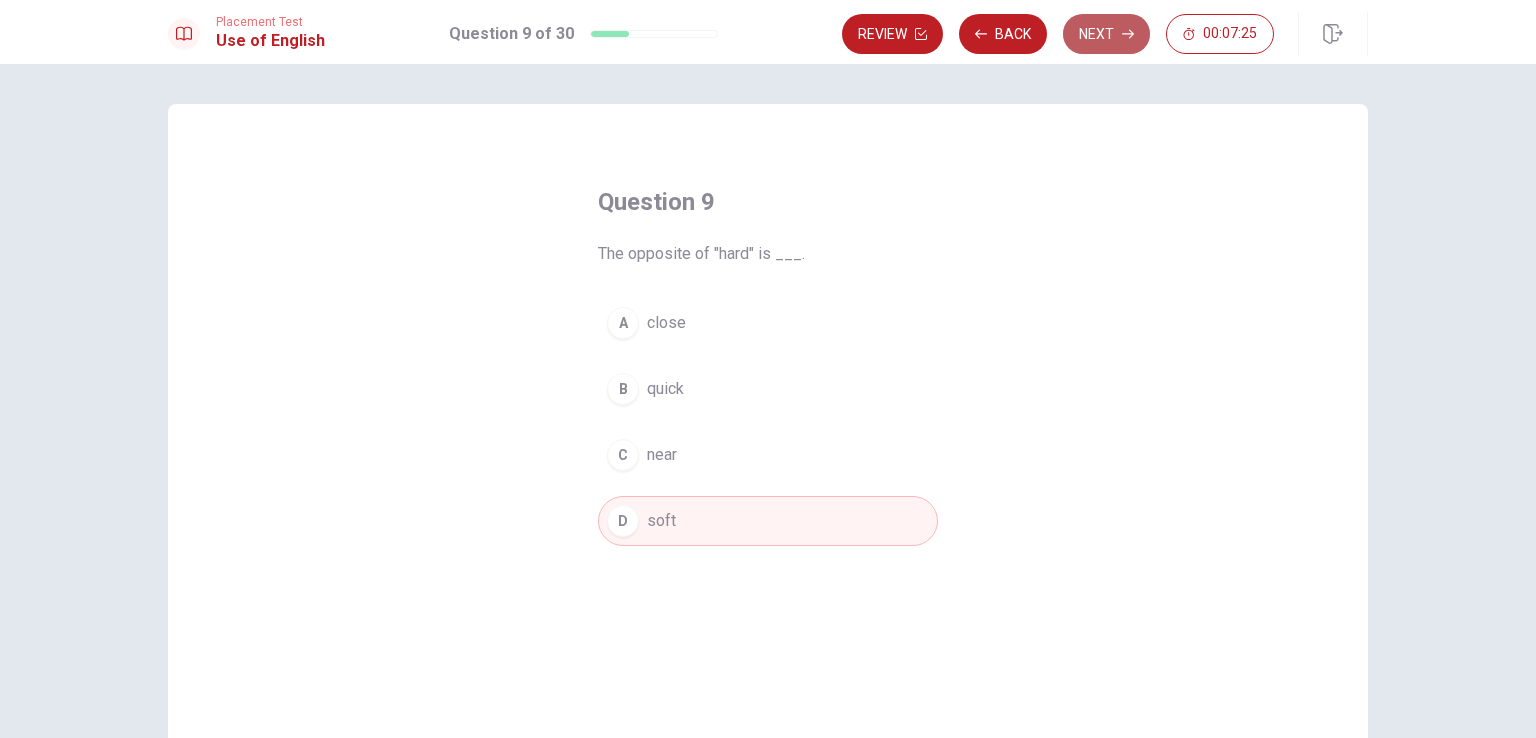 click on "Next" at bounding box center [1106, 34] 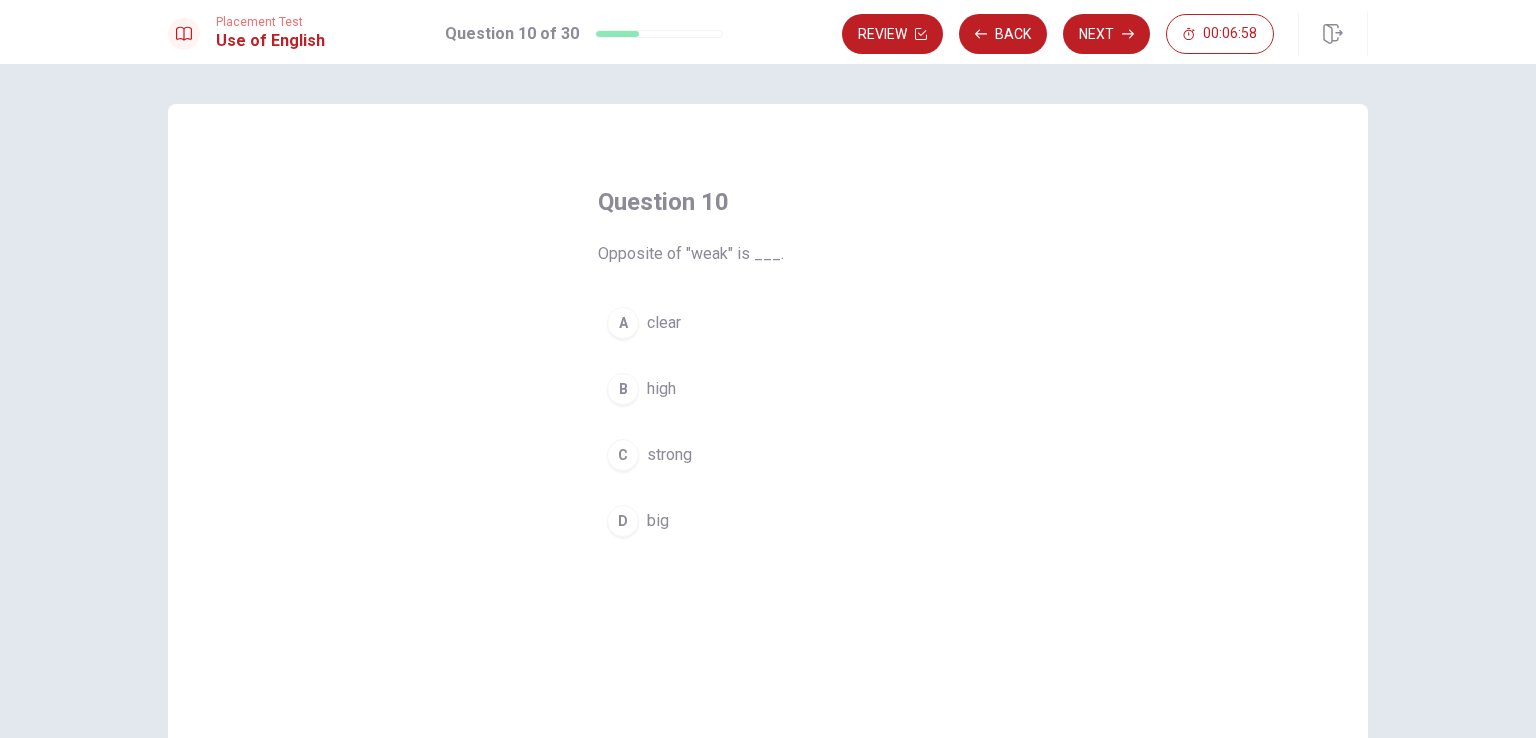 click on "strong" at bounding box center [664, 323] 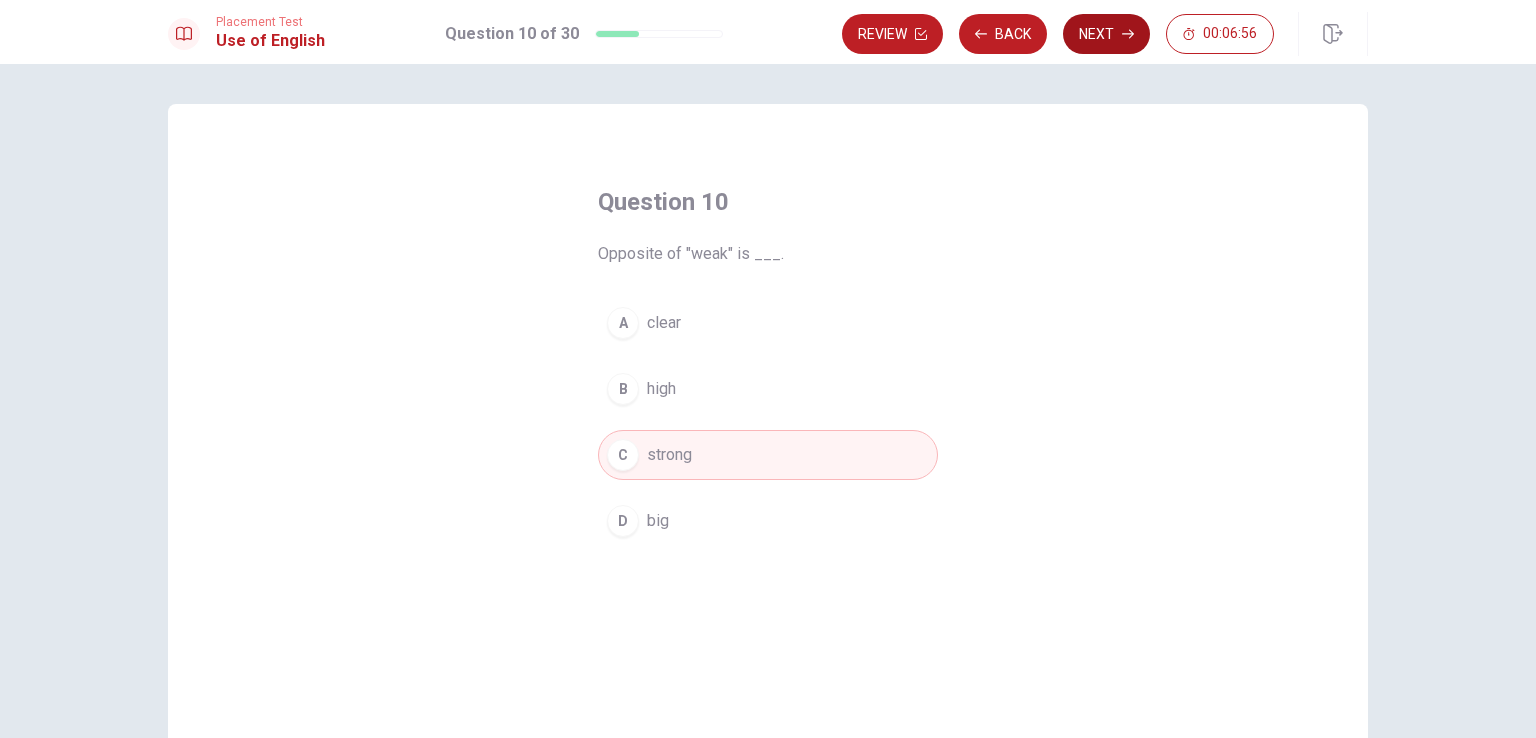 click on "Next" at bounding box center (1106, 34) 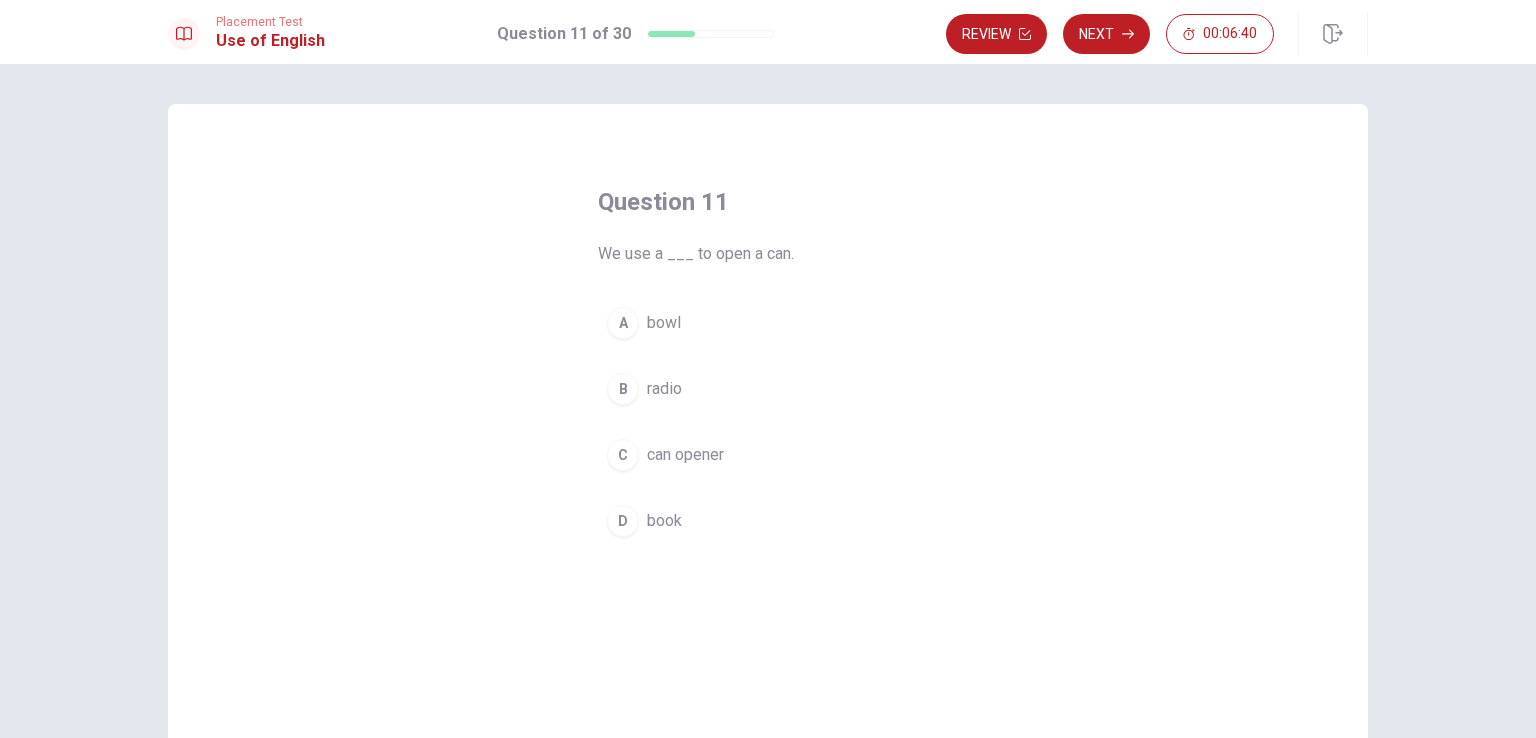 click on "can opener" at bounding box center [664, 323] 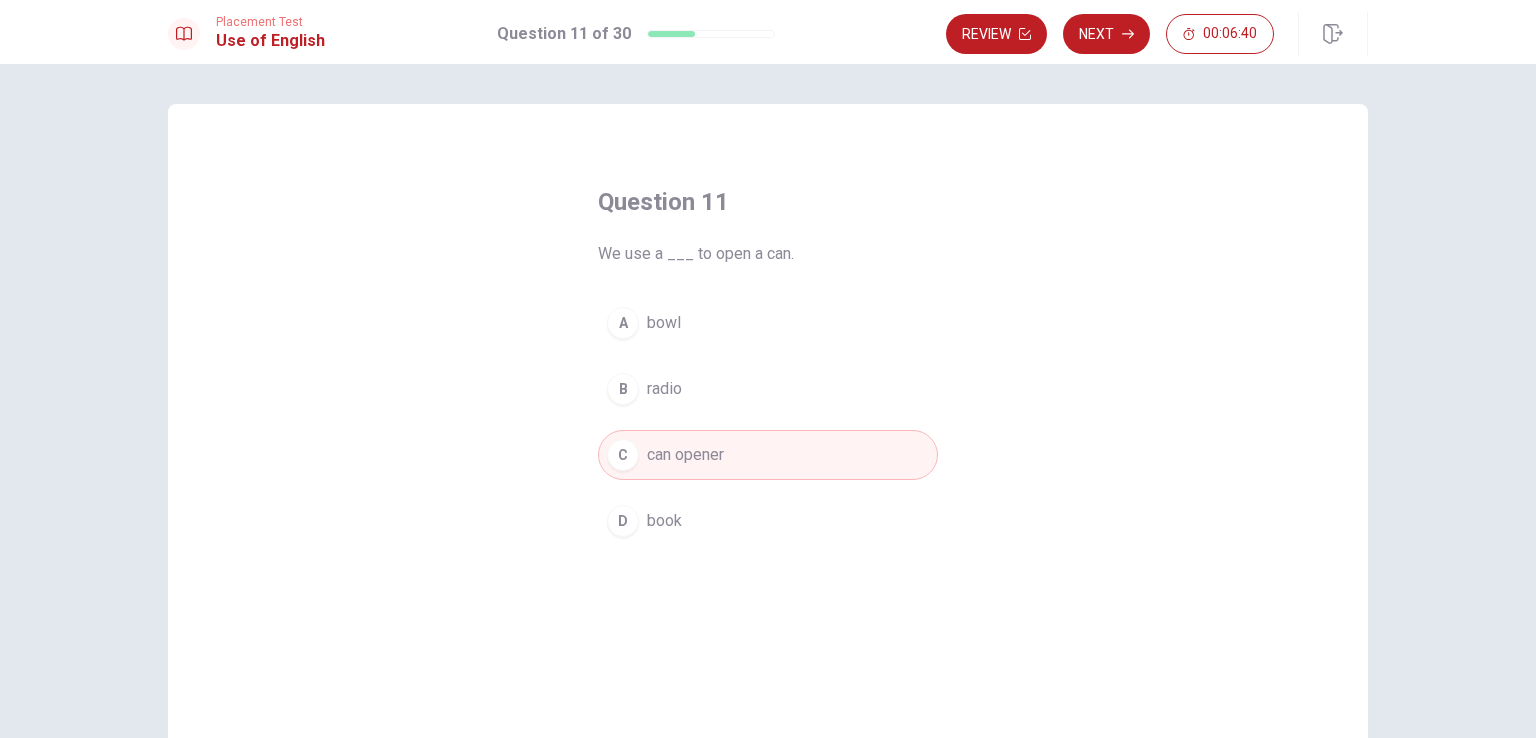 click on "can opener" at bounding box center (685, 455) 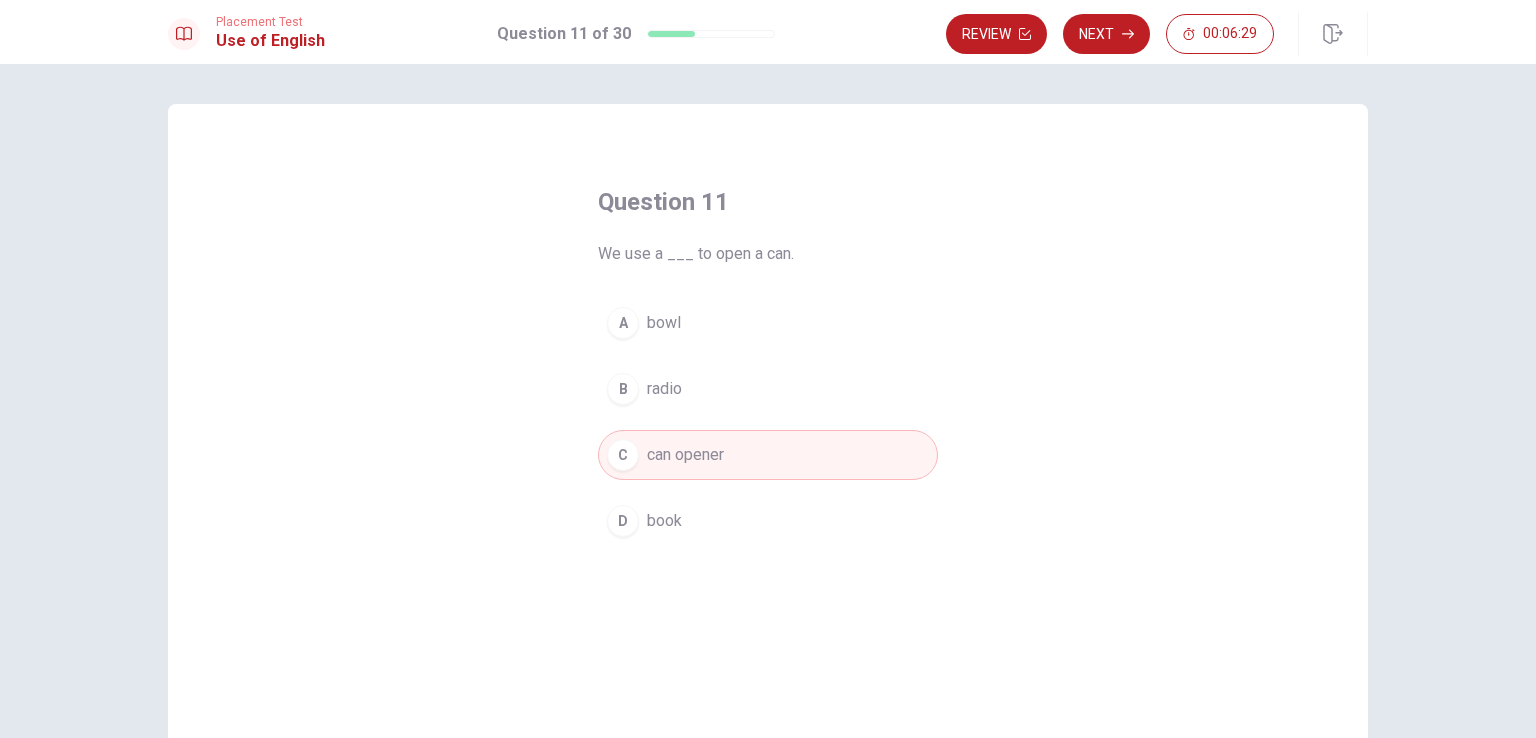 drag, startPoint x: 1112, startPoint y: 24, endPoint x: 1048, endPoint y: 101, distance: 100.12492 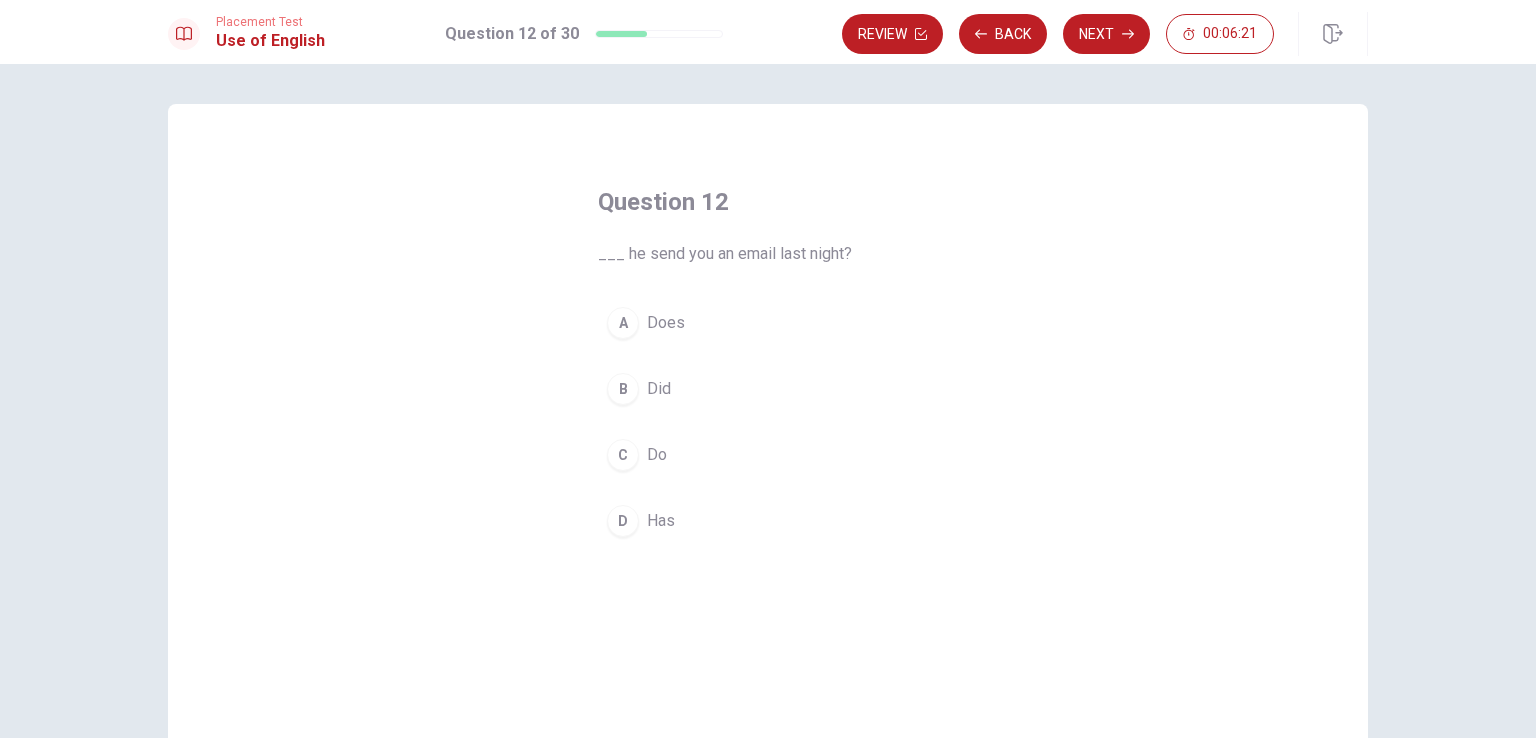 click on "B" at bounding box center (623, 323) 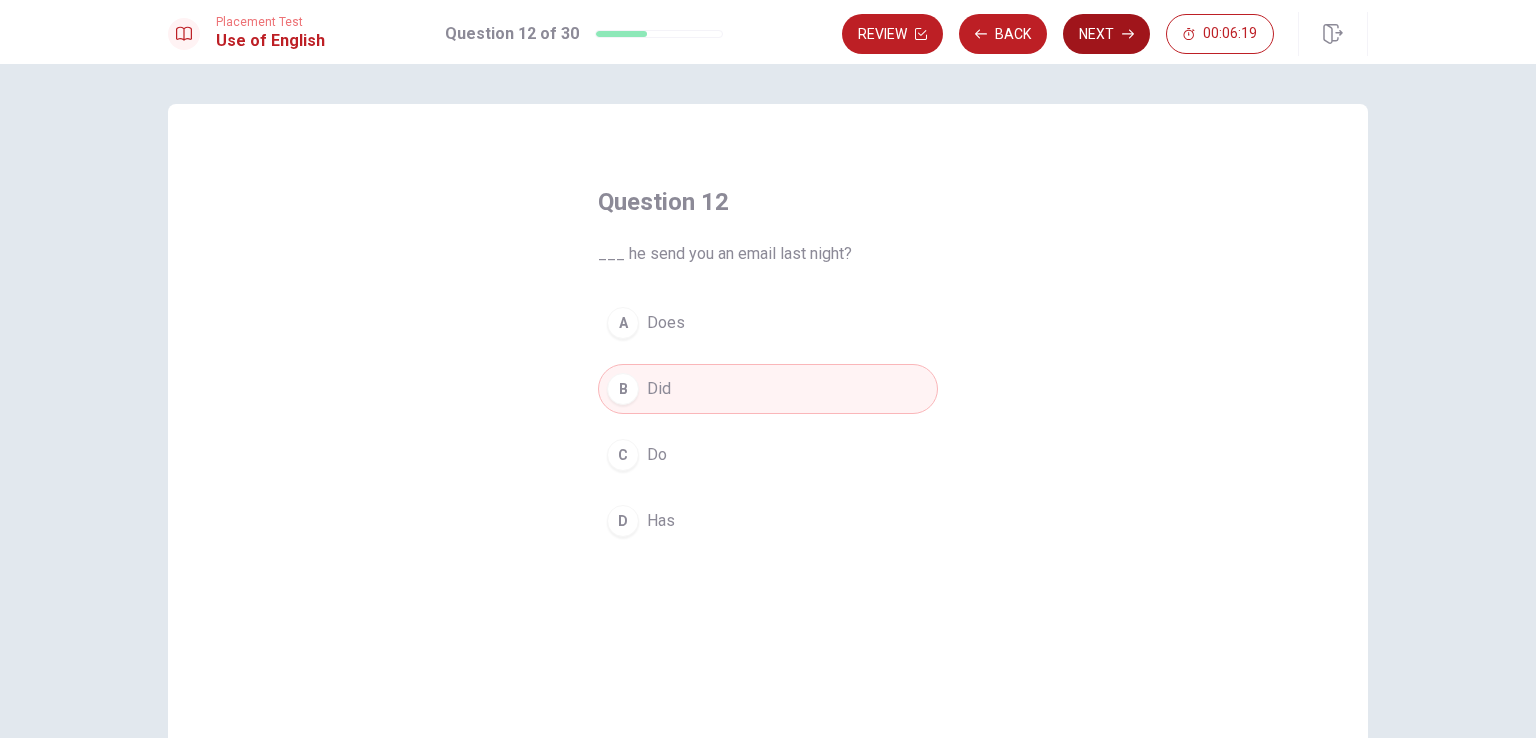 click on "Next" at bounding box center (1106, 34) 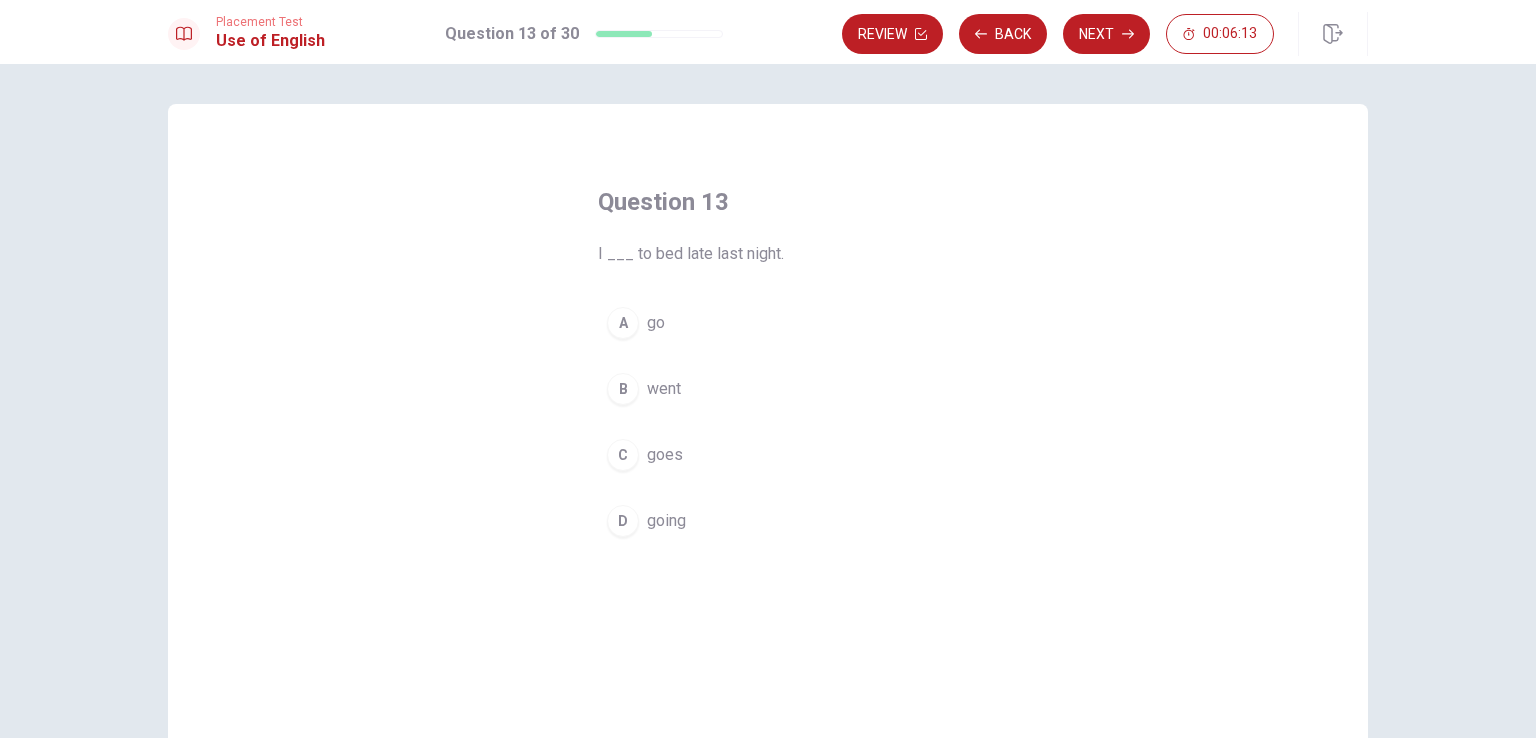 click on "A" at bounding box center (623, 323) 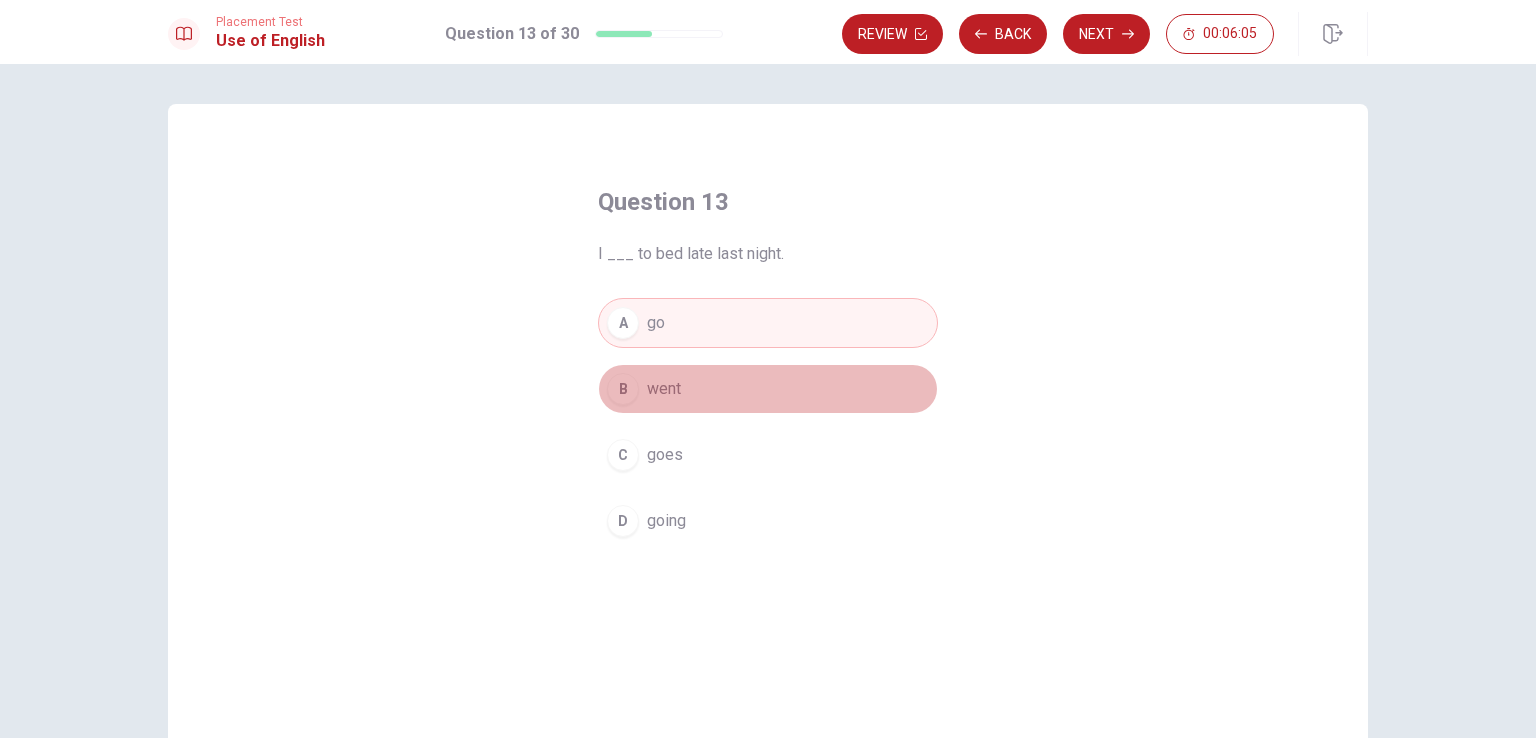 click on "B went" at bounding box center [768, 389] 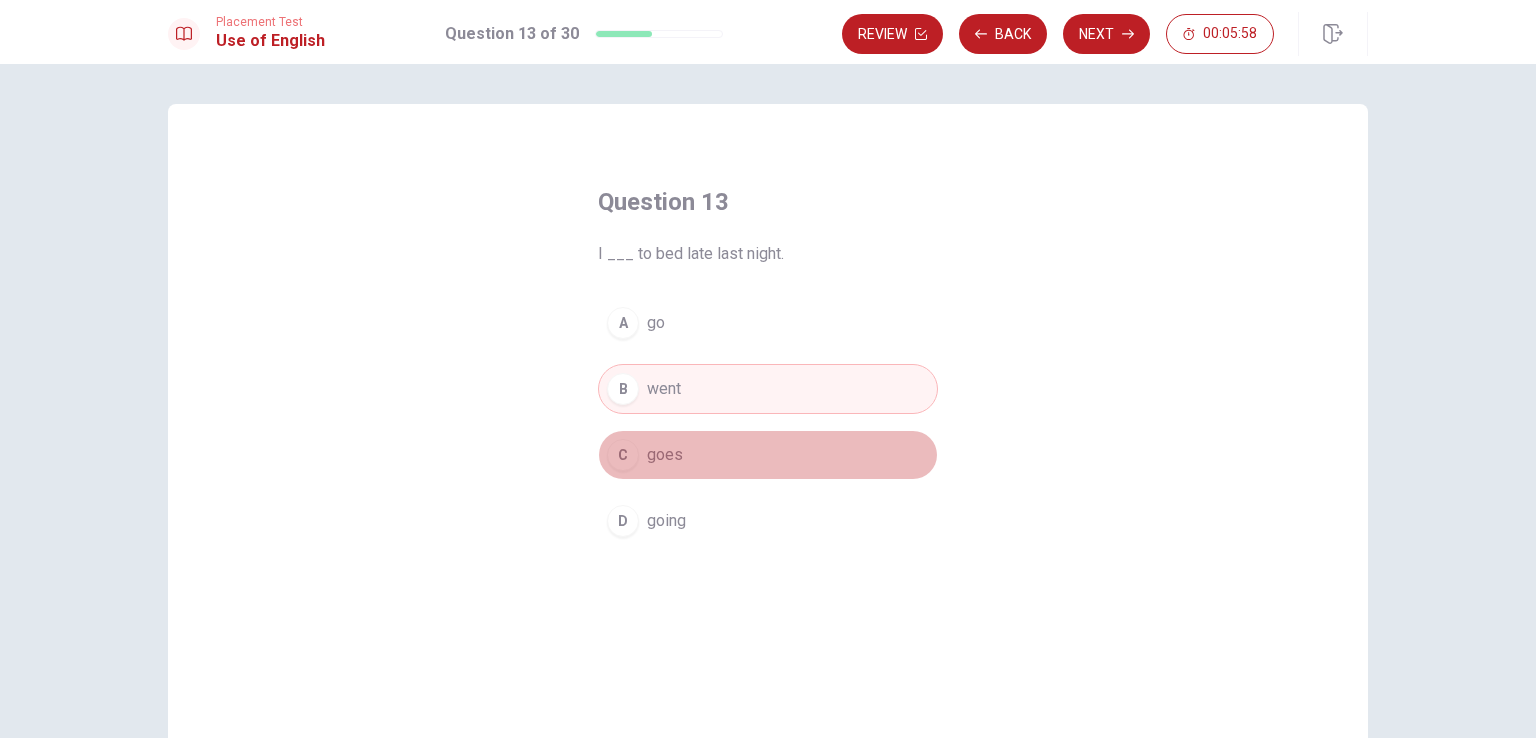 drag, startPoint x: 729, startPoint y: 461, endPoint x: 756, endPoint y: 445, distance: 31.38471 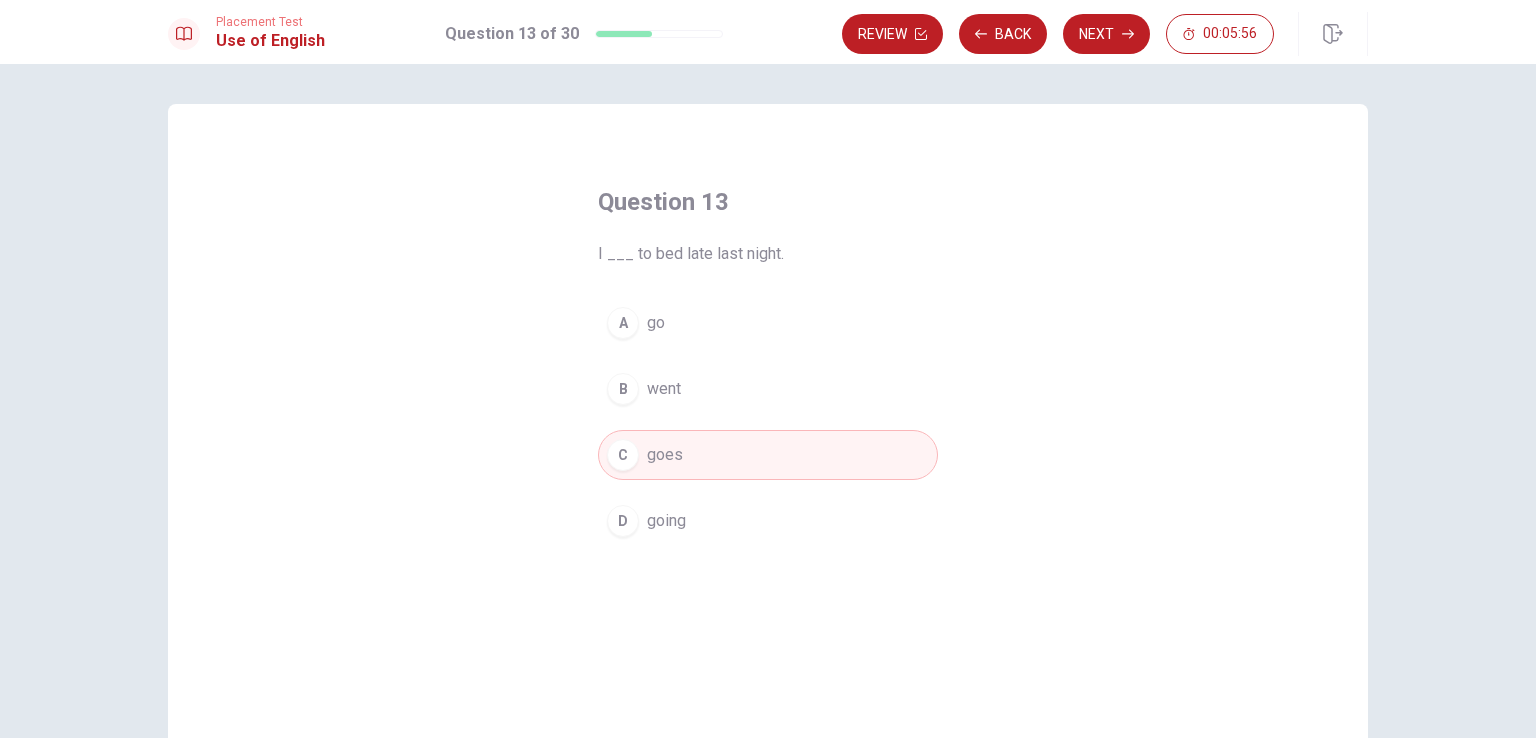 click on "B went" at bounding box center (768, 389) 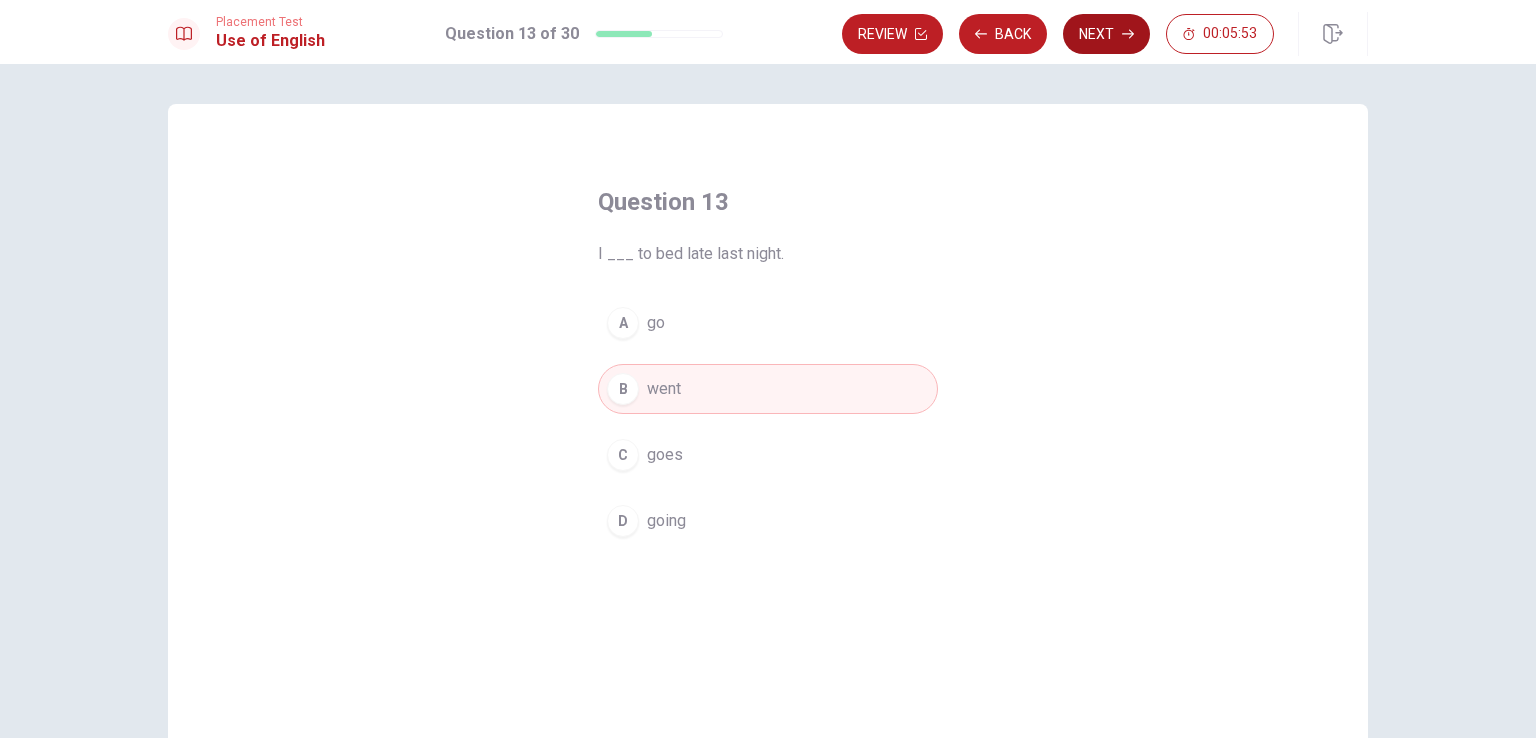 click on "Next" at bounding box center [1106, 34] 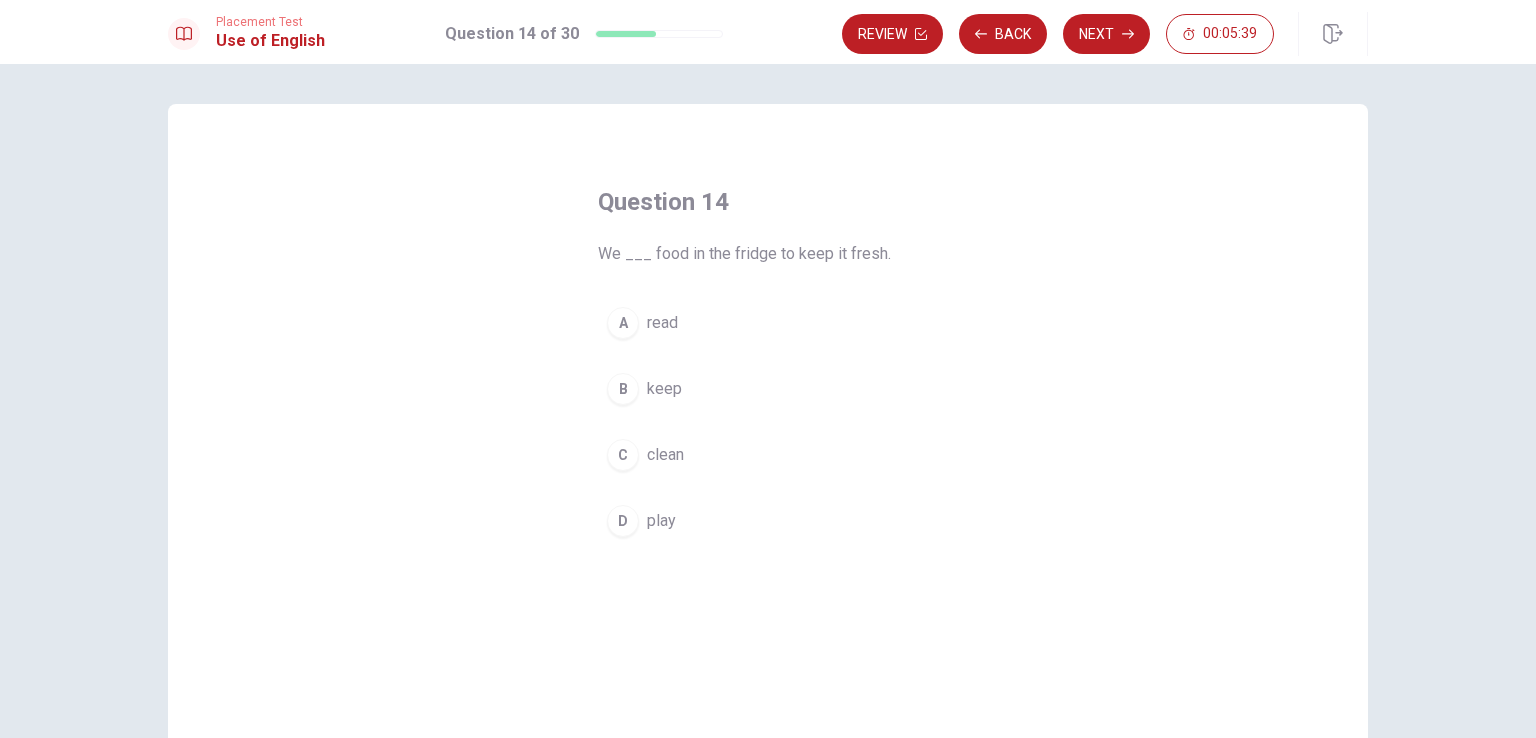 click on "keep" at bounding box center (662, 323) 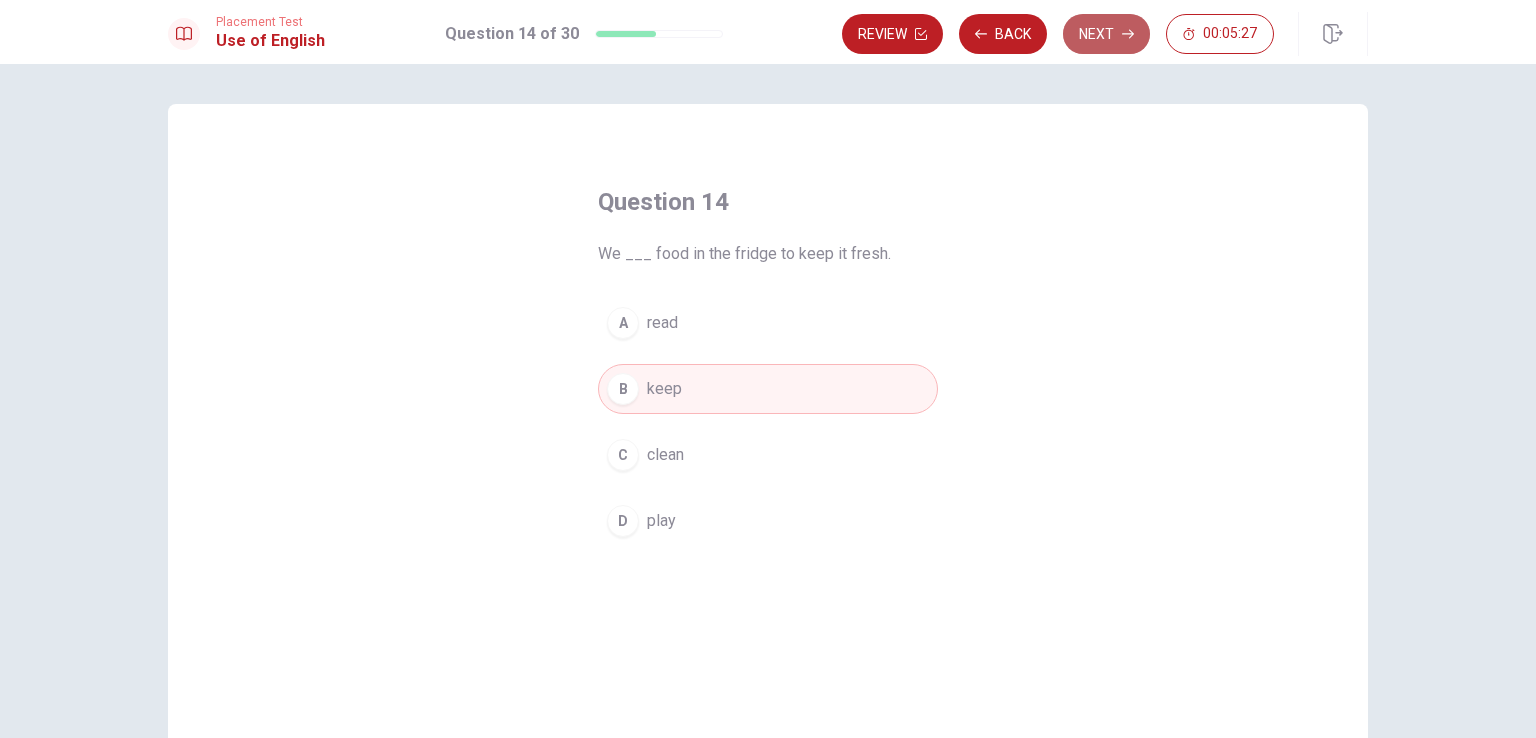 click on "Next" at bounding box center (1106, 34) 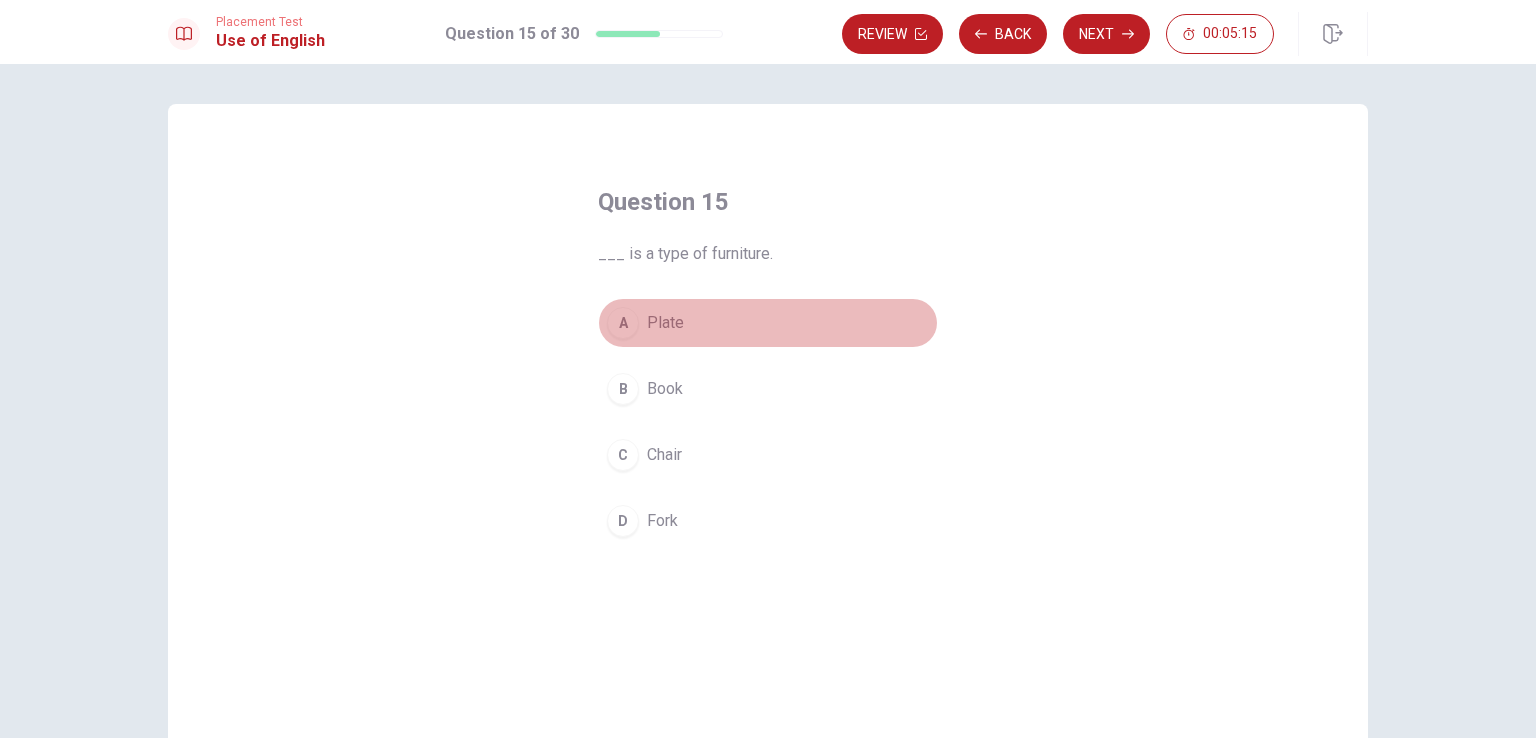 click on "A Plate" at bounding box center [768, 323] 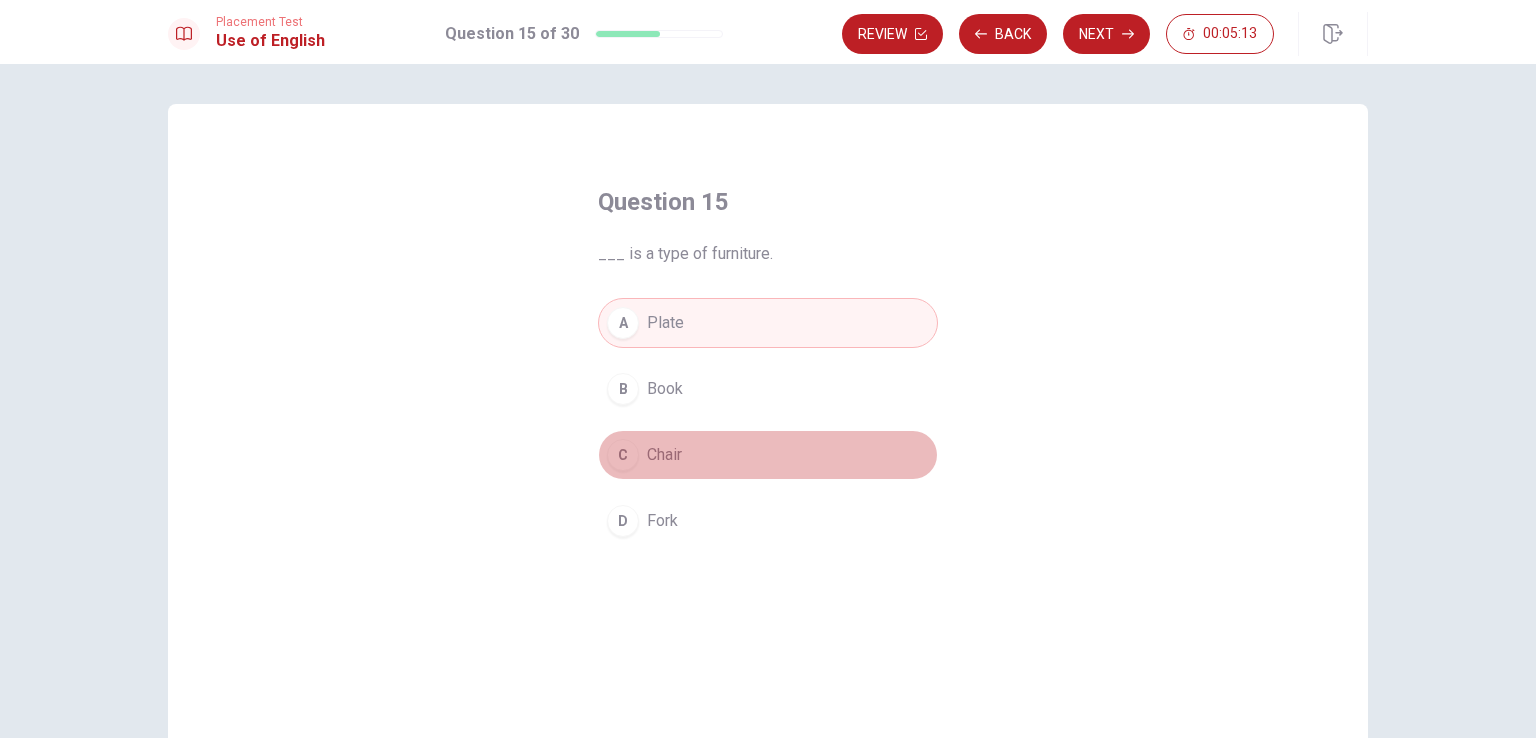 click on "Chair" at bounding box center [665, 389] 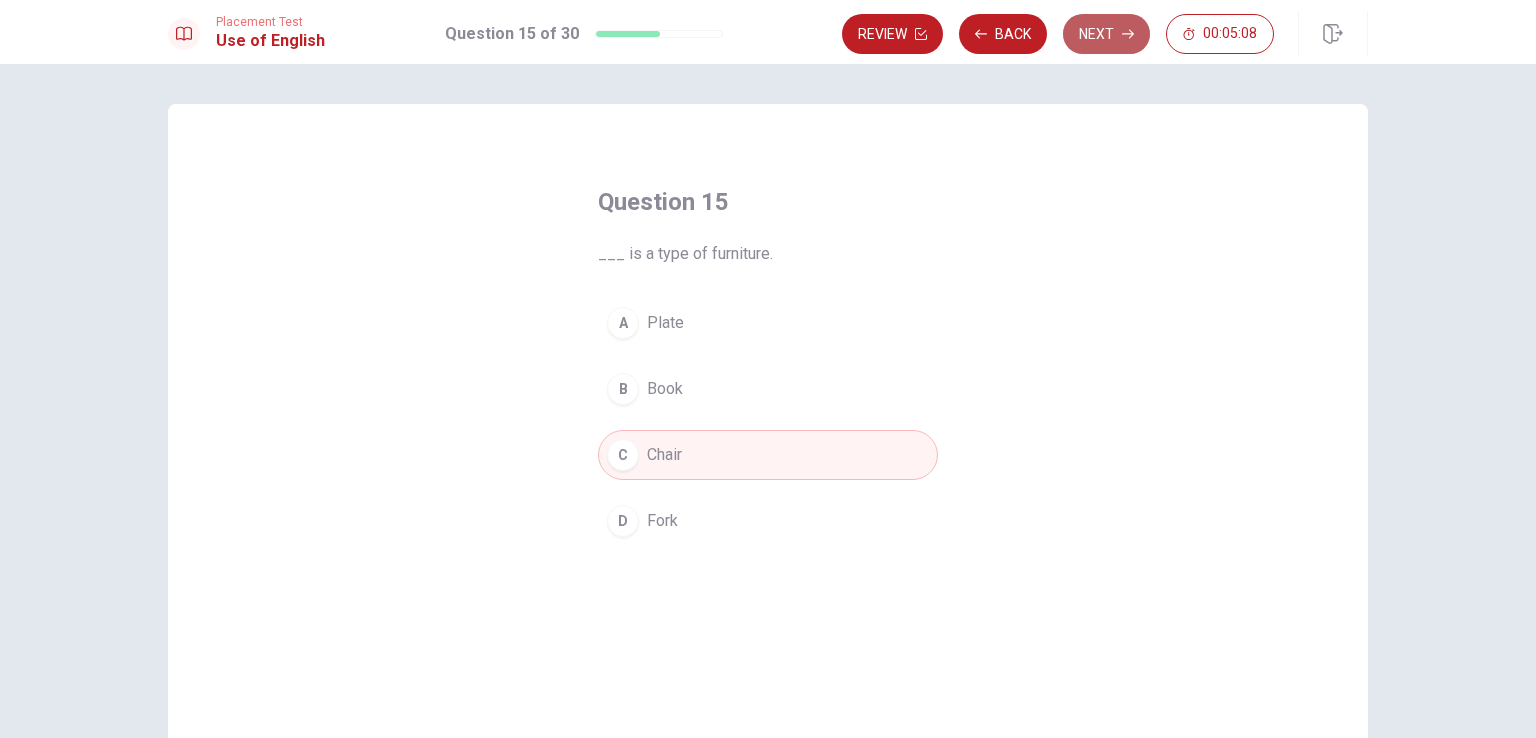 click on "Next" at bounding box center (1106, 34) 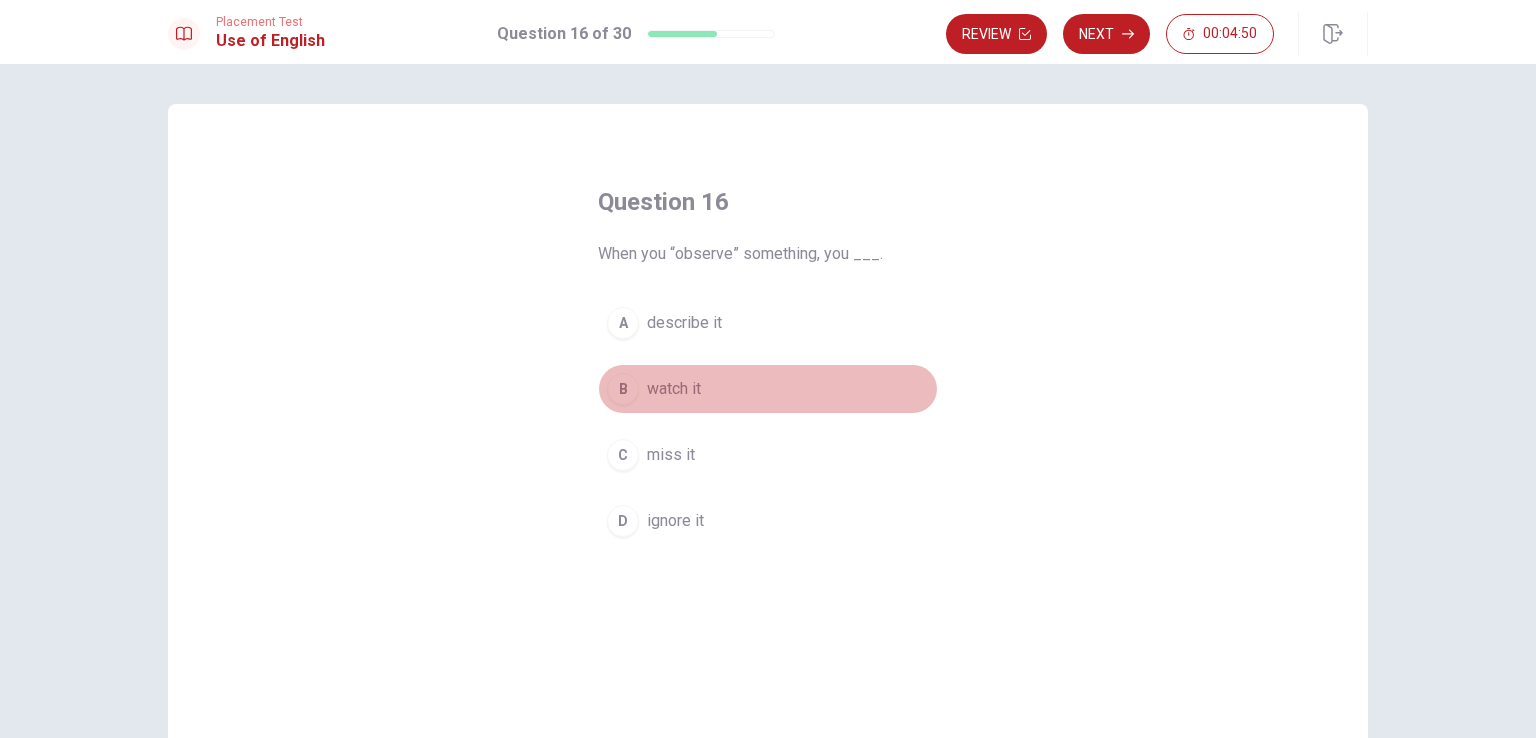 click on "watch it" at bounding box center (684, 323) 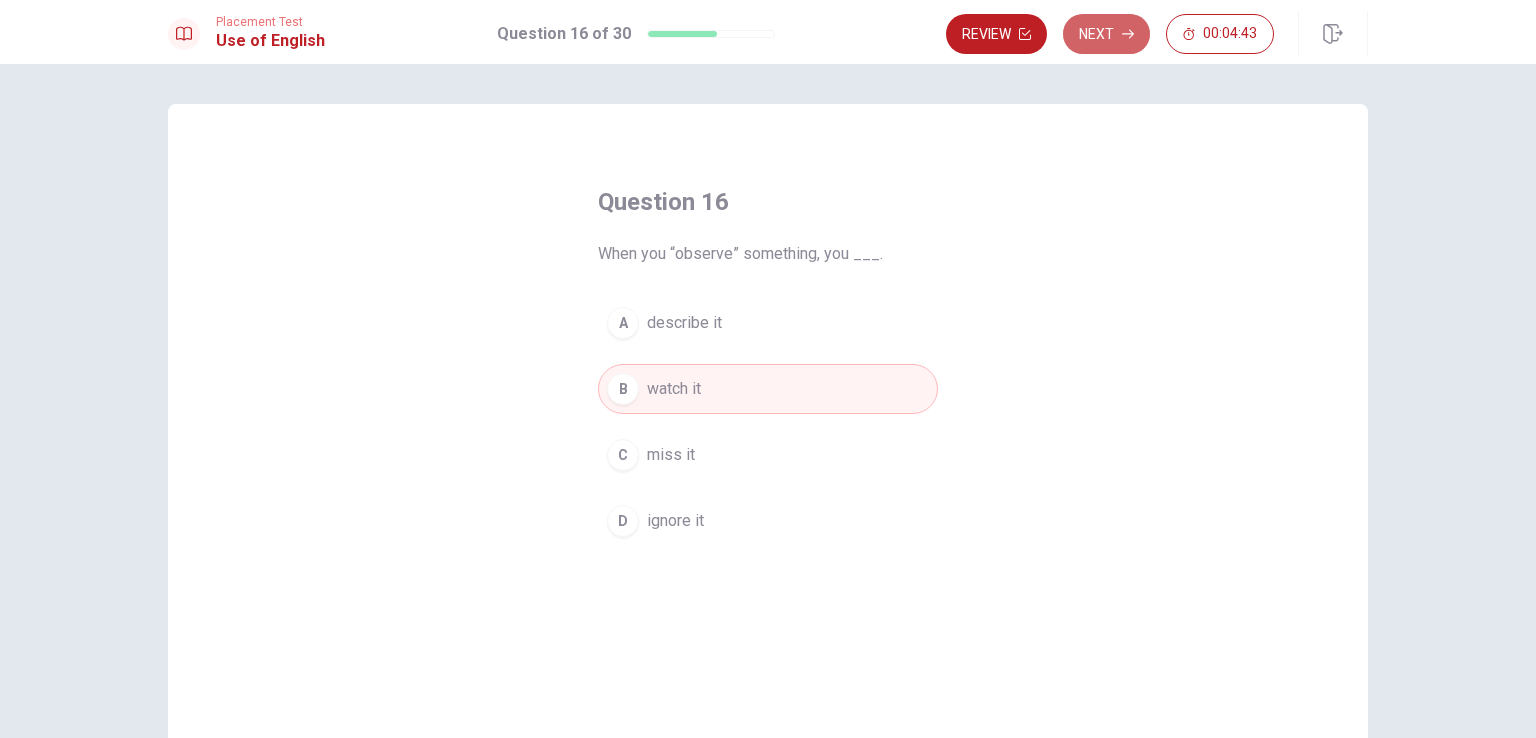 drag, startPoint x: 1101, startPoint y: 23, endPoint x: 1084, endPoint y: 29, distance: 18.027756 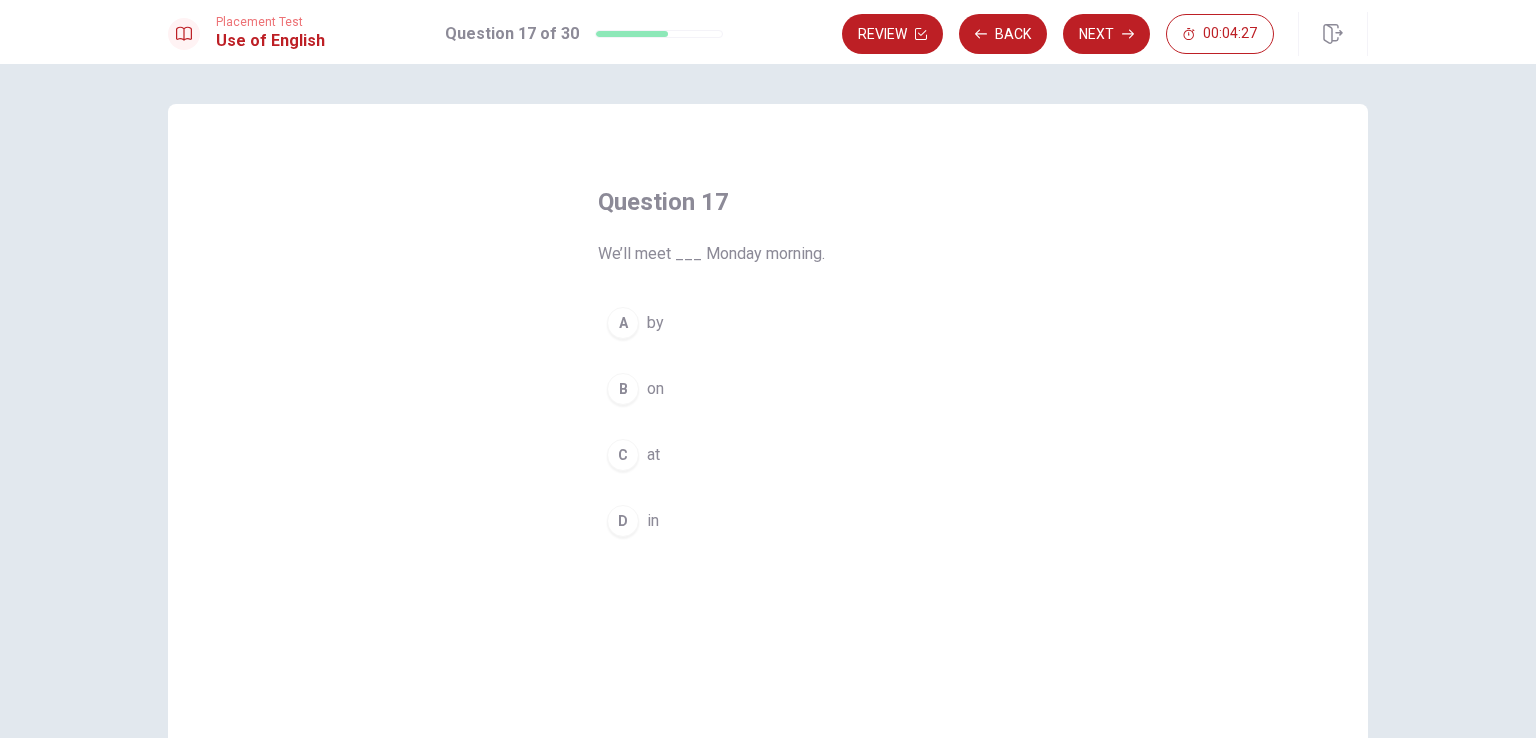 click on "on" at bounding box center [655, 323] 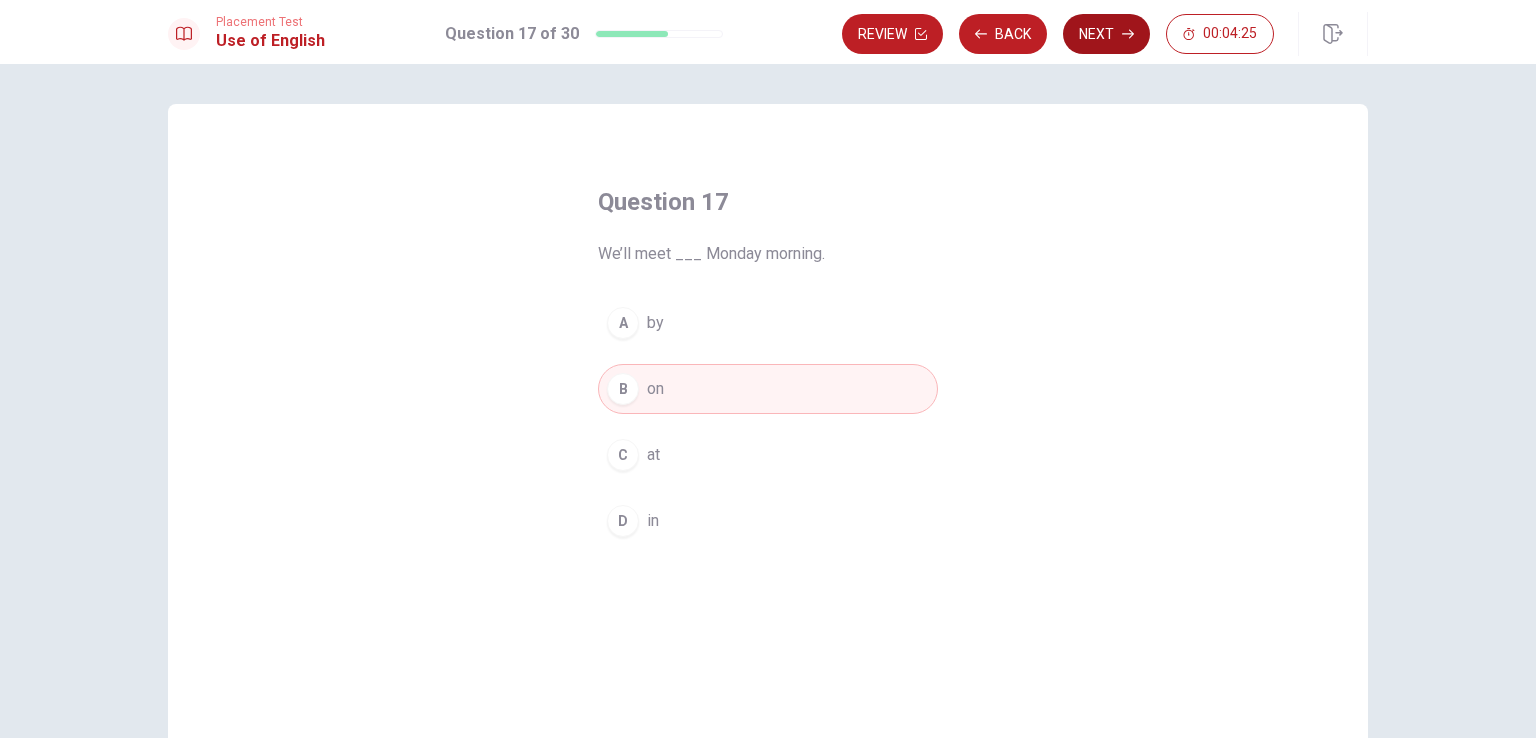 click on "Next" at bounding box center (1106, 34) 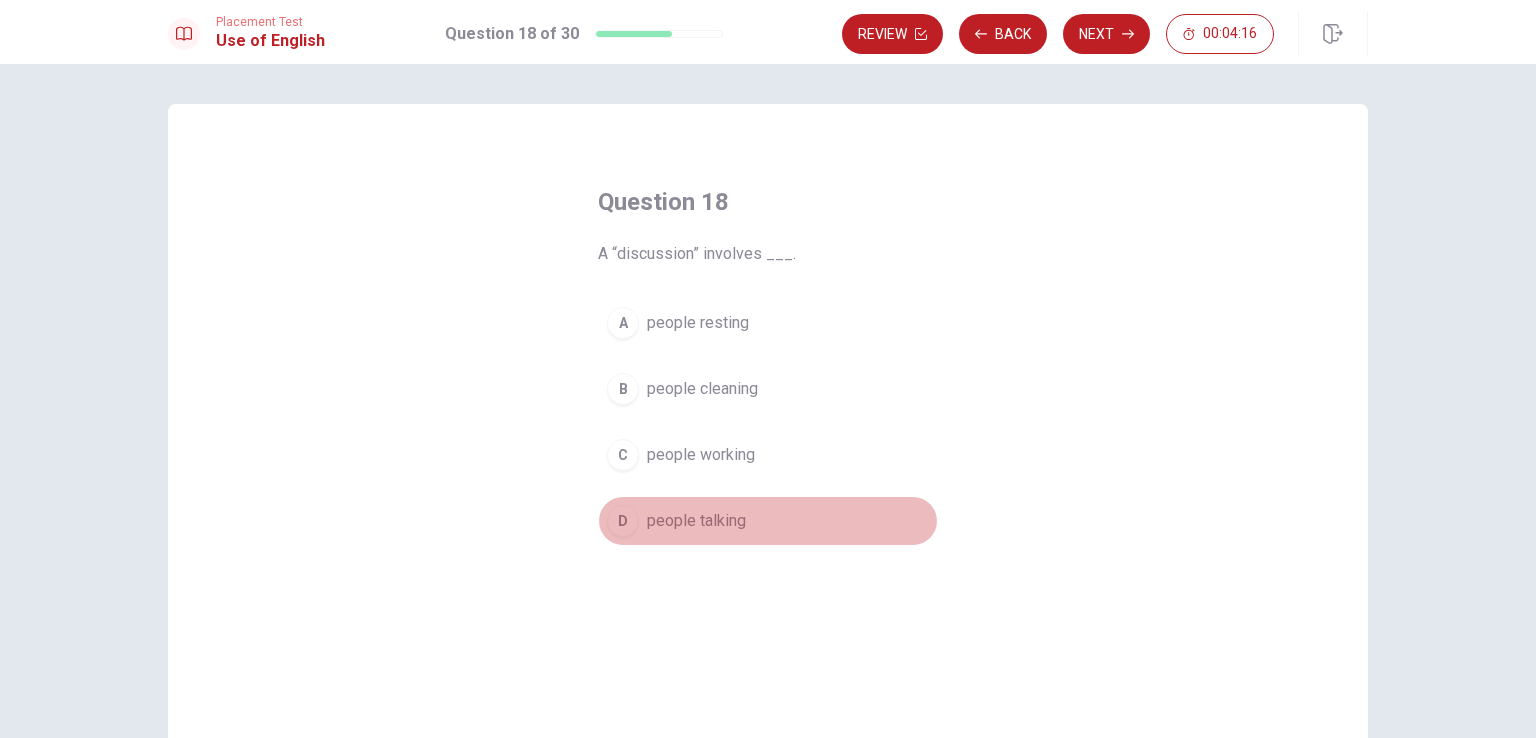 drag, startPoint x: 686, startPoint y: 510, endPoint x: 879, endPoint y: 277, distance: 302.55246 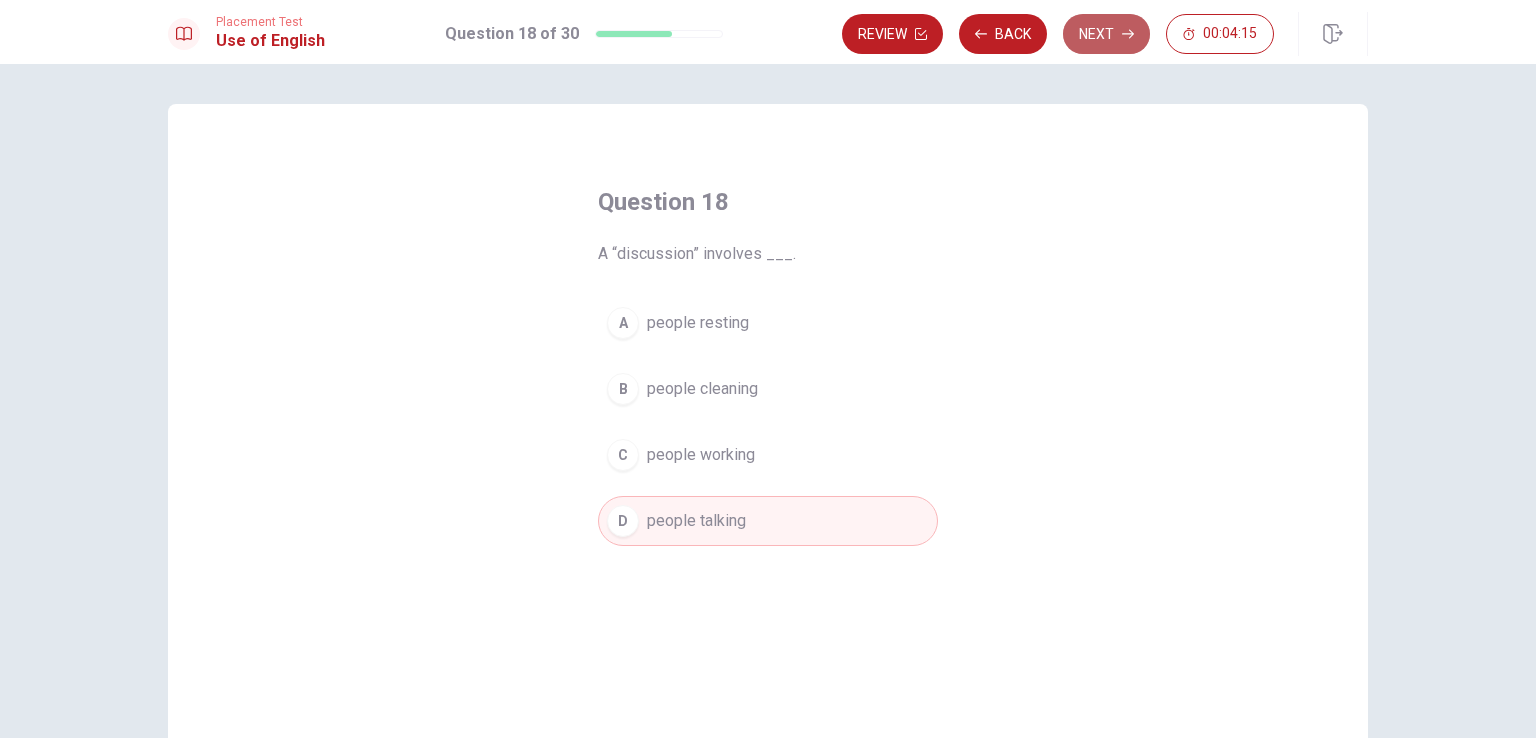 click on "Next" at bounding box center (1106, 34) 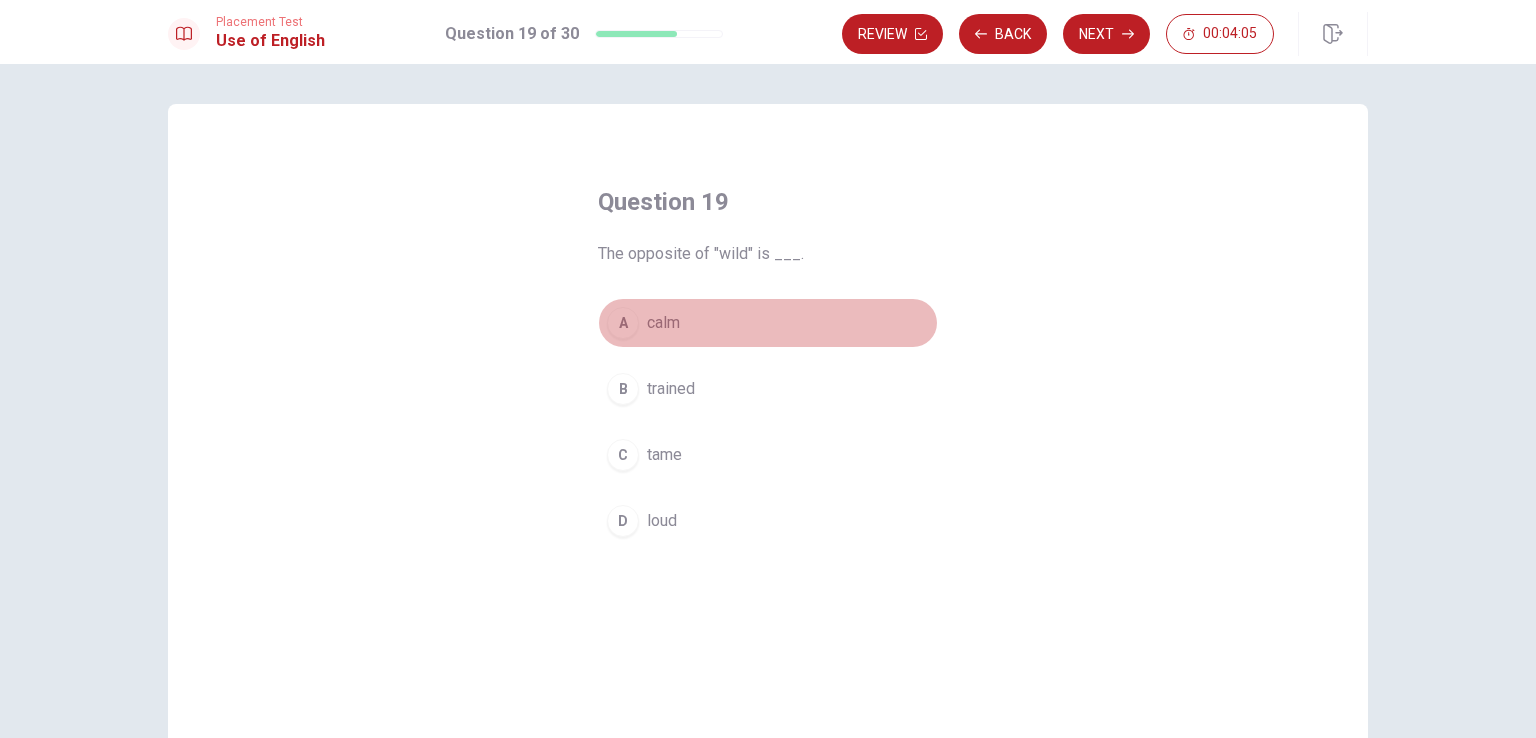 click on "calm" at bounding box center (663, 323) 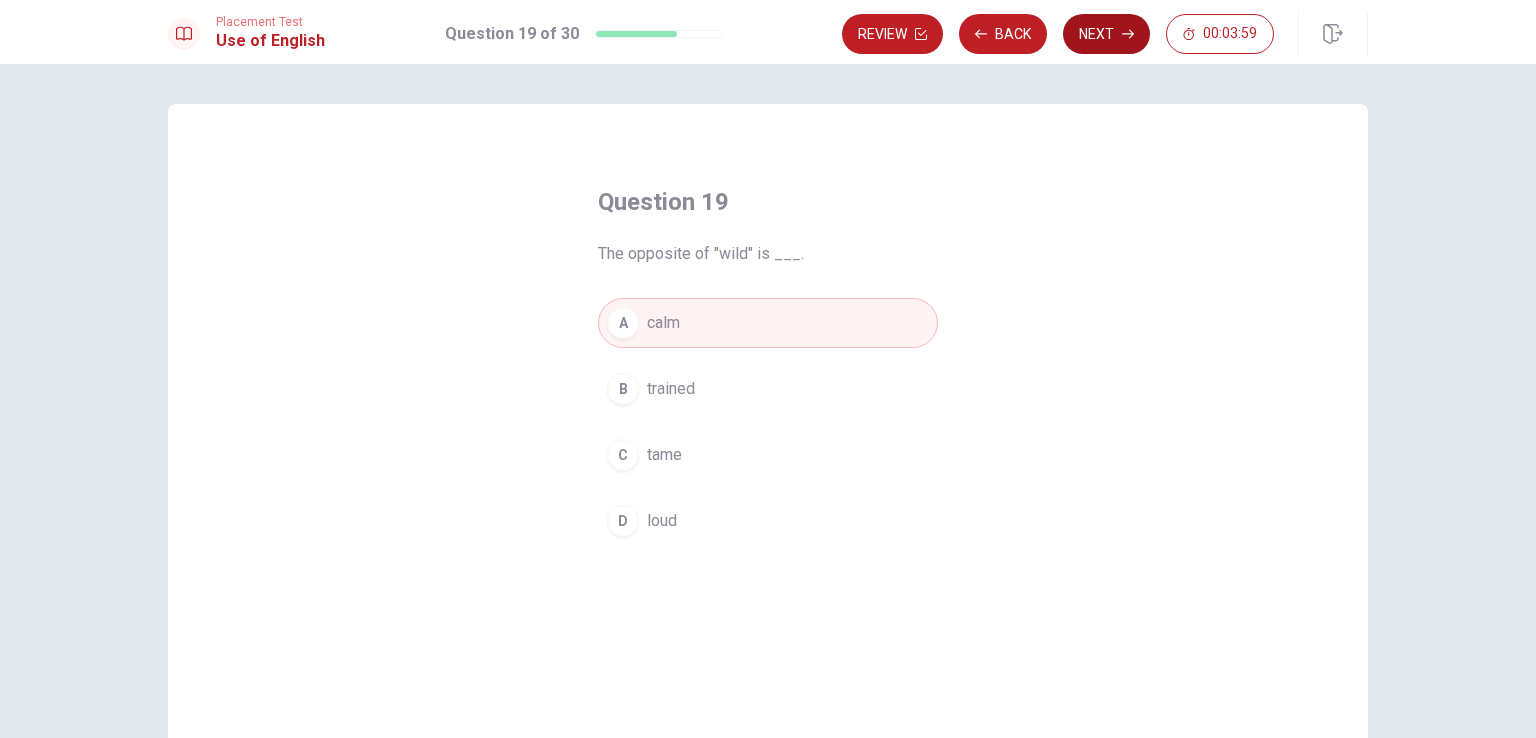 click on "Next" at bounding box center [1106, 34] 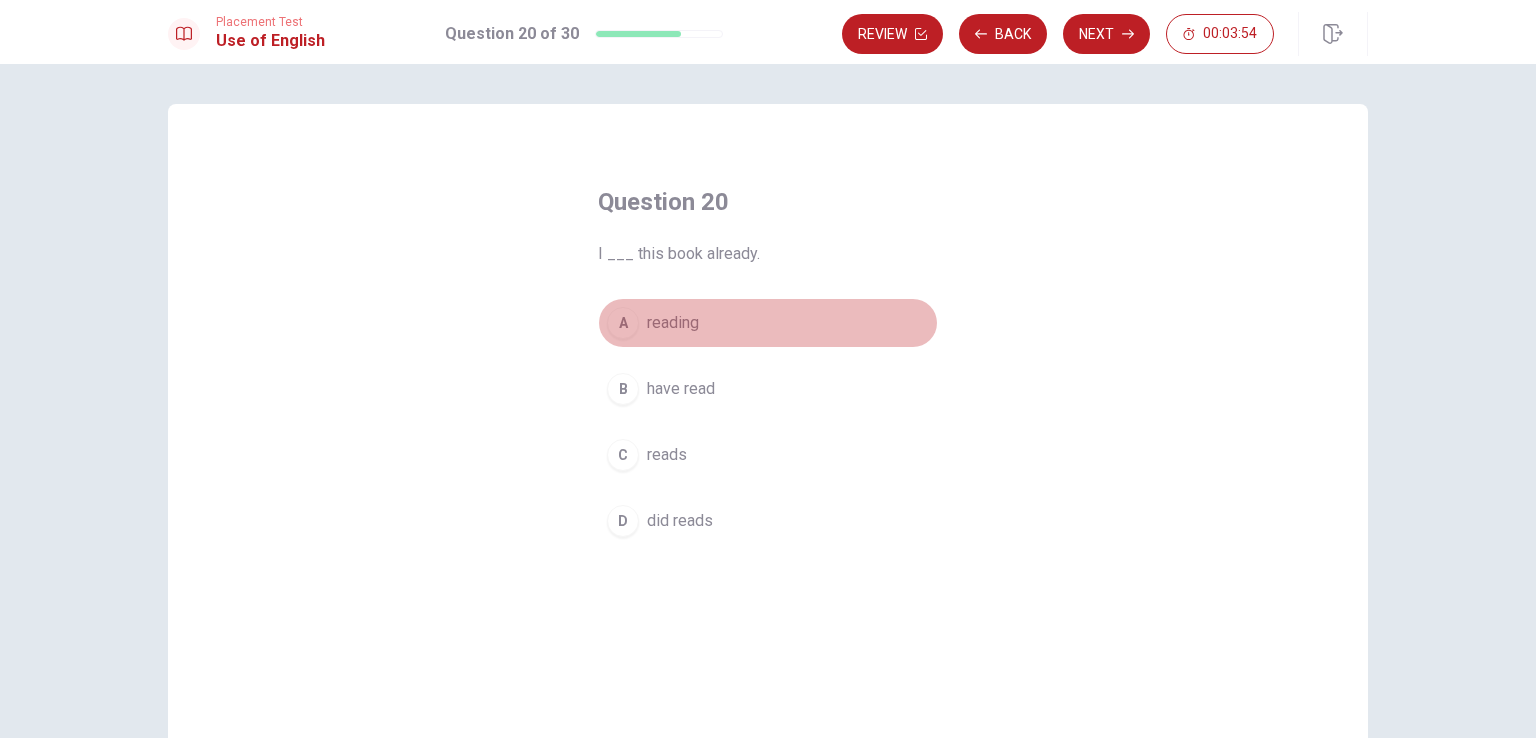 click on "A reading" at bounding box center (768, 323) 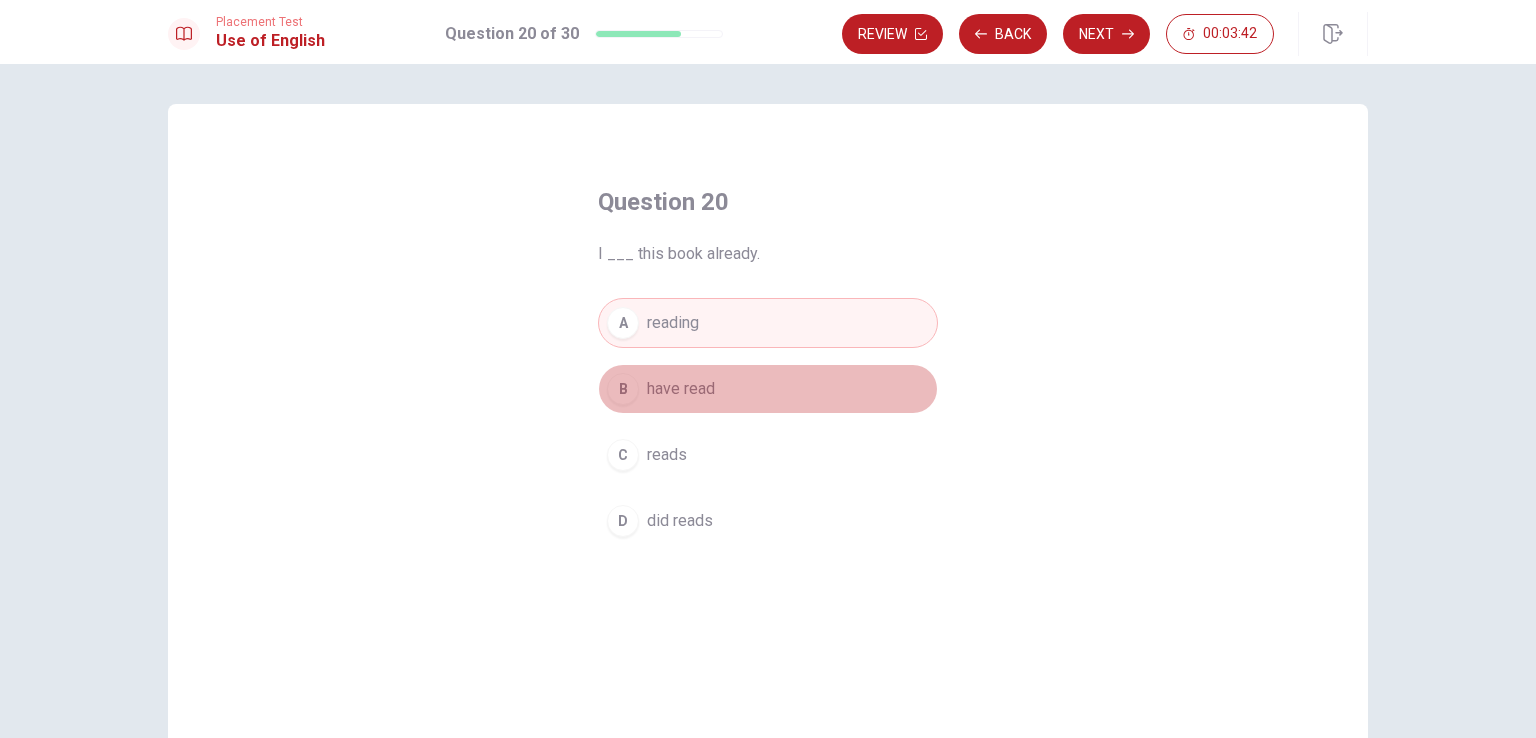 click on "B have read" at bounding box center (768, 389) 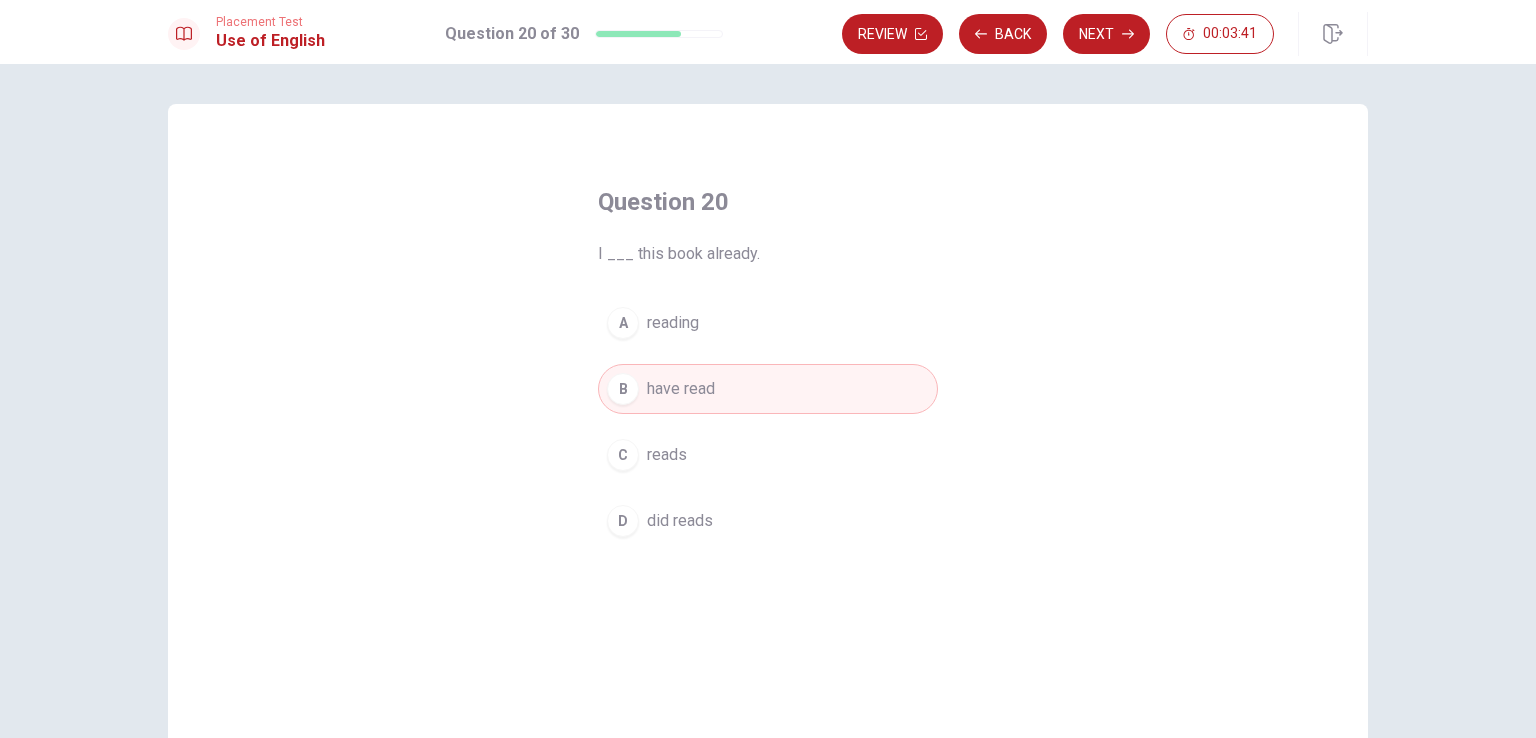 click on "reads" at bounding box center (673, 323) 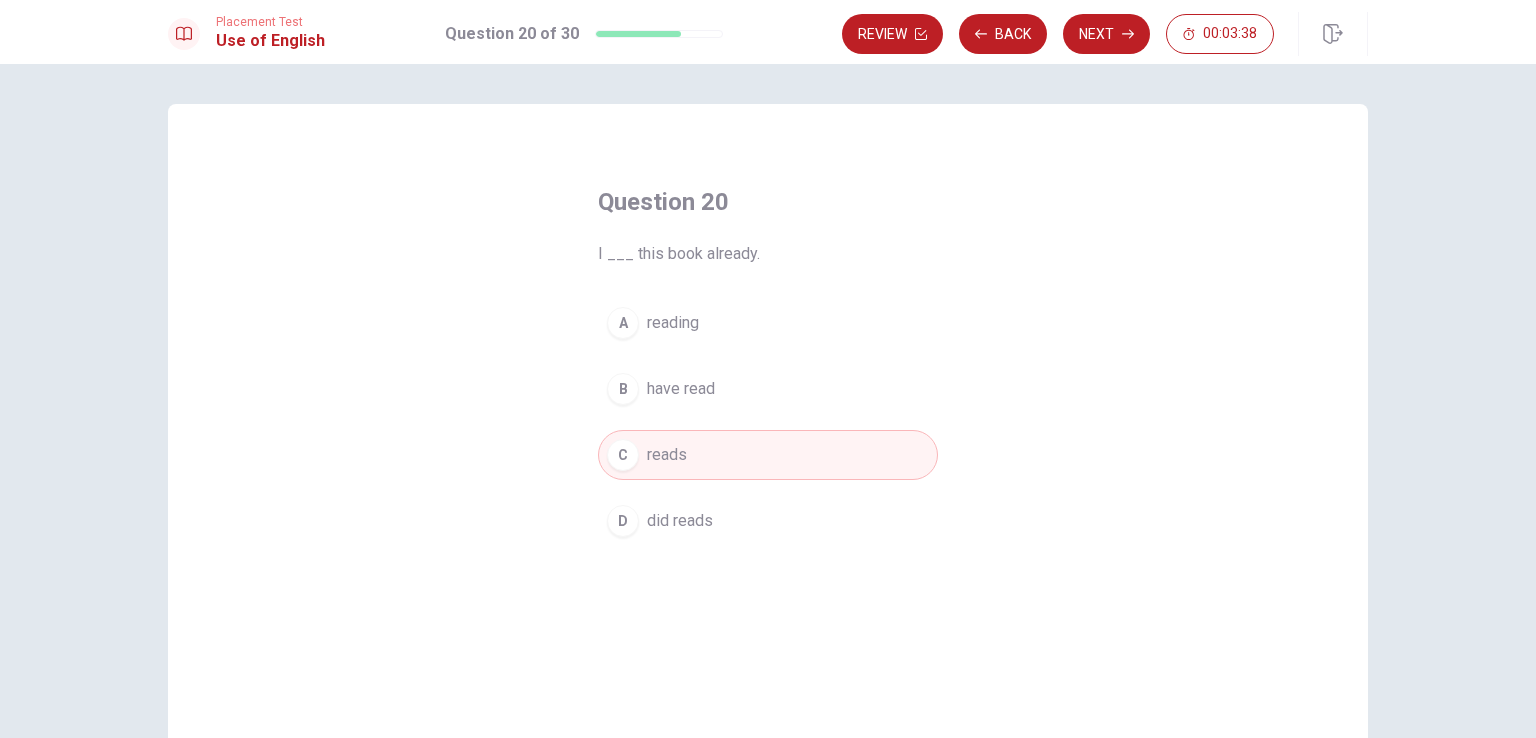 click on "have read" at bounding box center (673, 323) 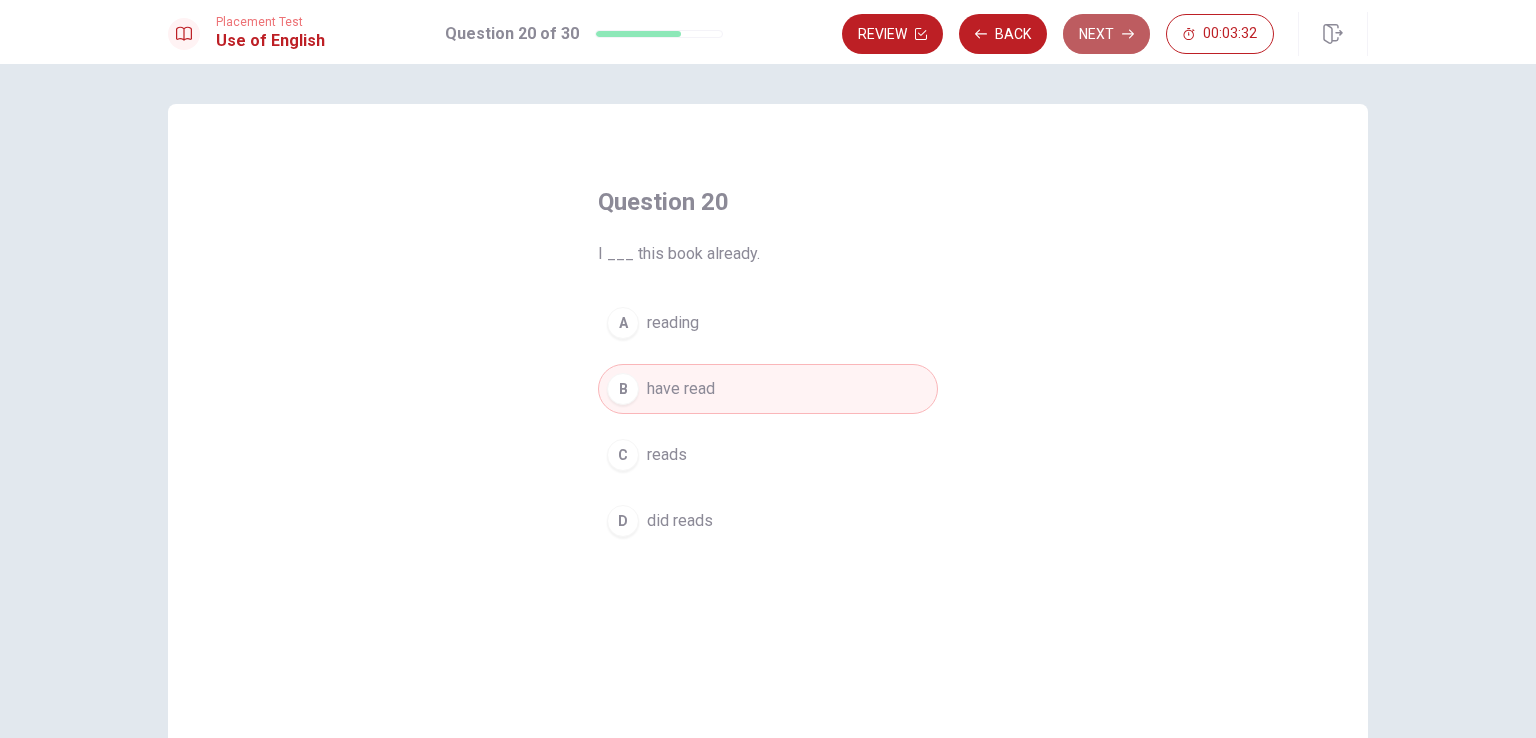 click on "Next" at bounding box center [1106, 34] 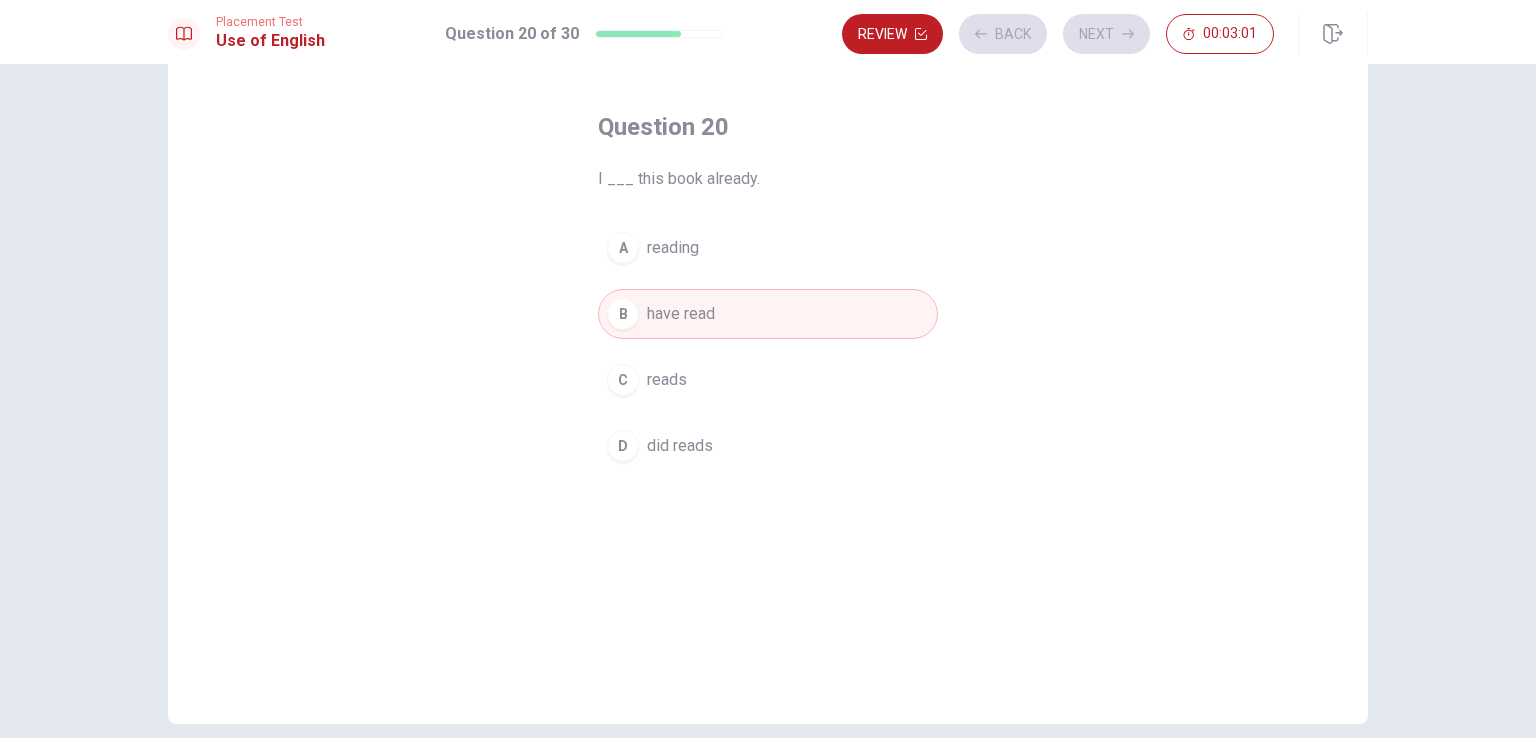 scroll, scrollTop: 0, scrollLeft: 0, axis: both 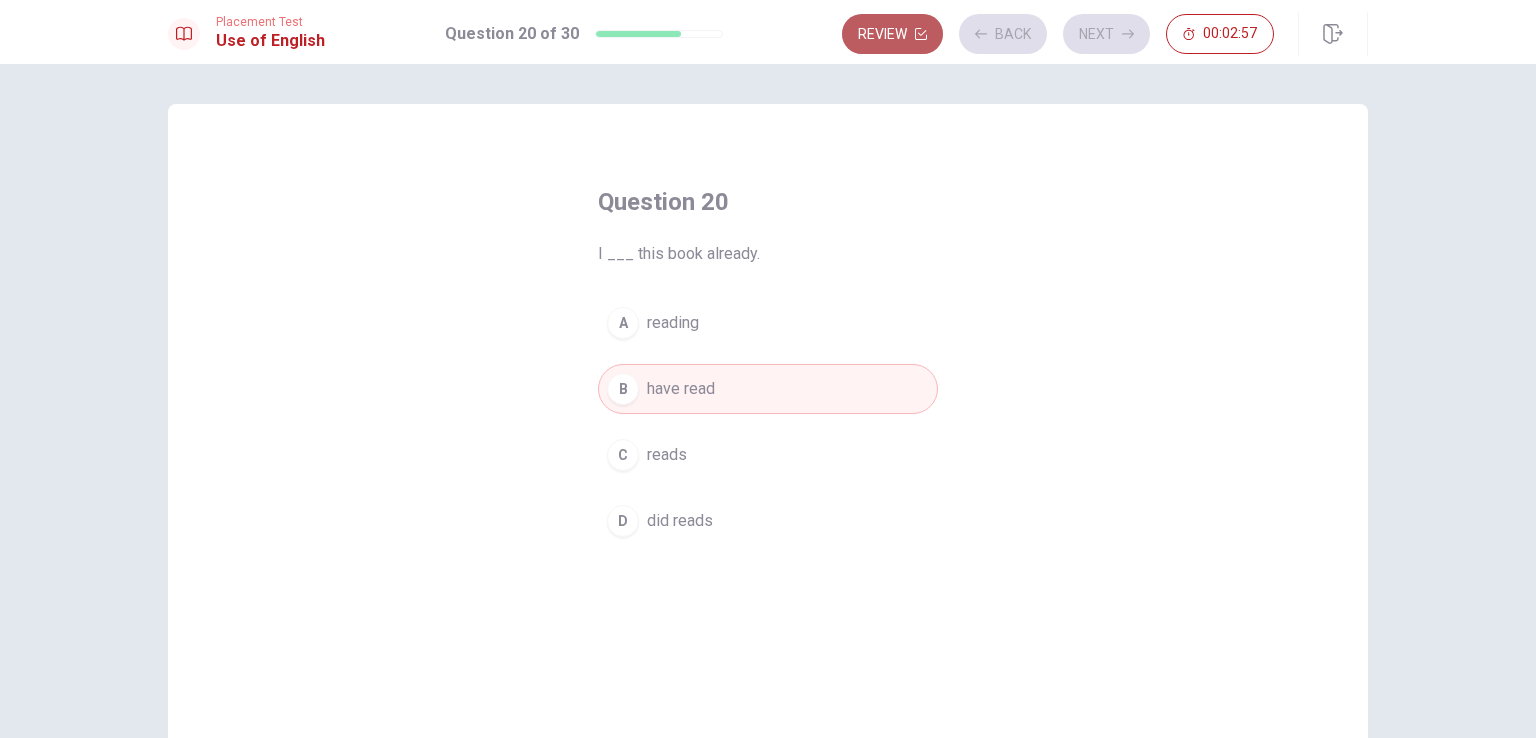 click on "Review" at bounding box center (892, 34) 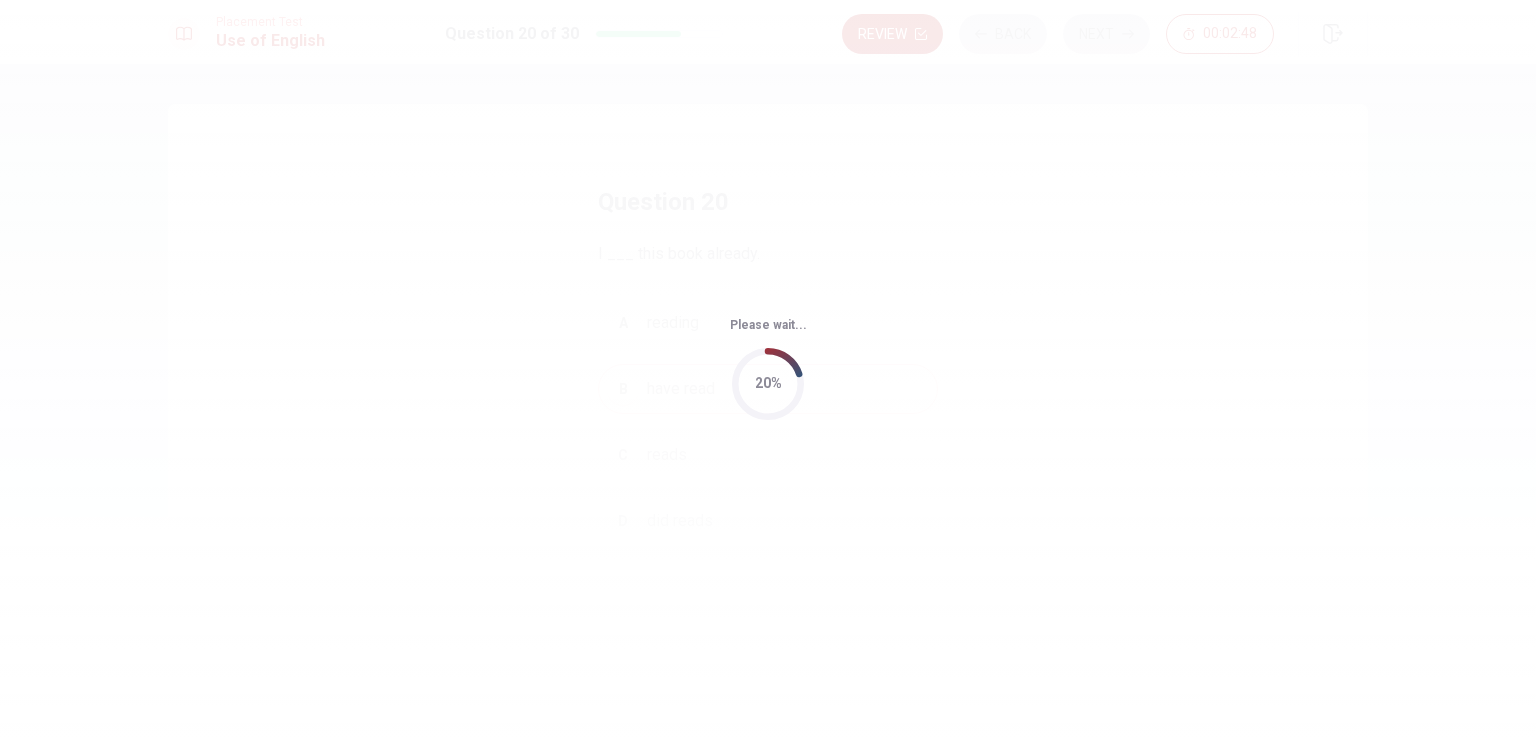 scroll, scrollTop: 165, scrollLeft: 0, axis: vertical 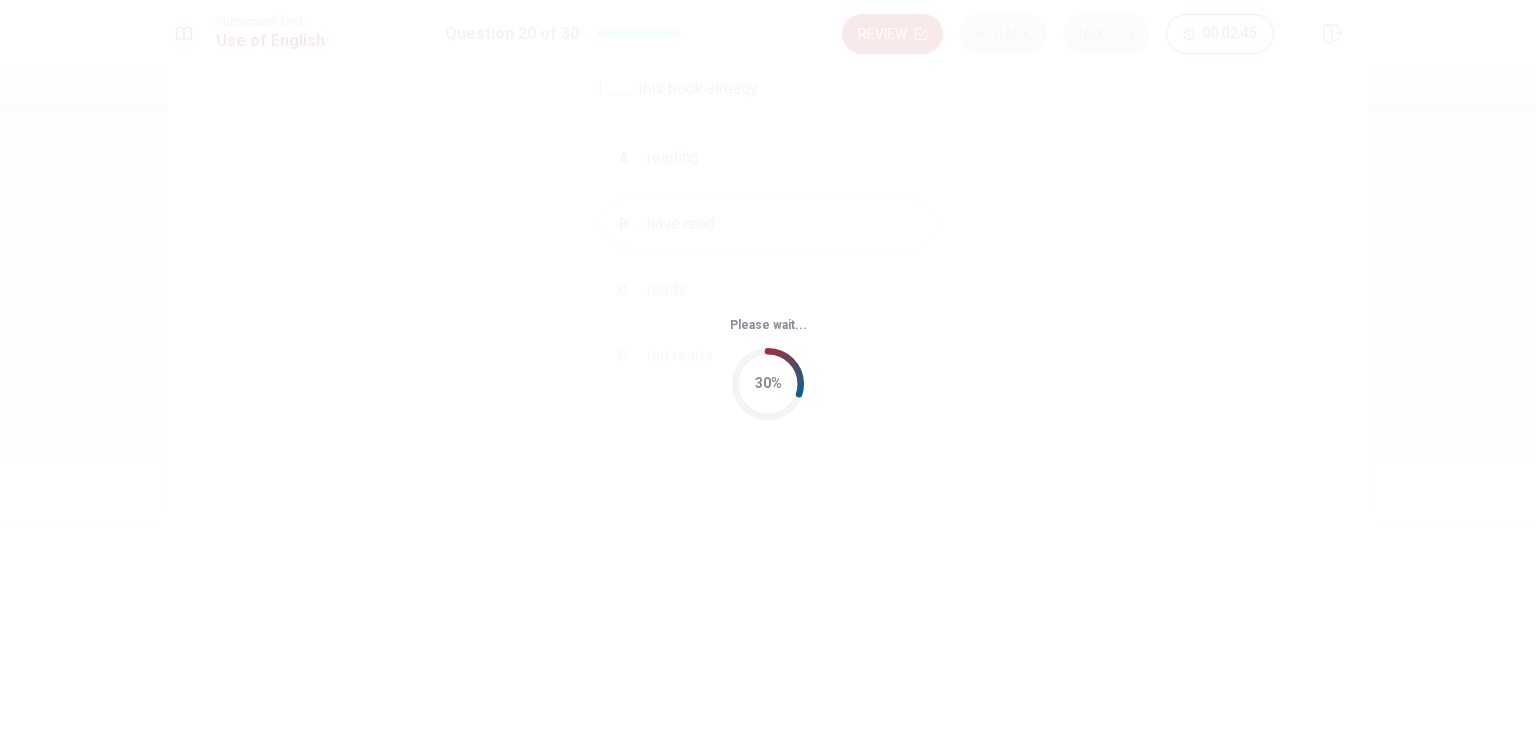 click on "Please wait... 30%" at bounding box center (768, 369) 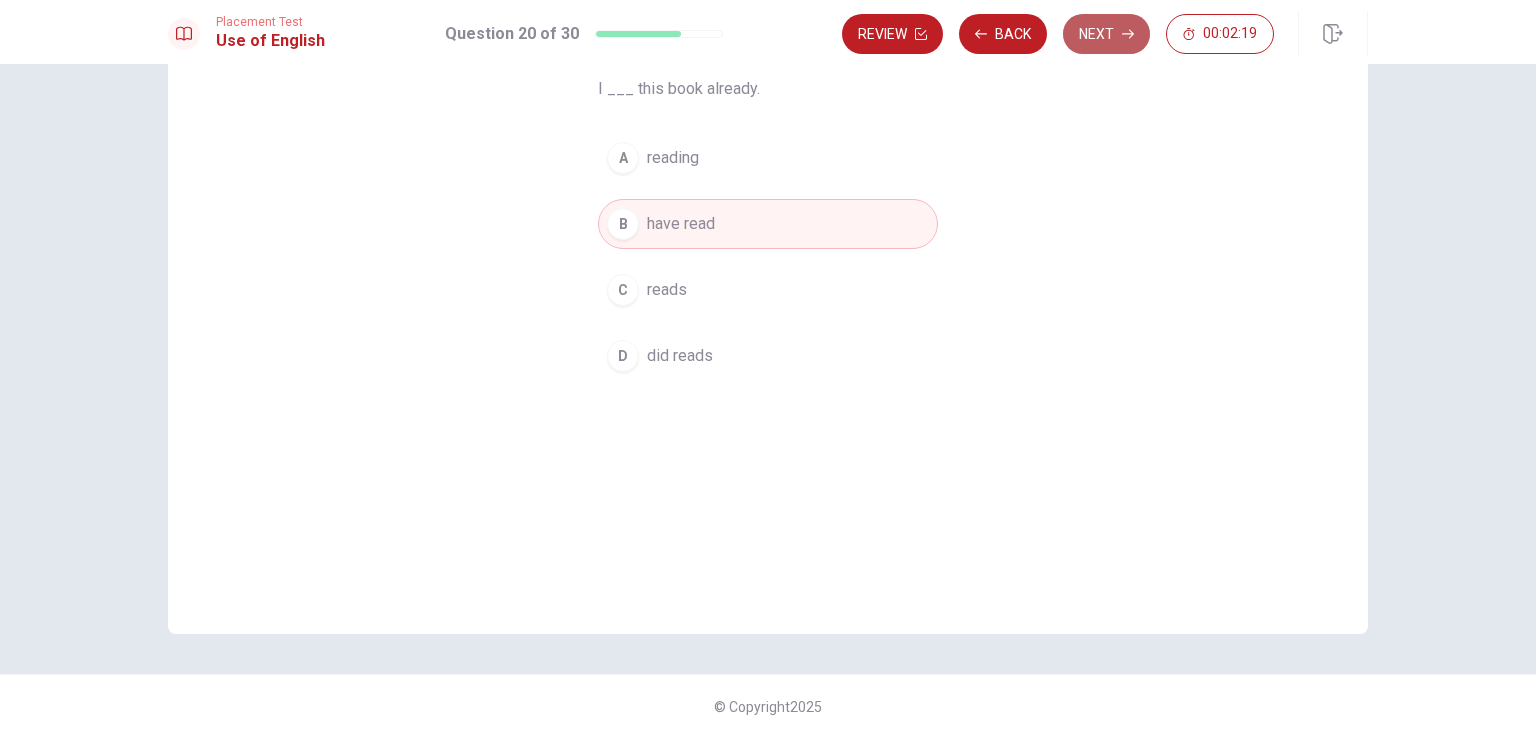 click on "Next" at bounding box center [1106, 34] 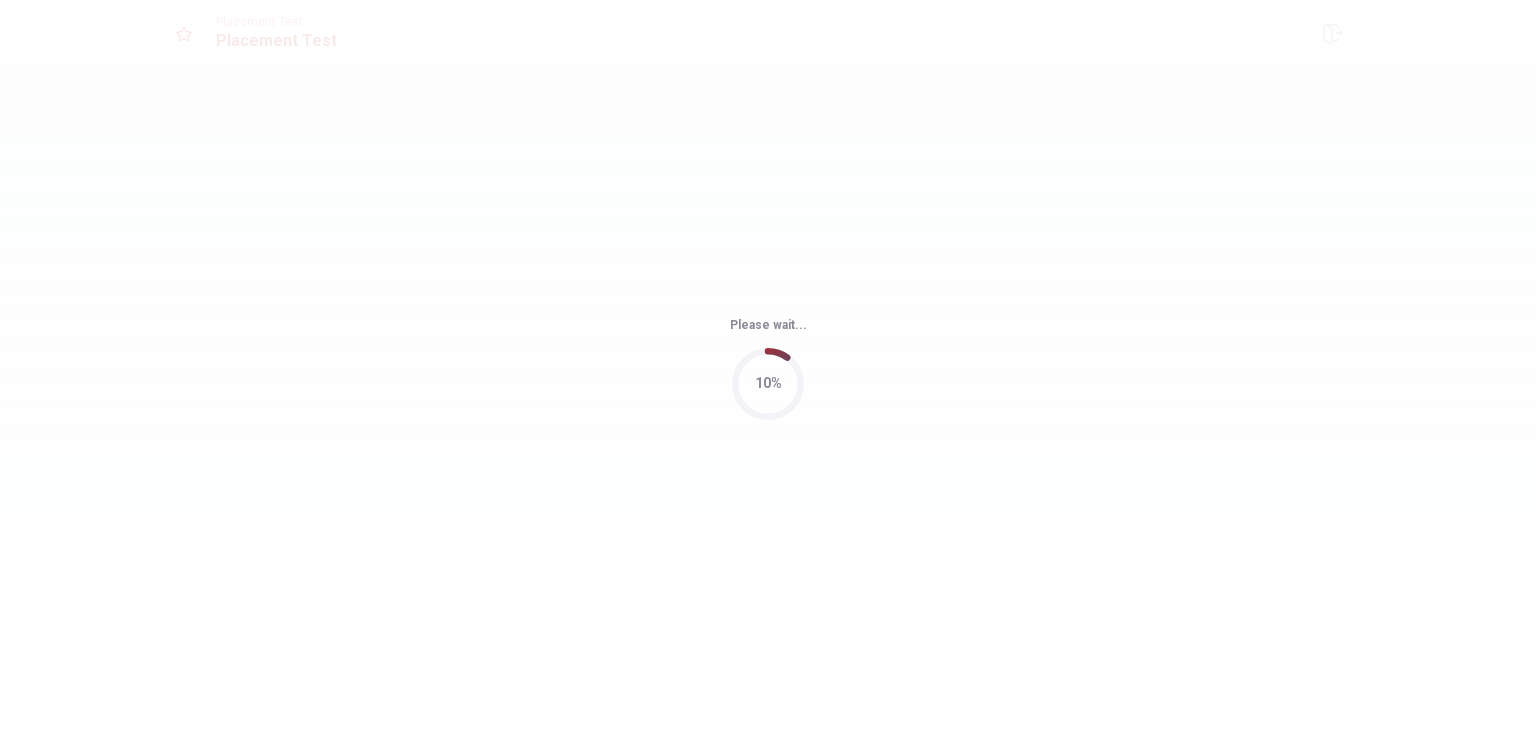 scroll, scrollTop: 0, scrollLeft: 0, axis: both 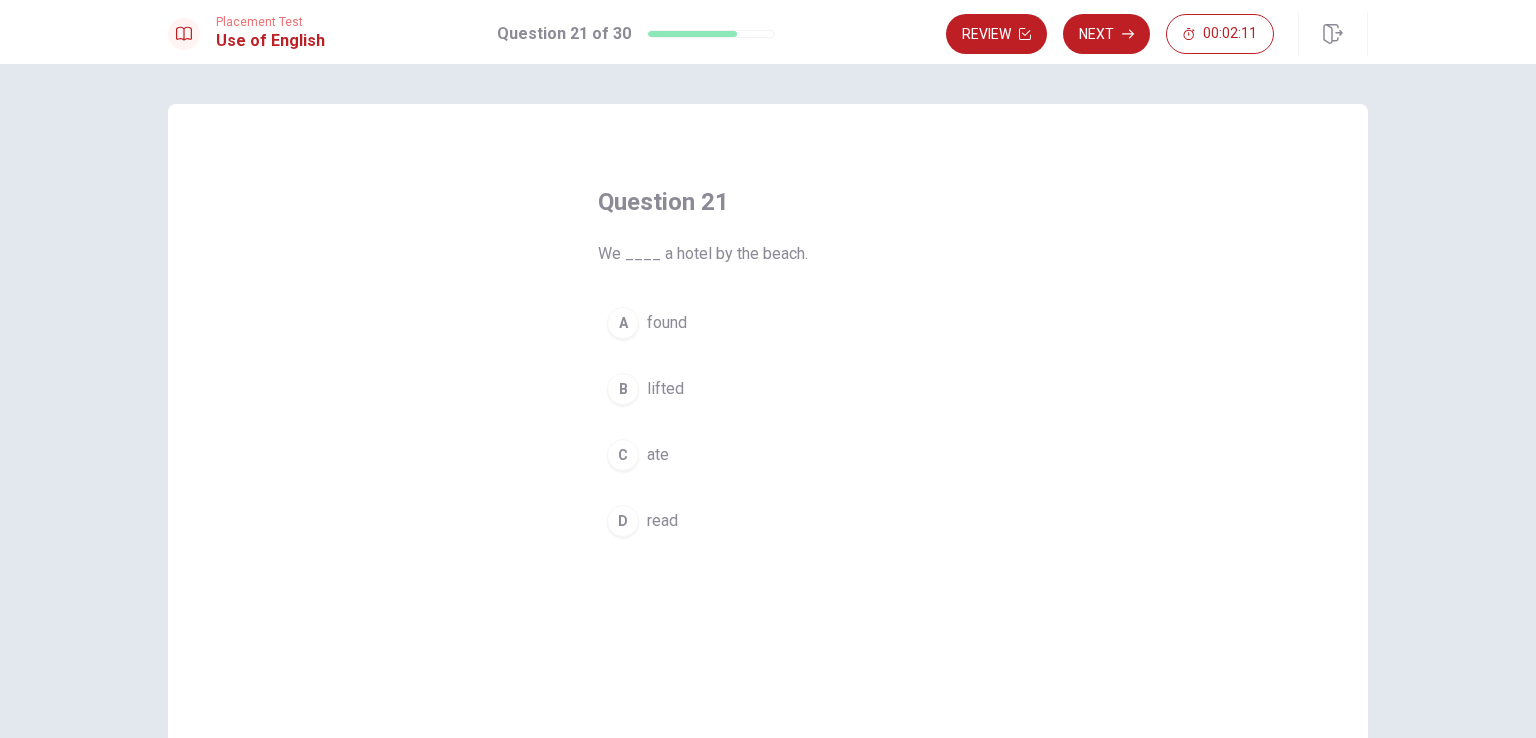 click on "A found" at bounding box center [768, 323] 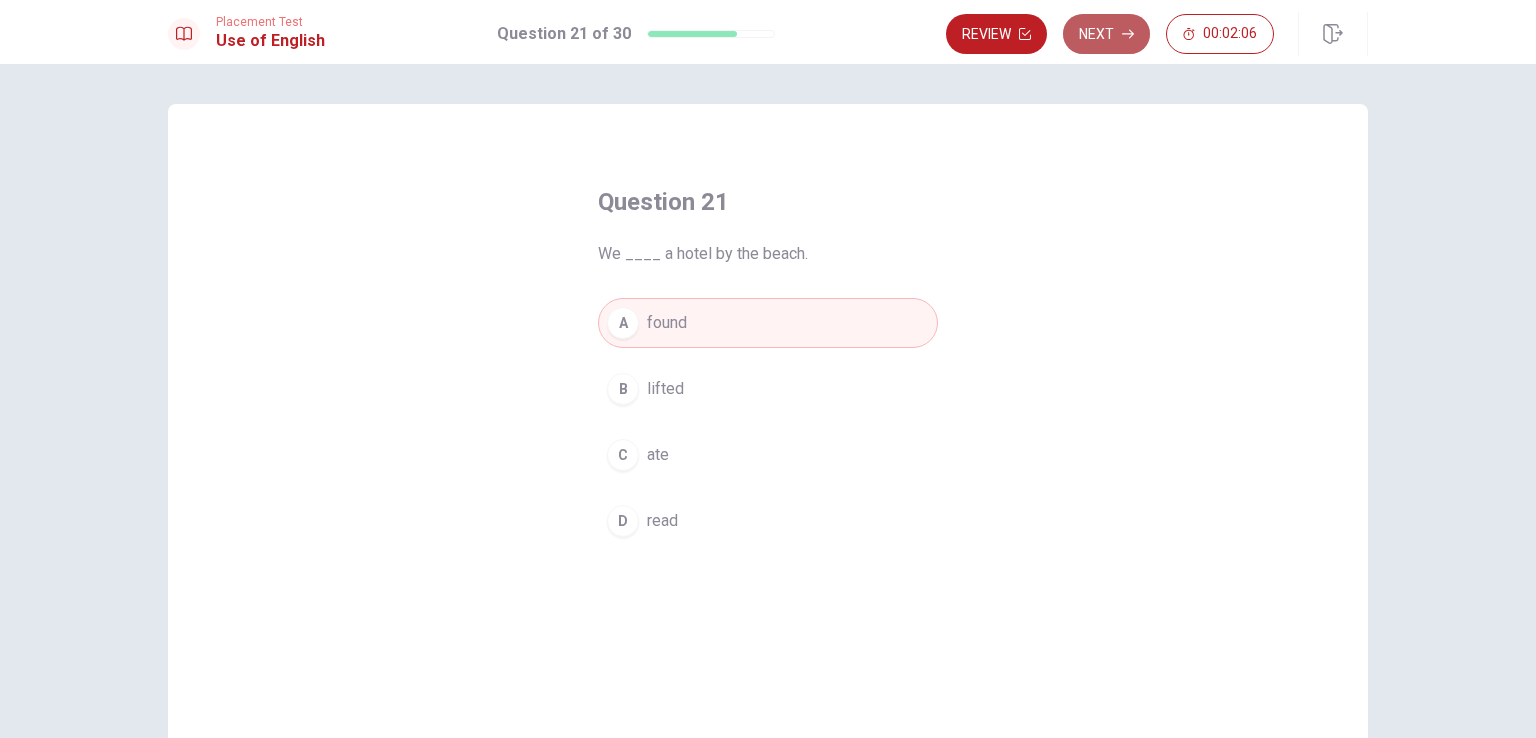click on "Next" at bounding box center (1106, 34) 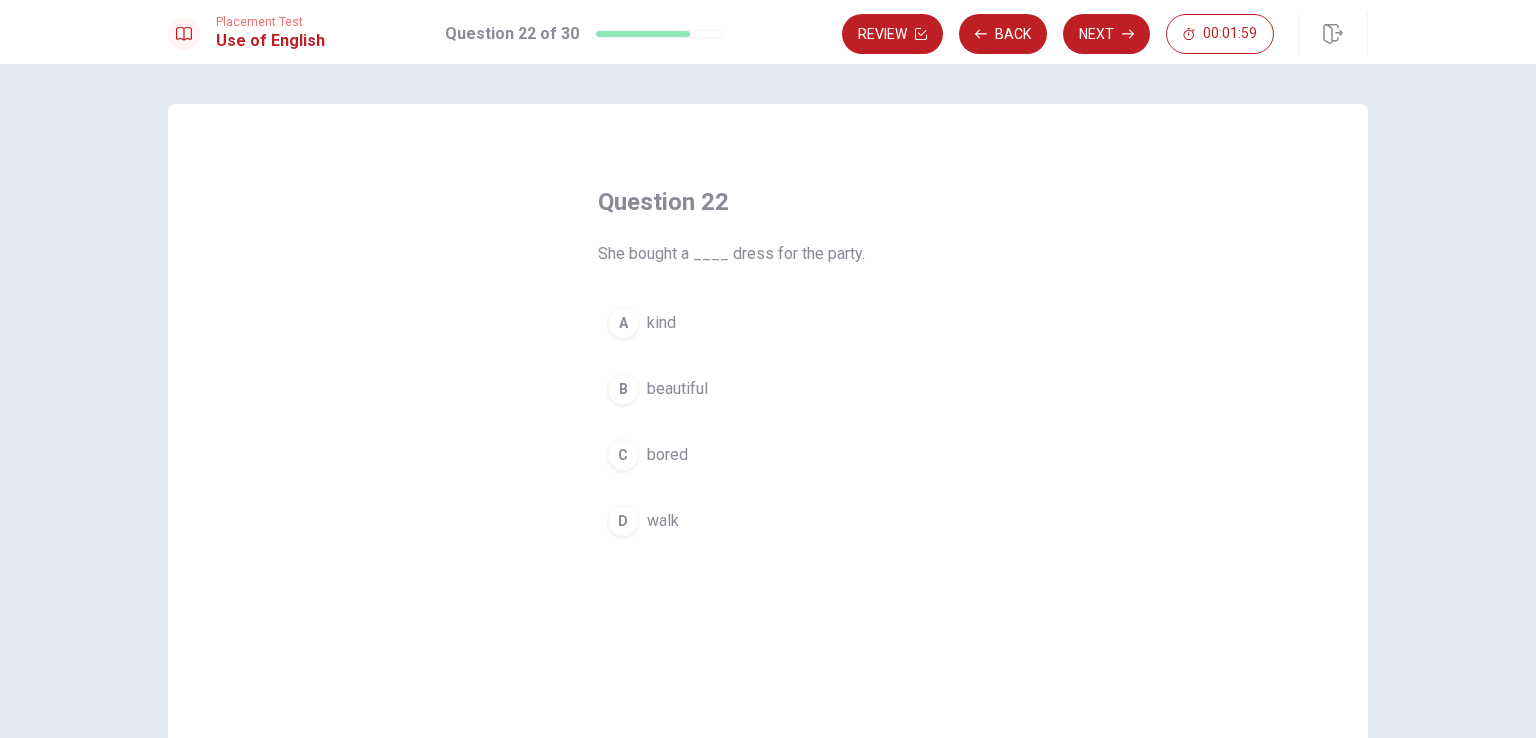 click on "beautiful" at bounding box center (661, 323) 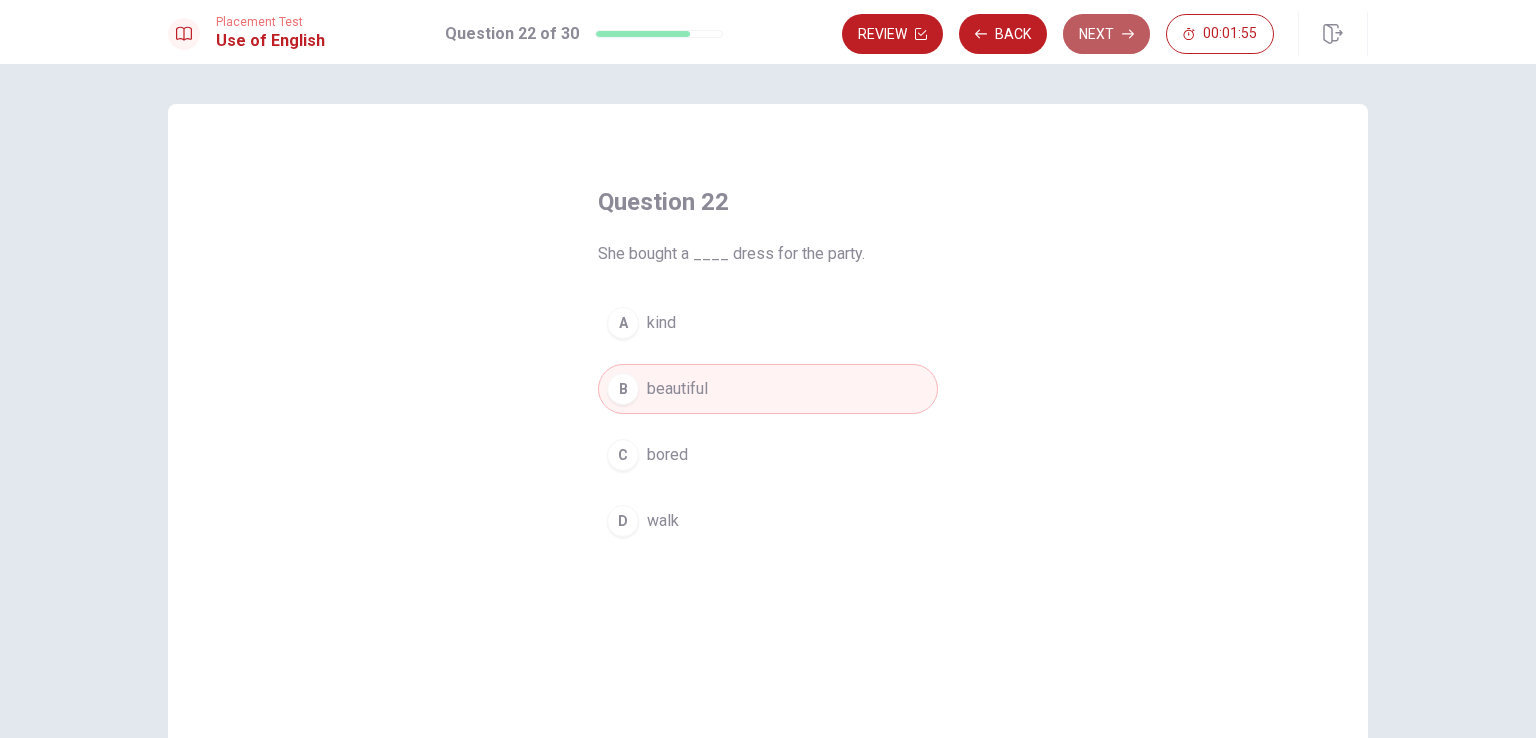 click on "Next" at bounding box center (1106, 34) 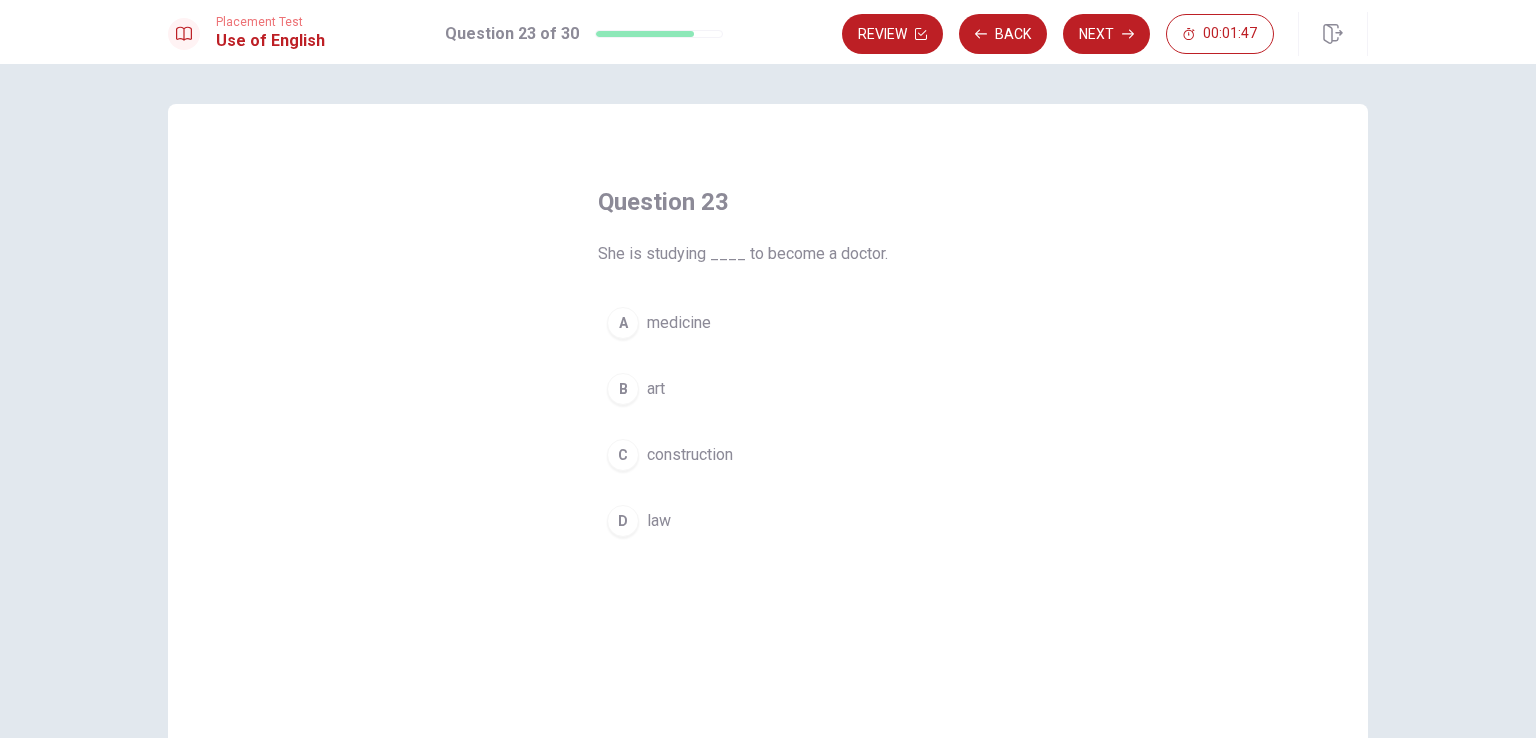 click on "medicine" at bounding box center (679, 323) 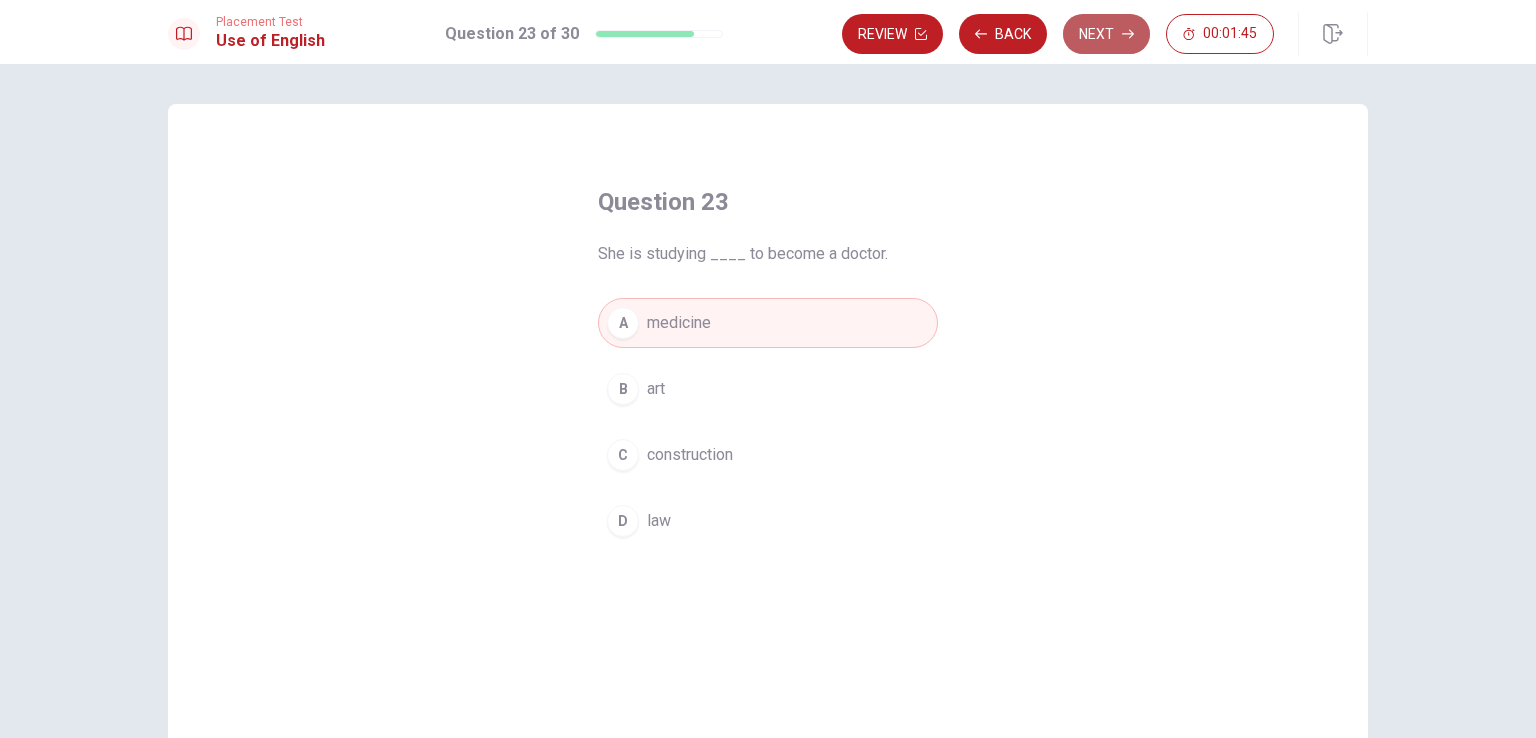 click on "Next" at bounding box center (1106, 34) 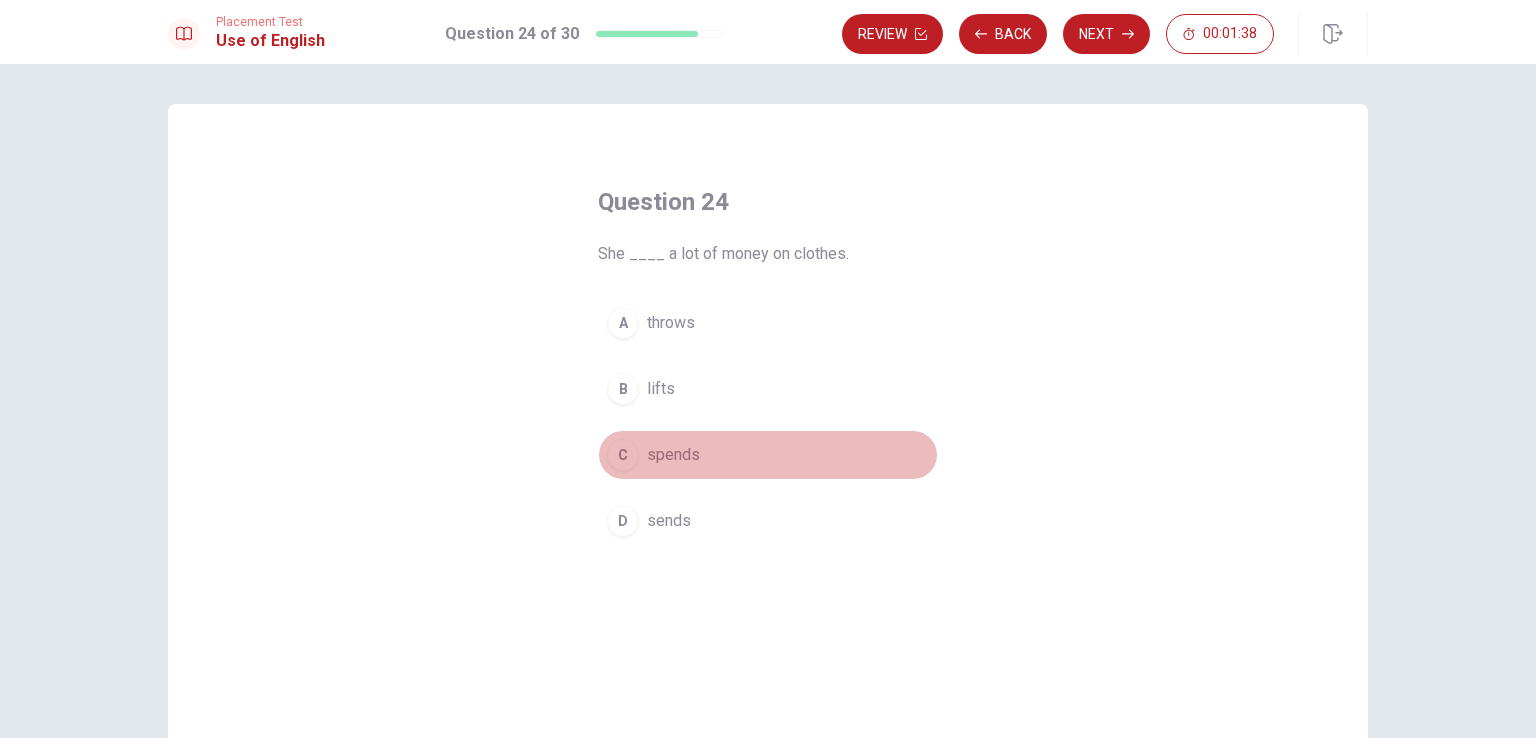 click on "spends" at bounding box center (671, 323) 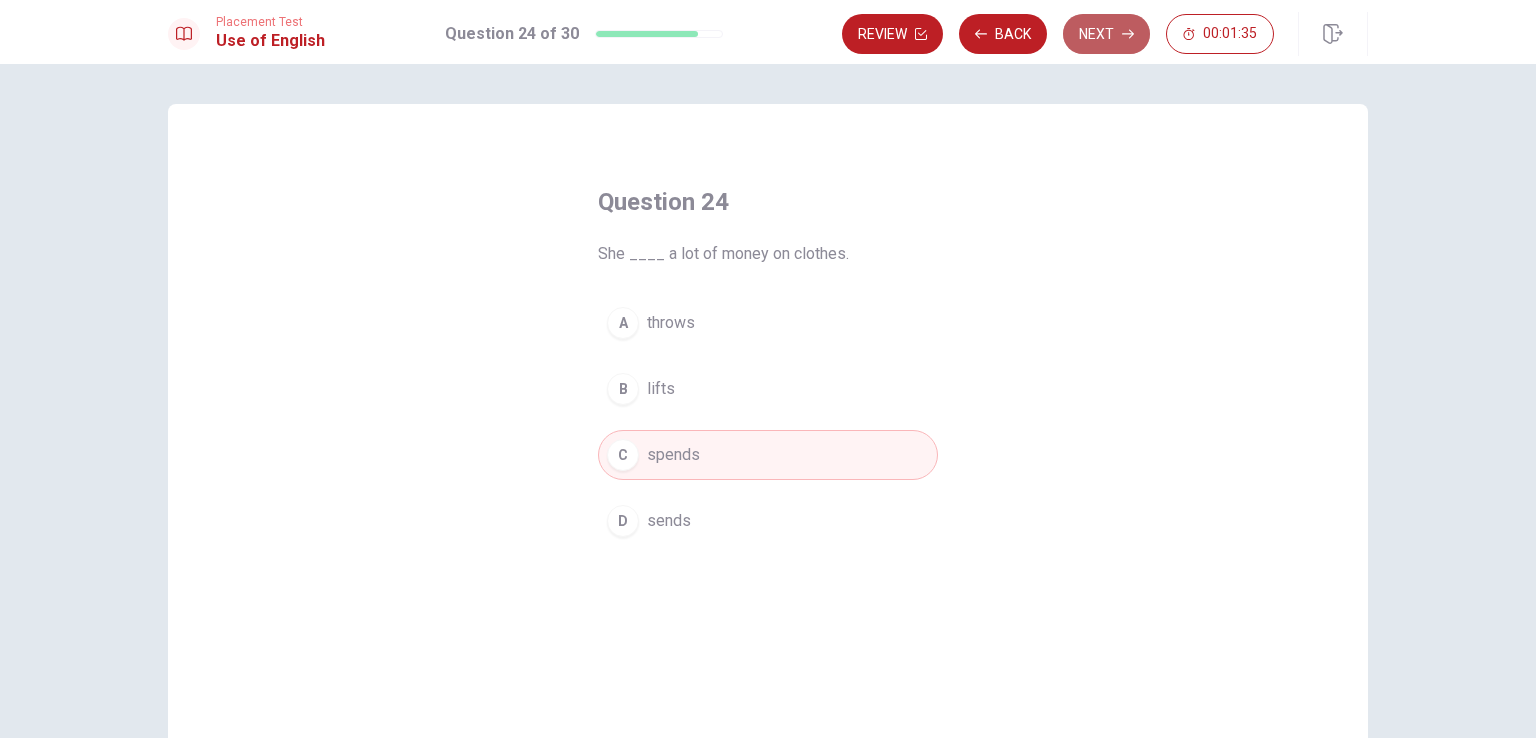 click on "Next" at bounding box center (1106, 34) 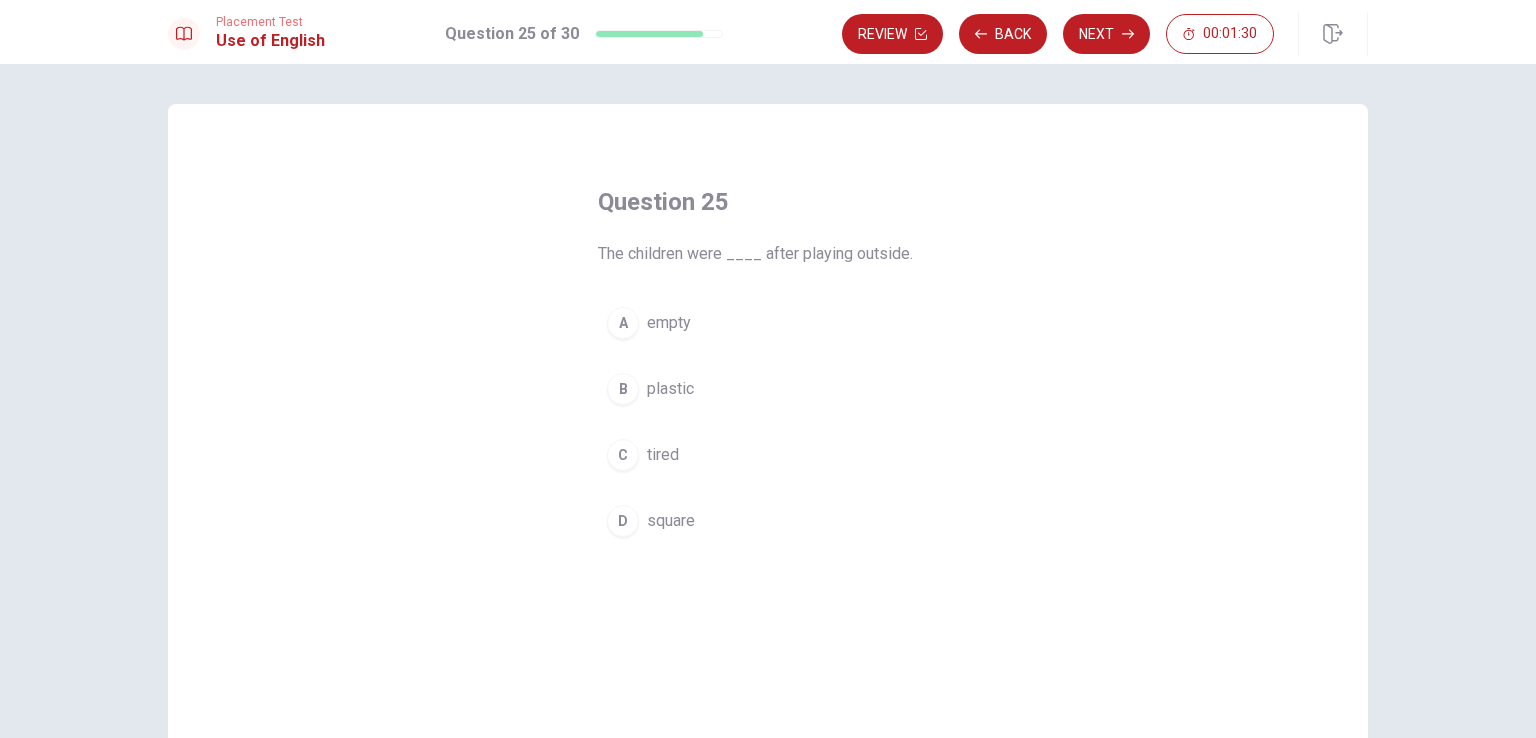click on "A empty" at bounding box center [768, 323] 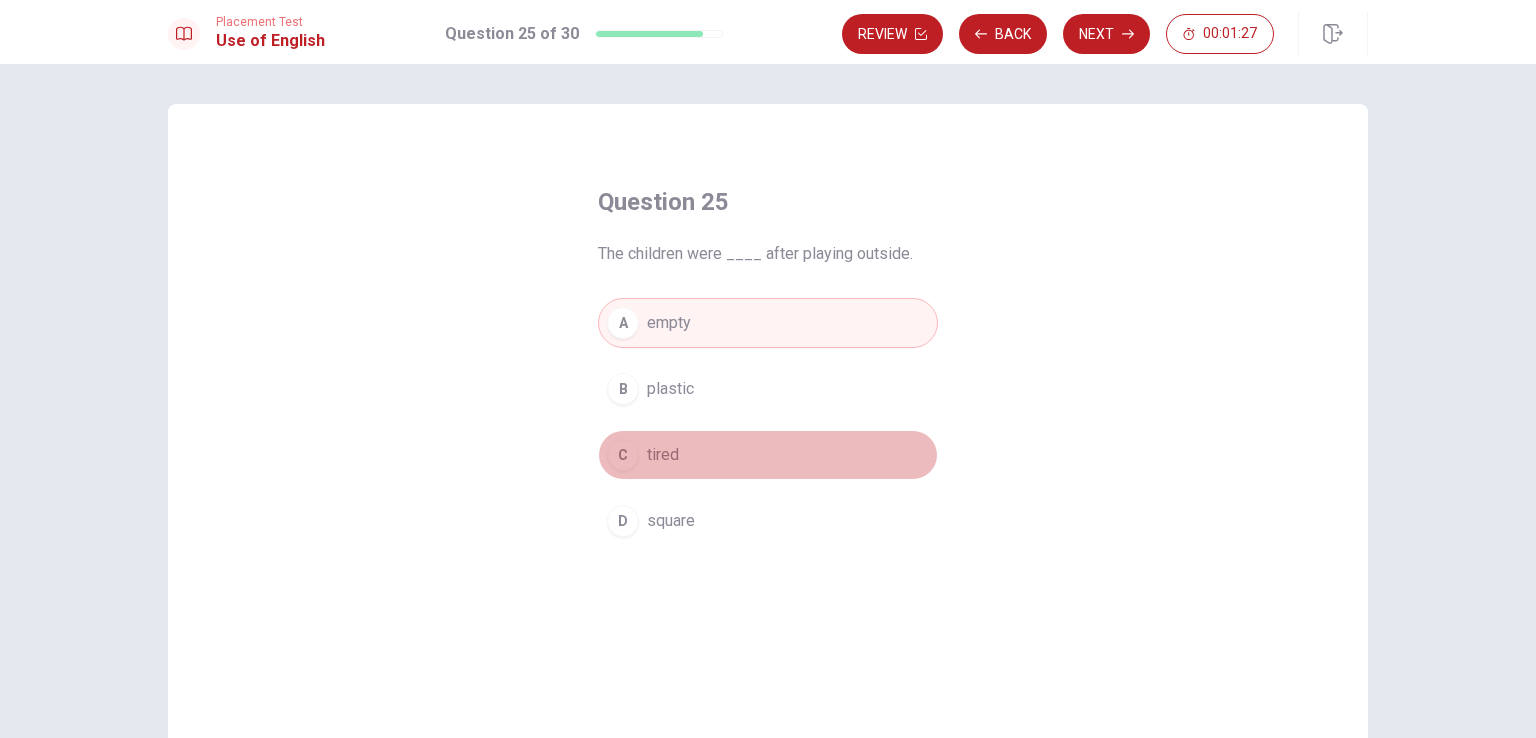 click on "C tired" at bounding box center (768, 455) 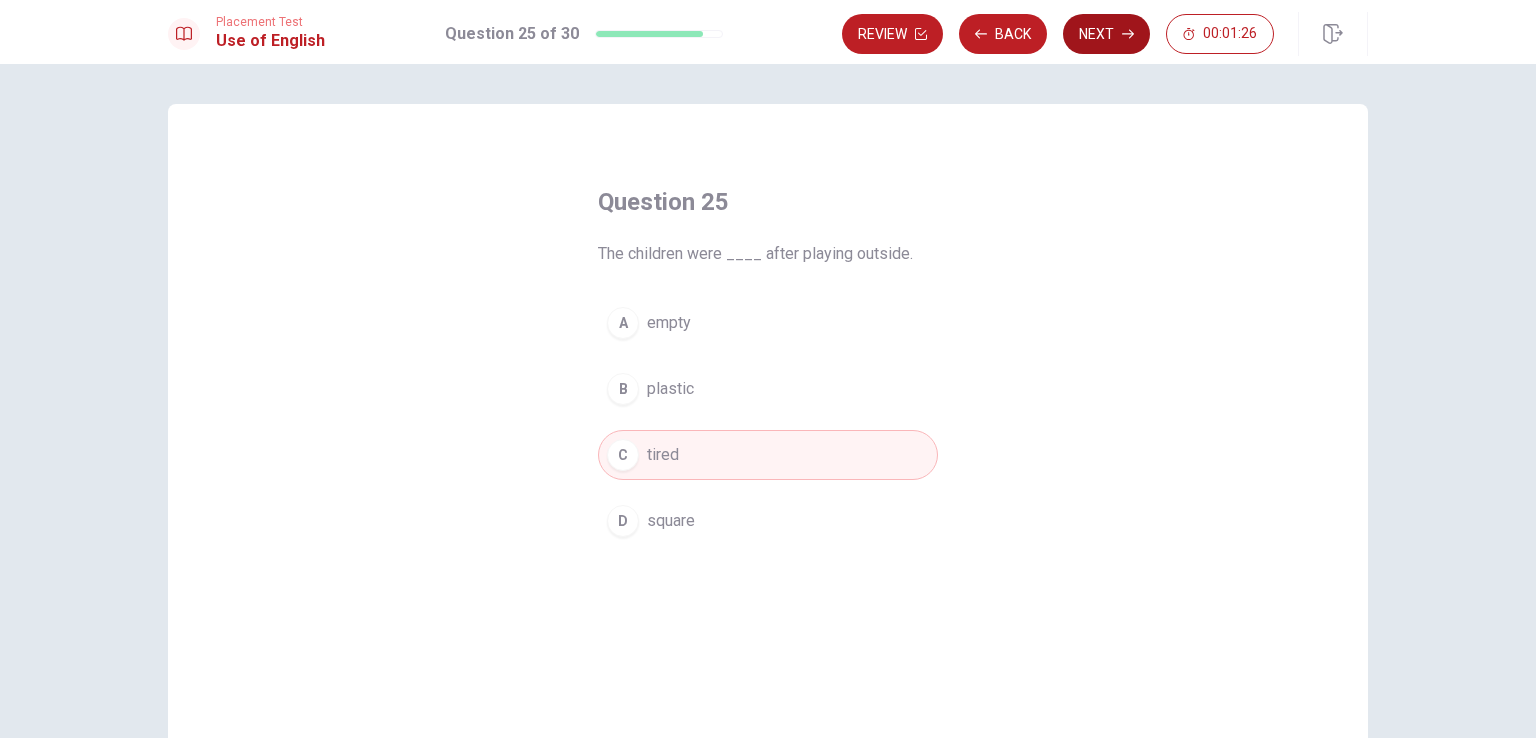 click on "Next" at bounding box center [1106, 34] 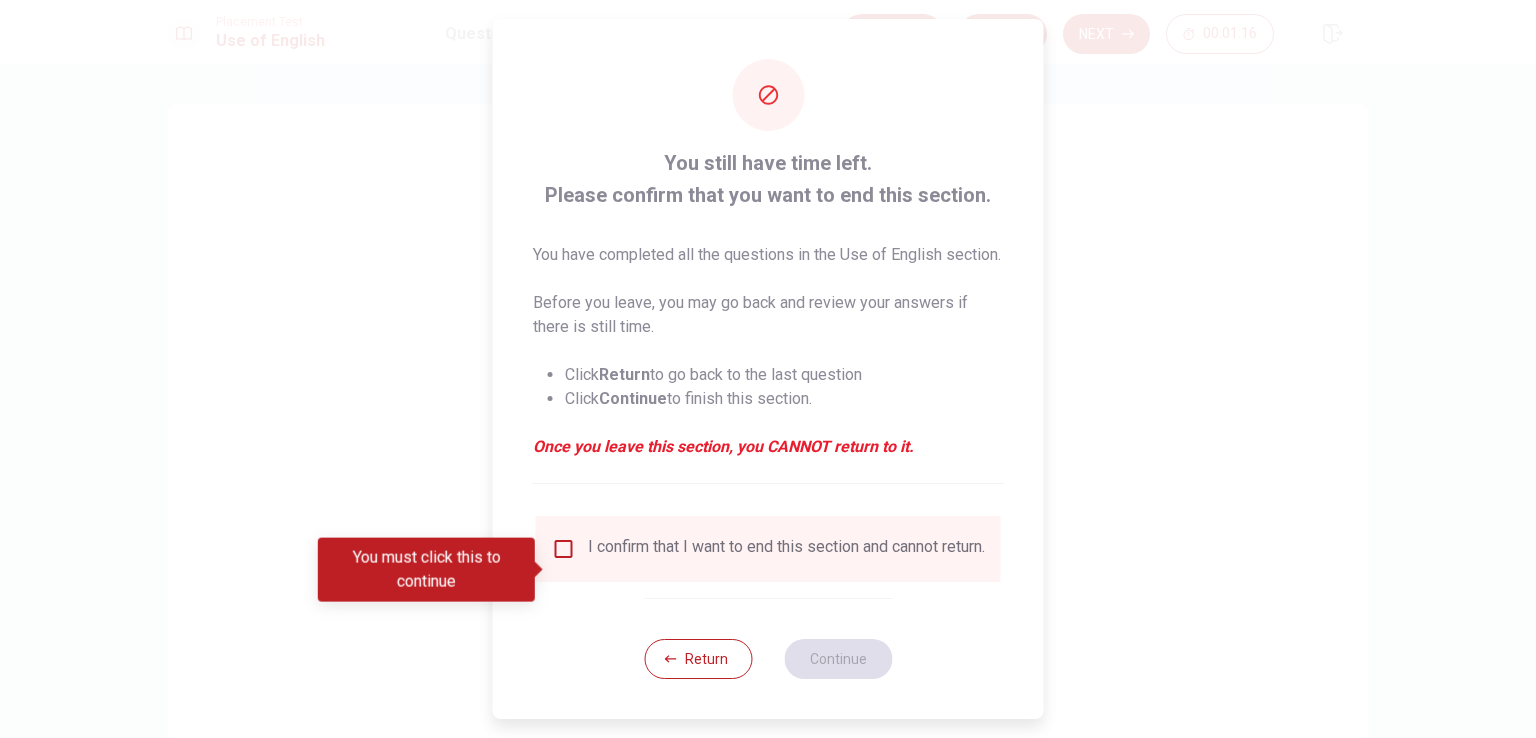 click at bounding box center (564, 549) 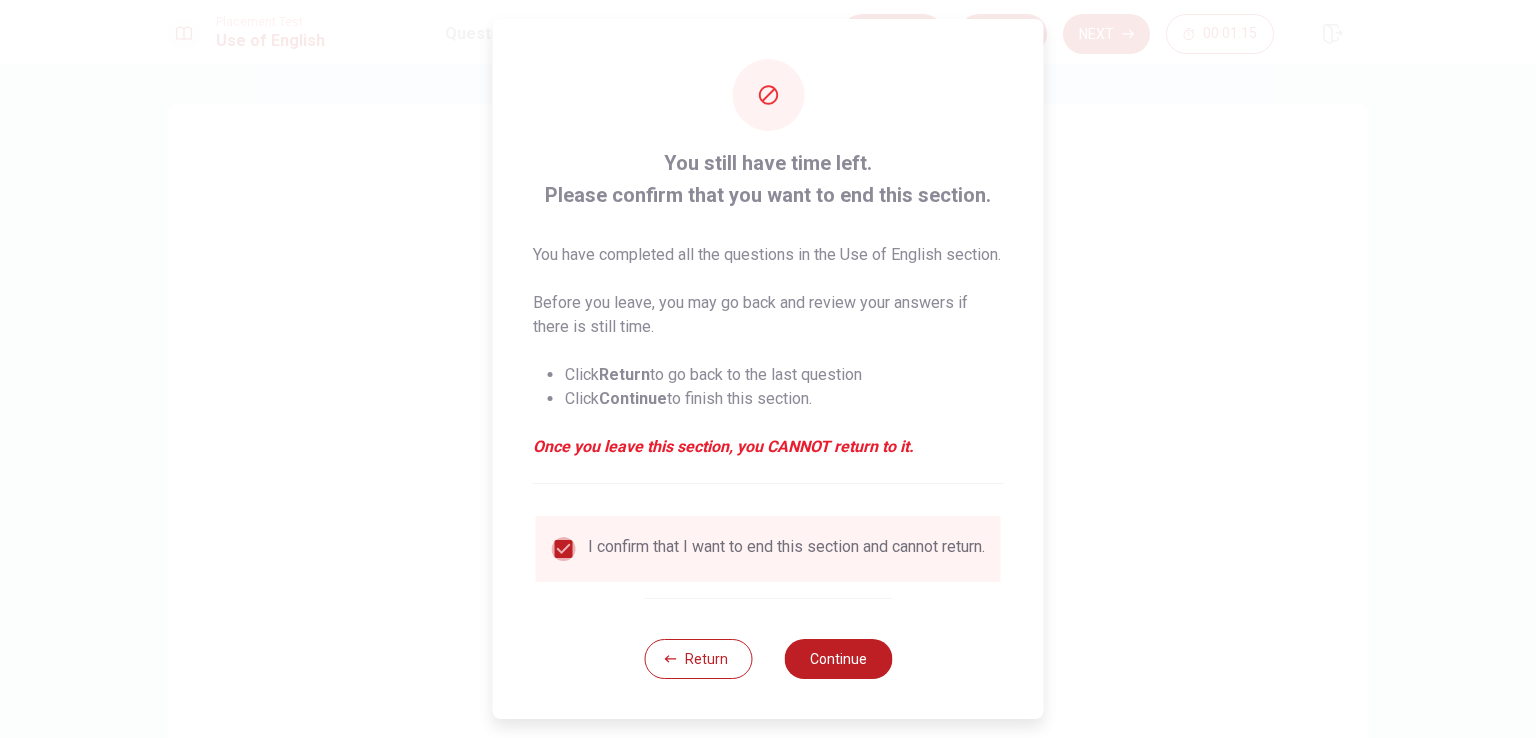 click at bounding box center (564, 549) 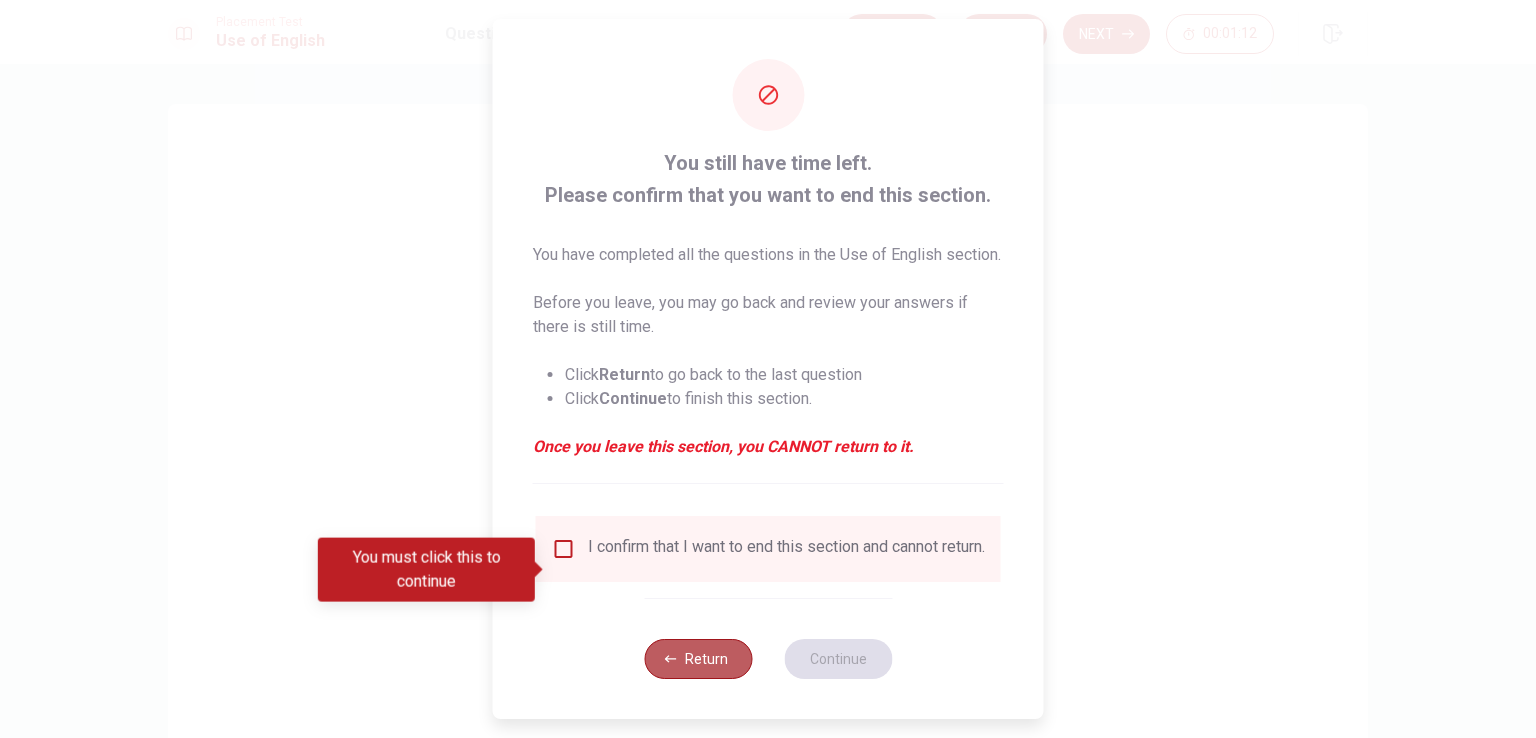 click on "Return" at bounding box center (698, 659) 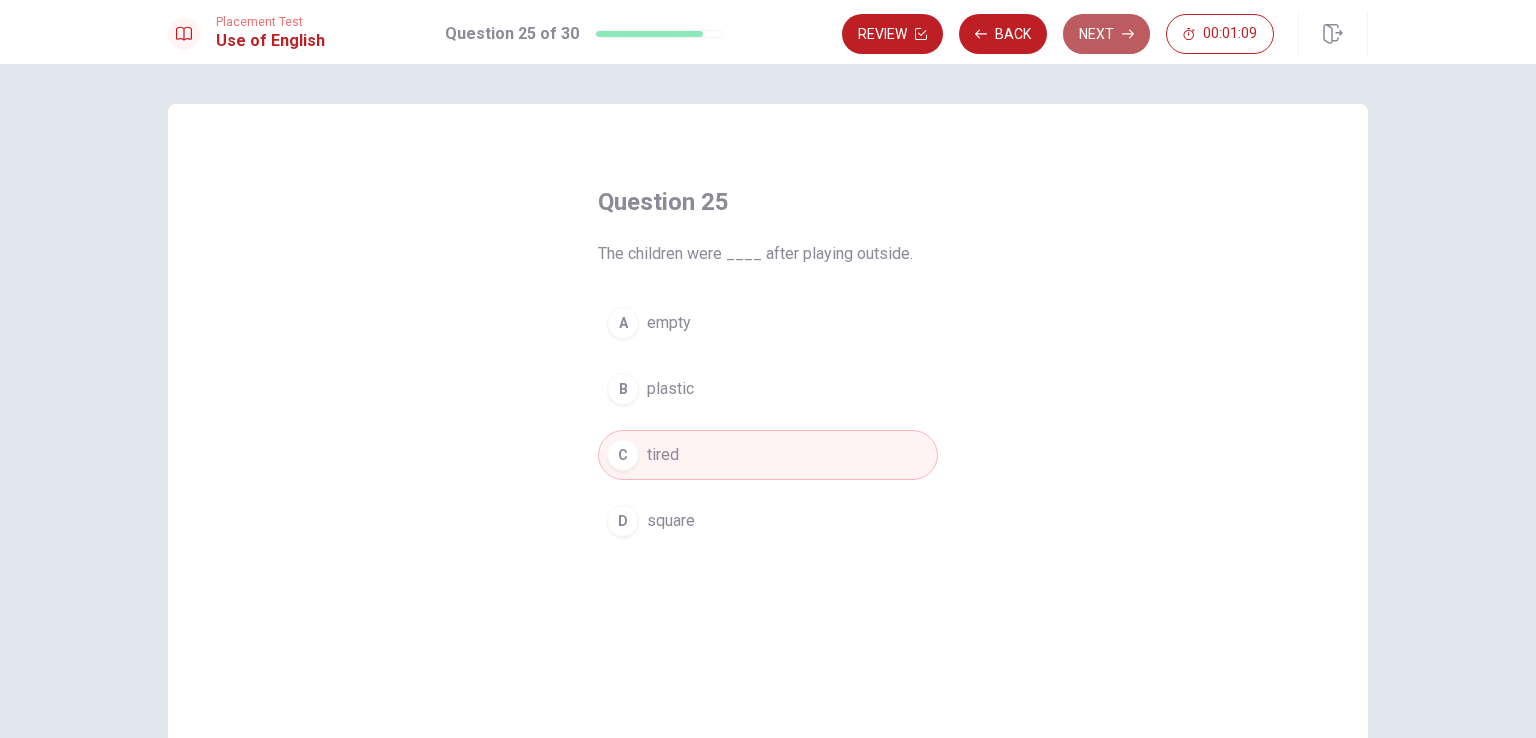 click at bounding box center (921, 34) 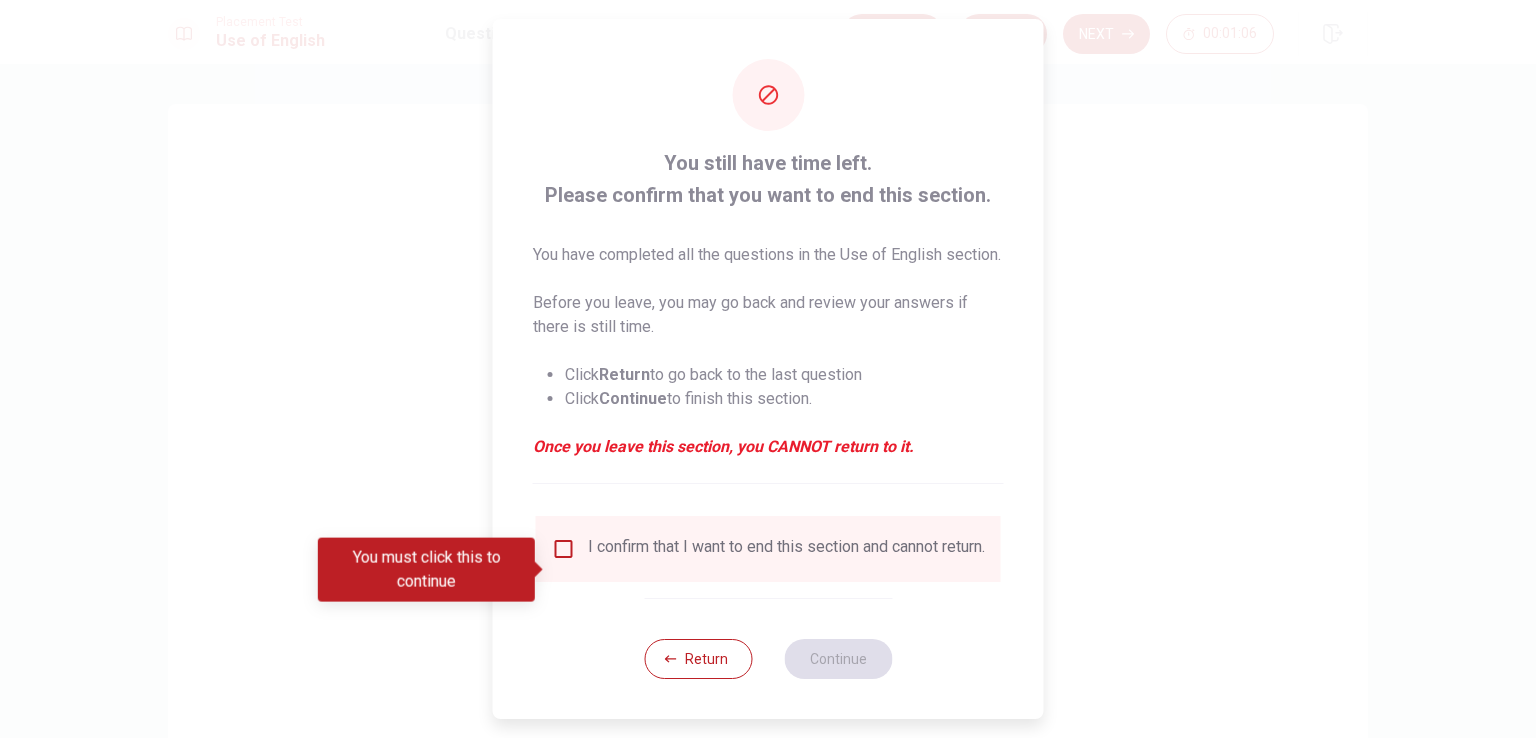 click on "I confirm that I want to end this section and cannot return." at bounding box center [768, 549] 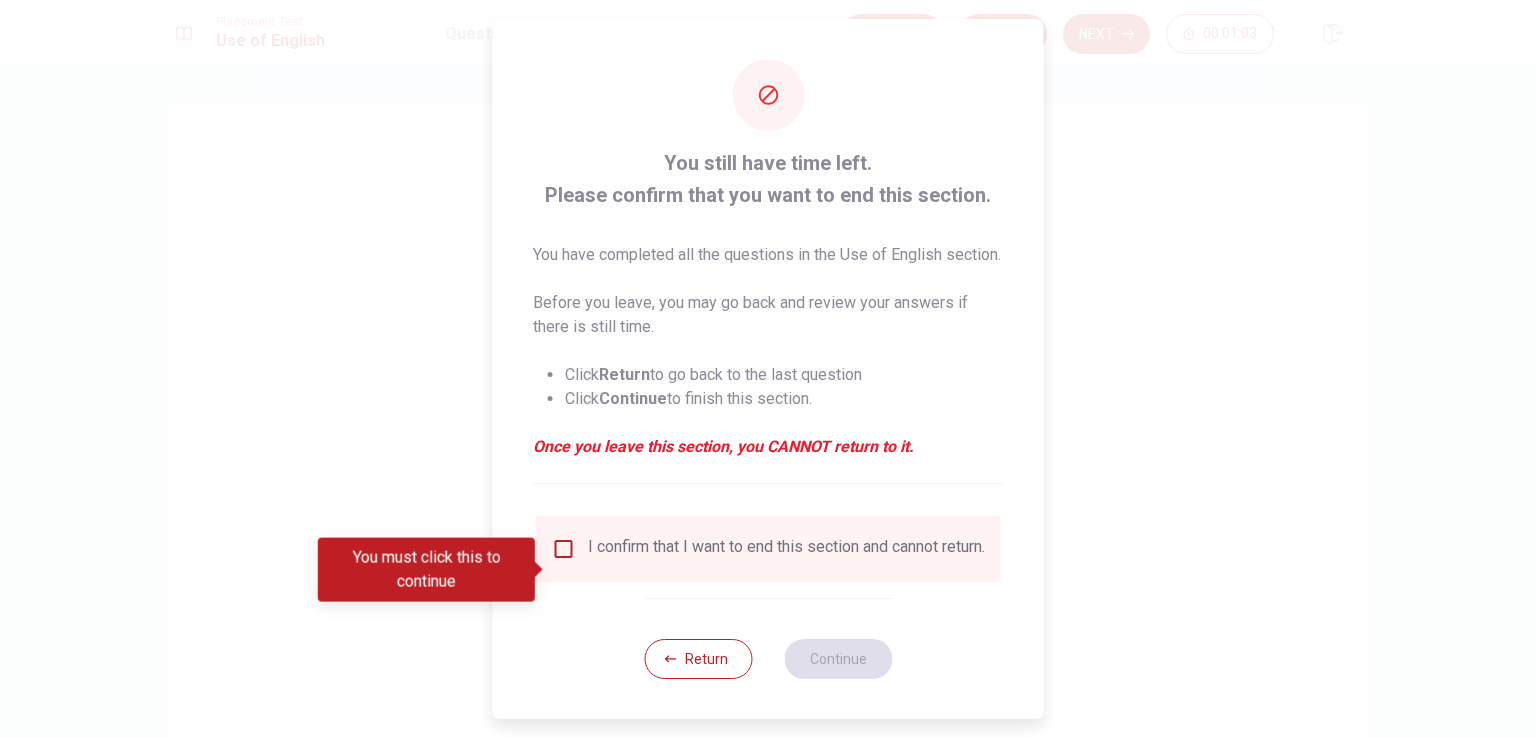 click at bounding box center [564, 549] 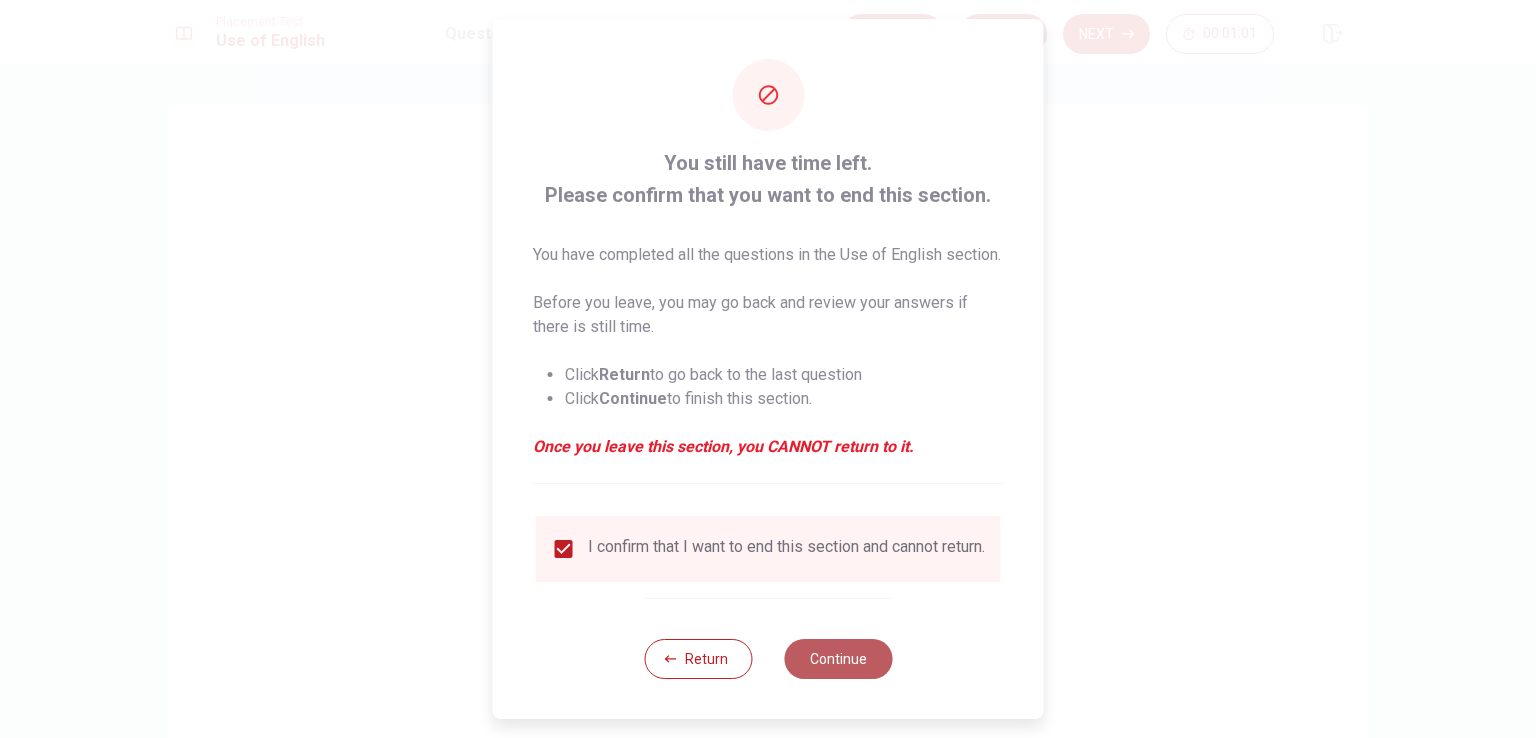 click on "Continue" at bounding box center (838, 659) 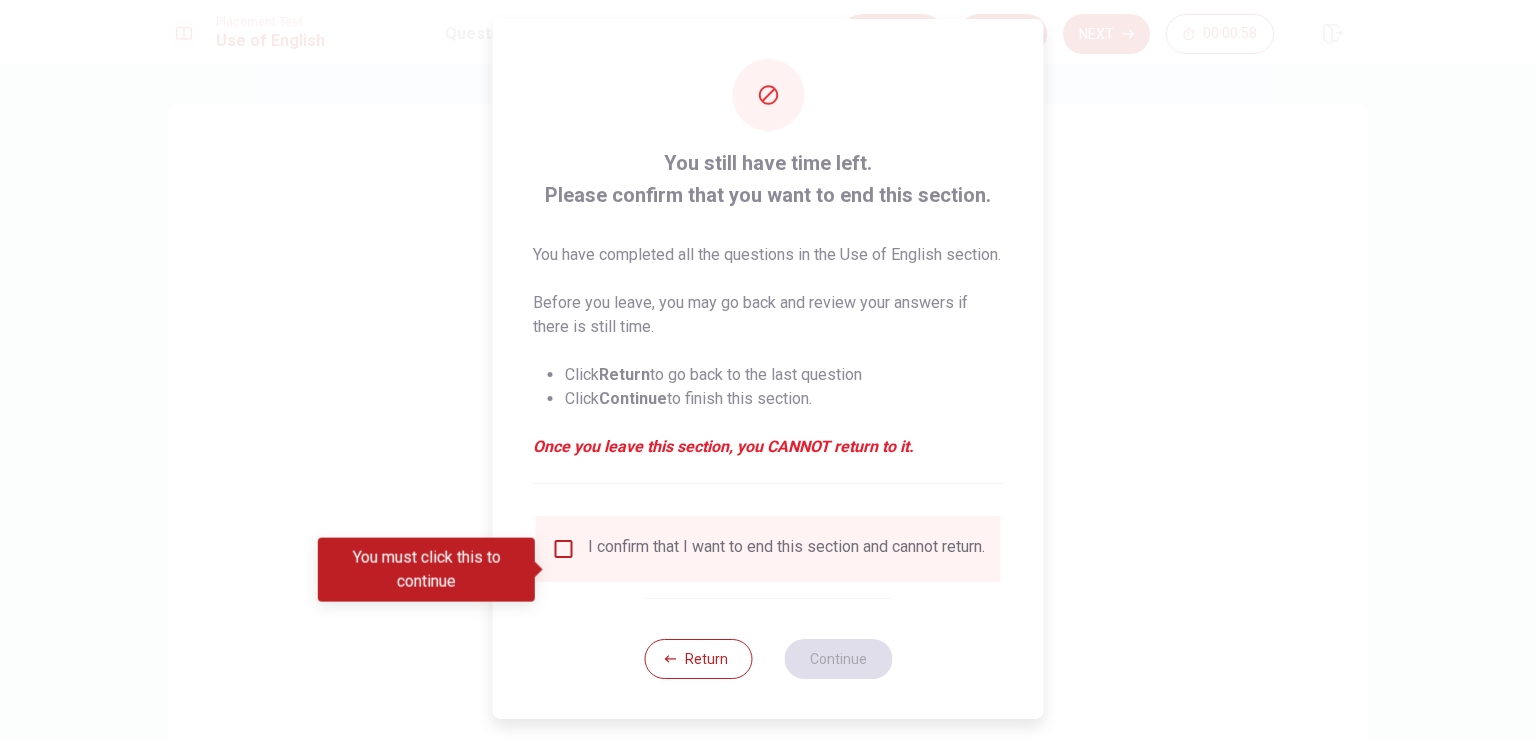 click at bounding box center [564, 549] 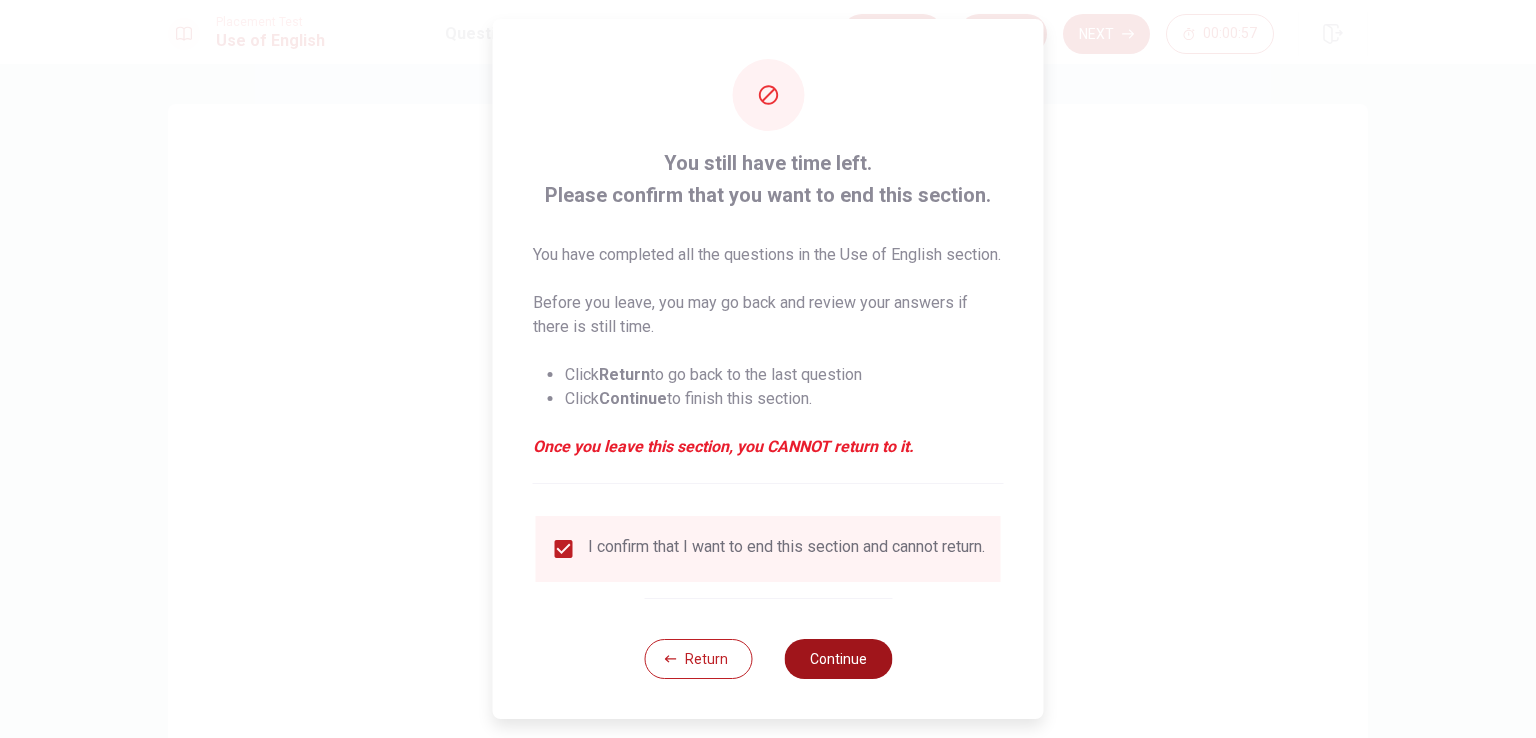 click on "Continue" at bounding box center (838, 659) 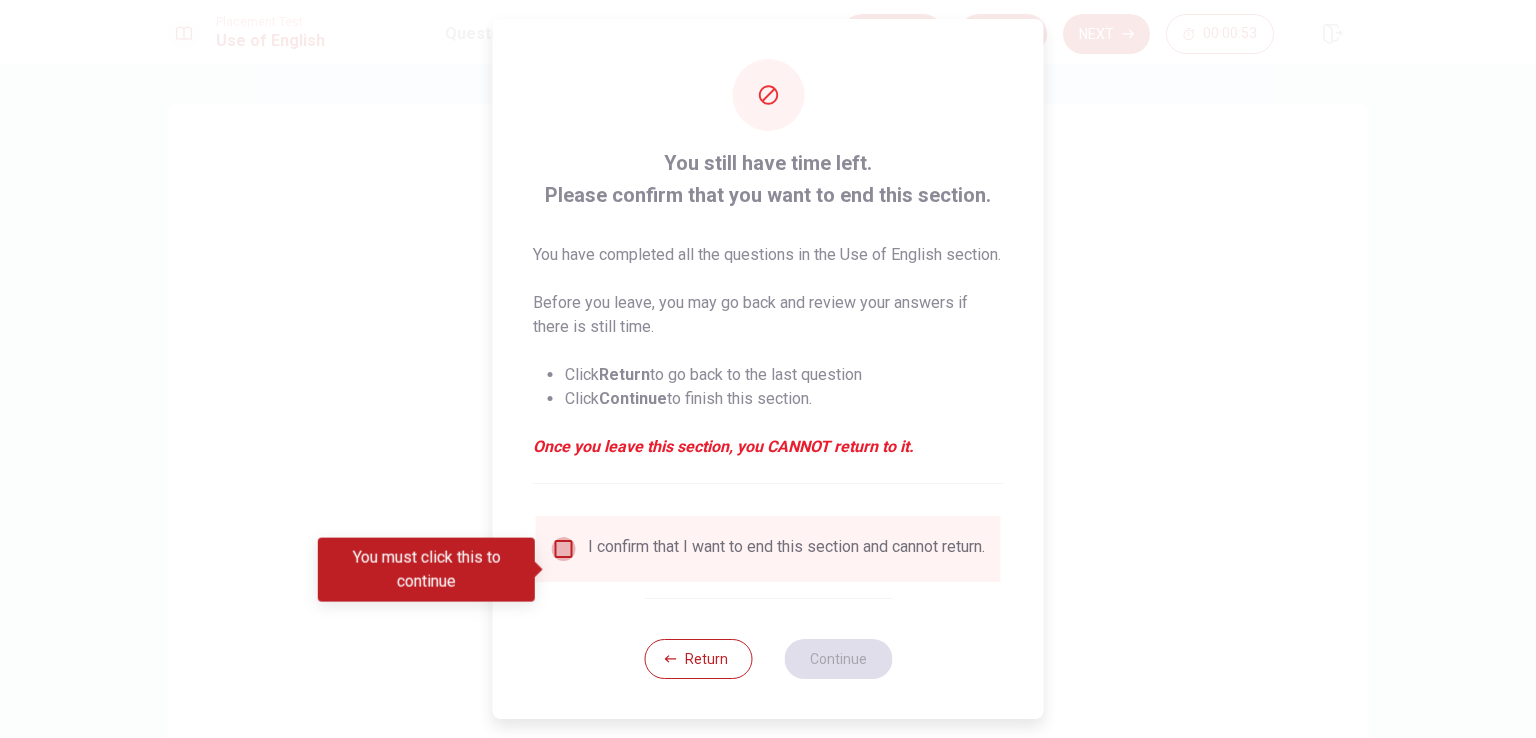 click at bounding box center [564, 549] 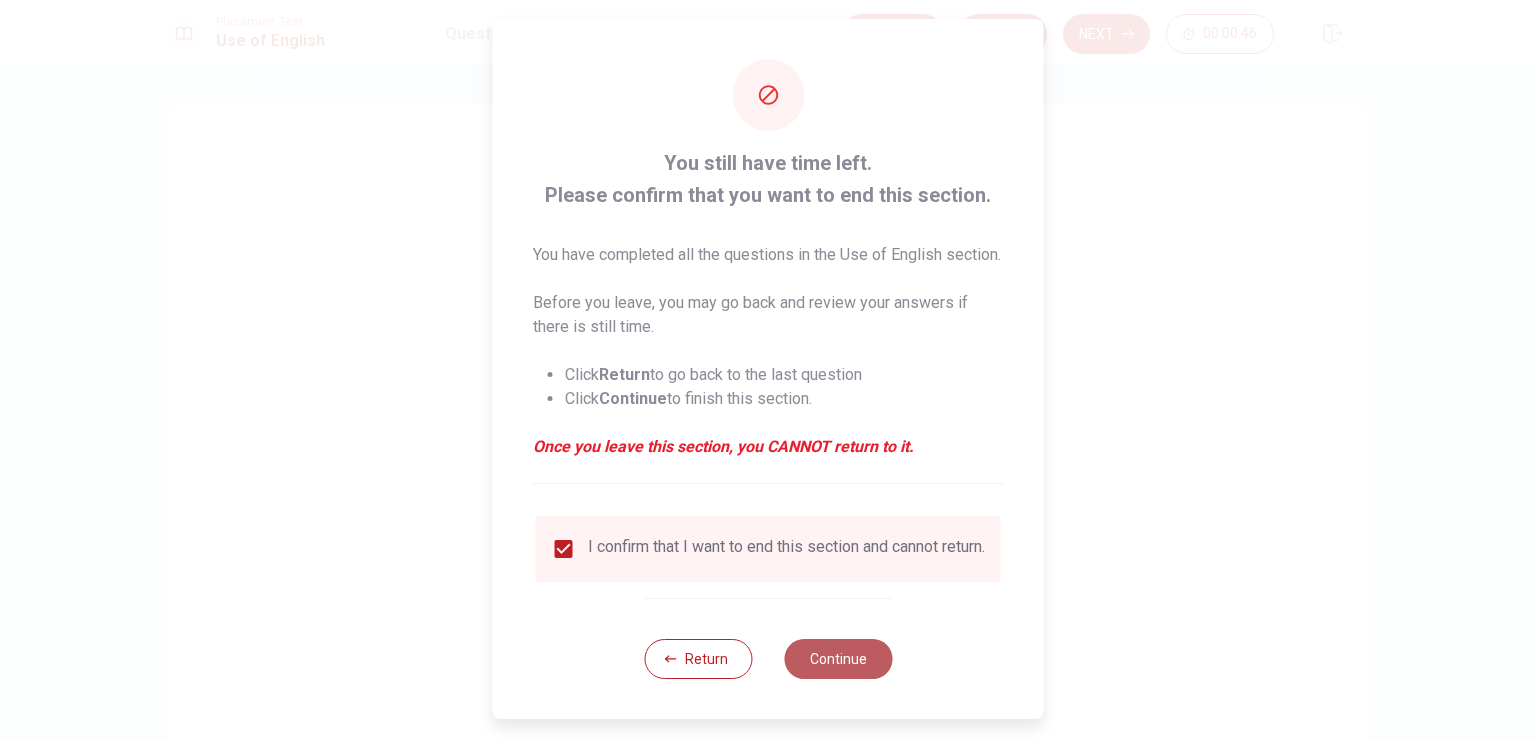 click on "Continue" at bounding box center (838, 659) 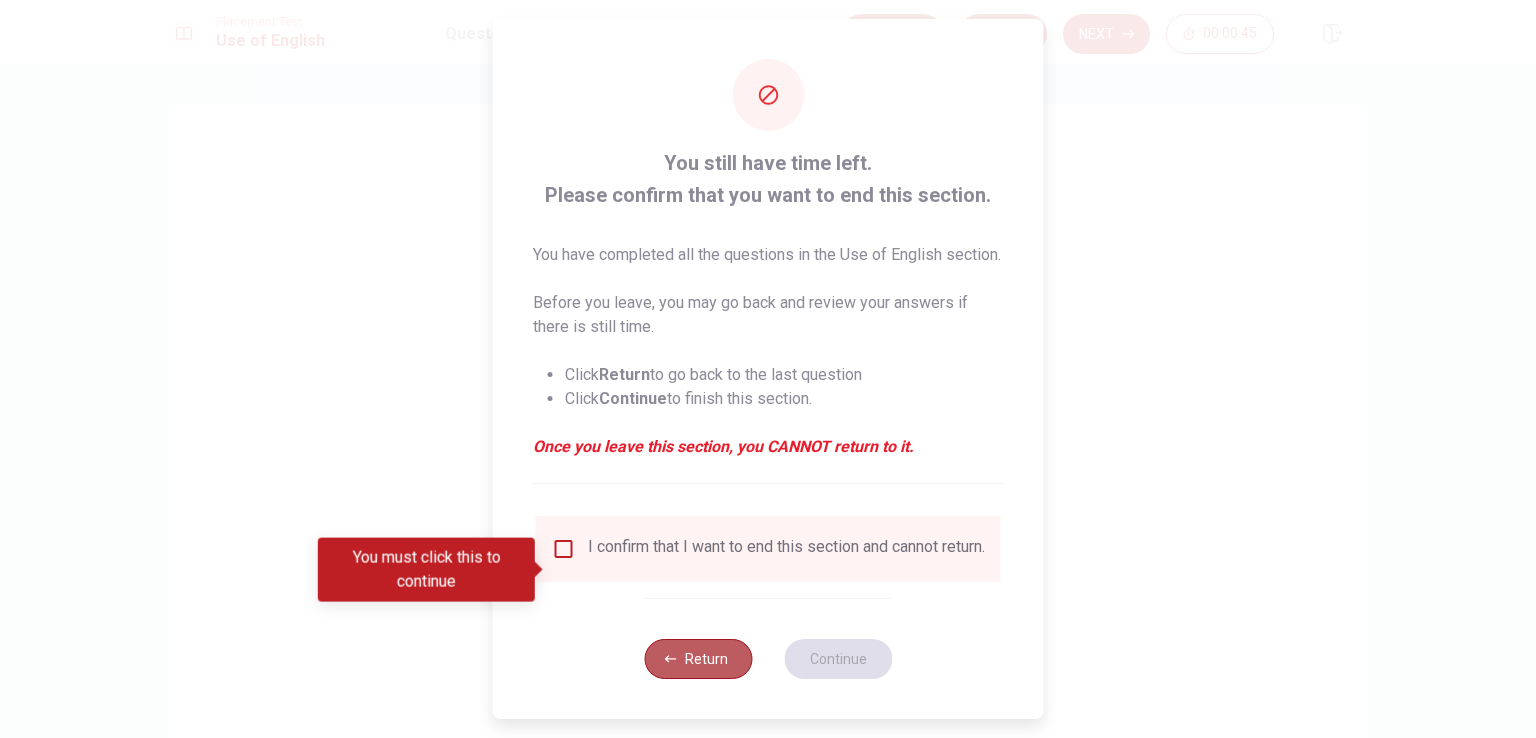 click on "Return" at bounding box center [698, 659] 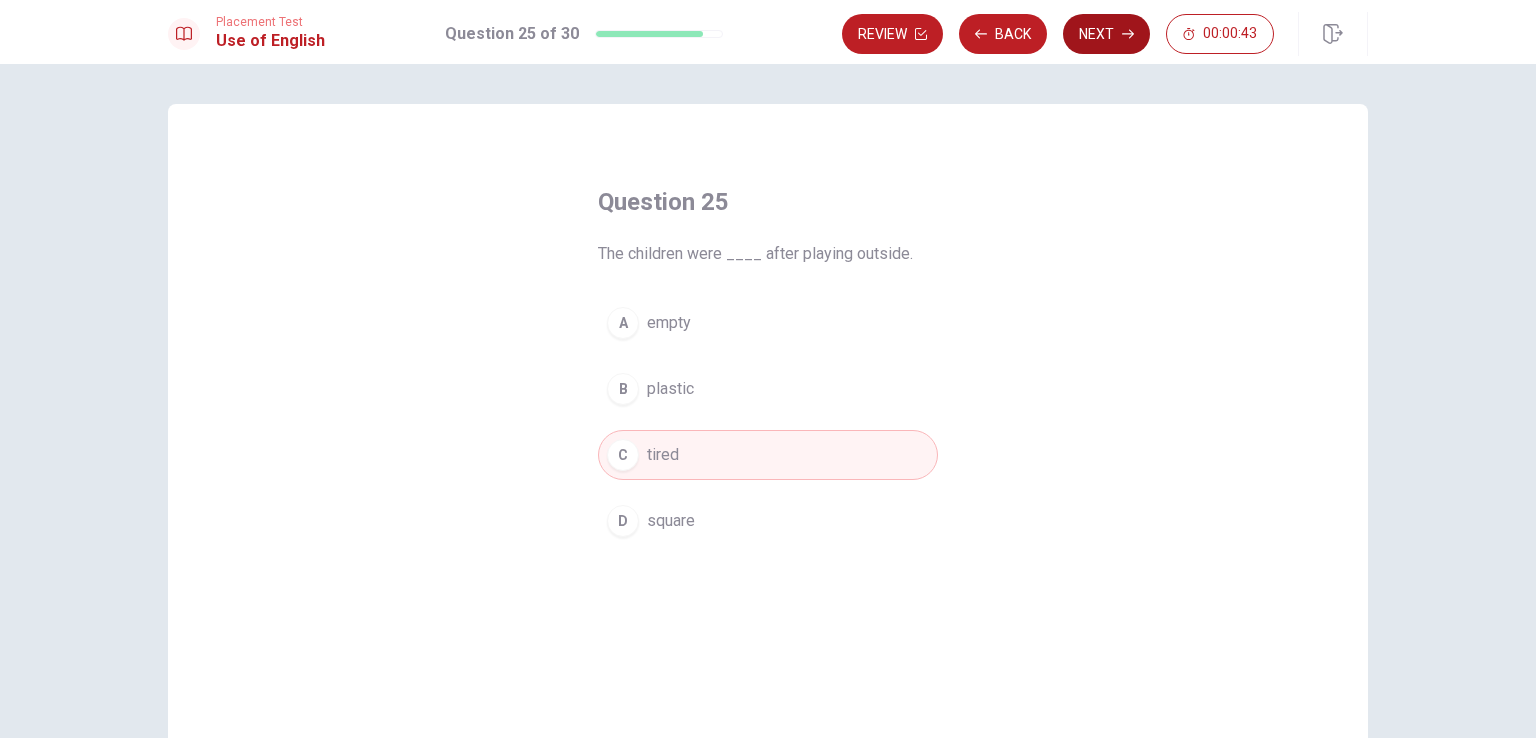 click on "Next" at bounding box center [1106, 34] 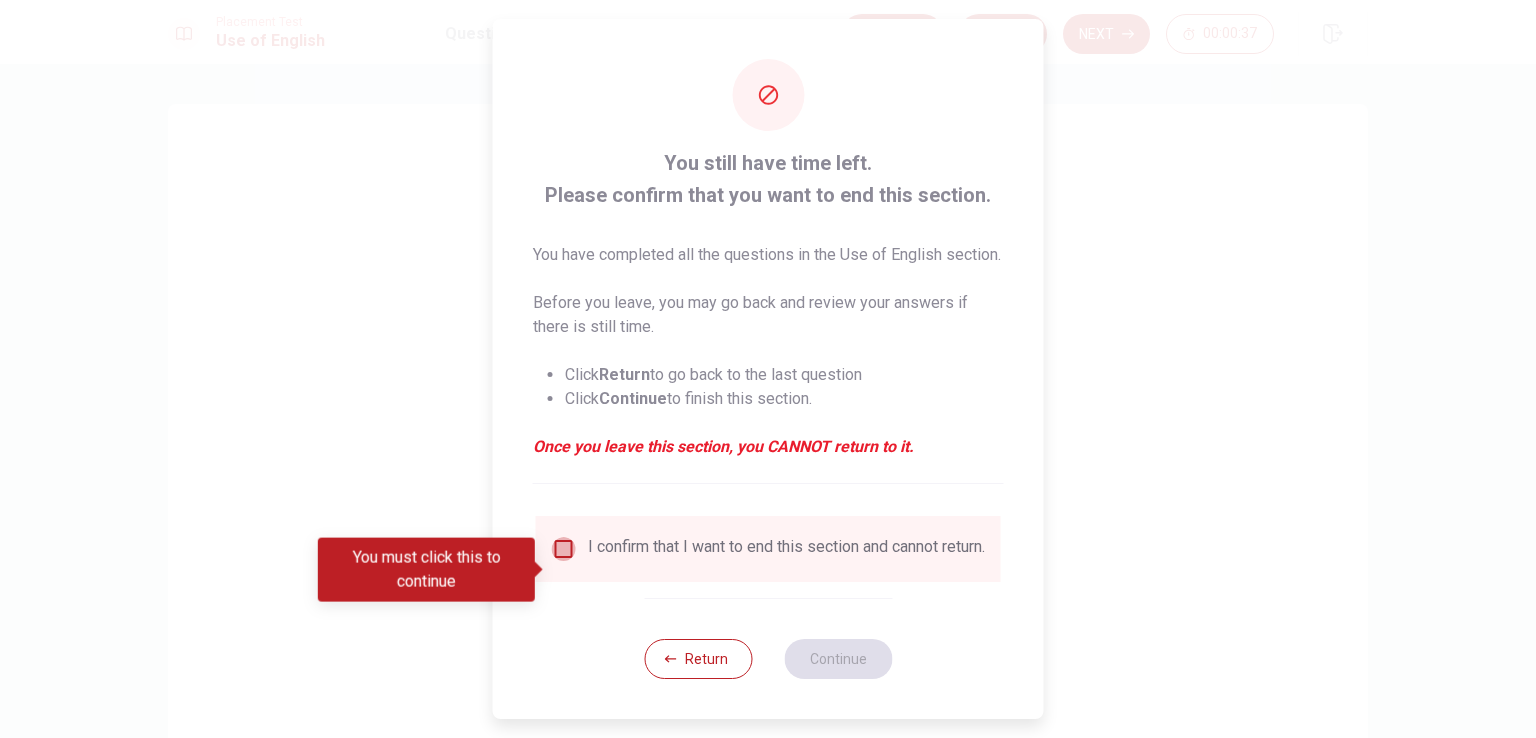 click at bounding box center [564, 549] 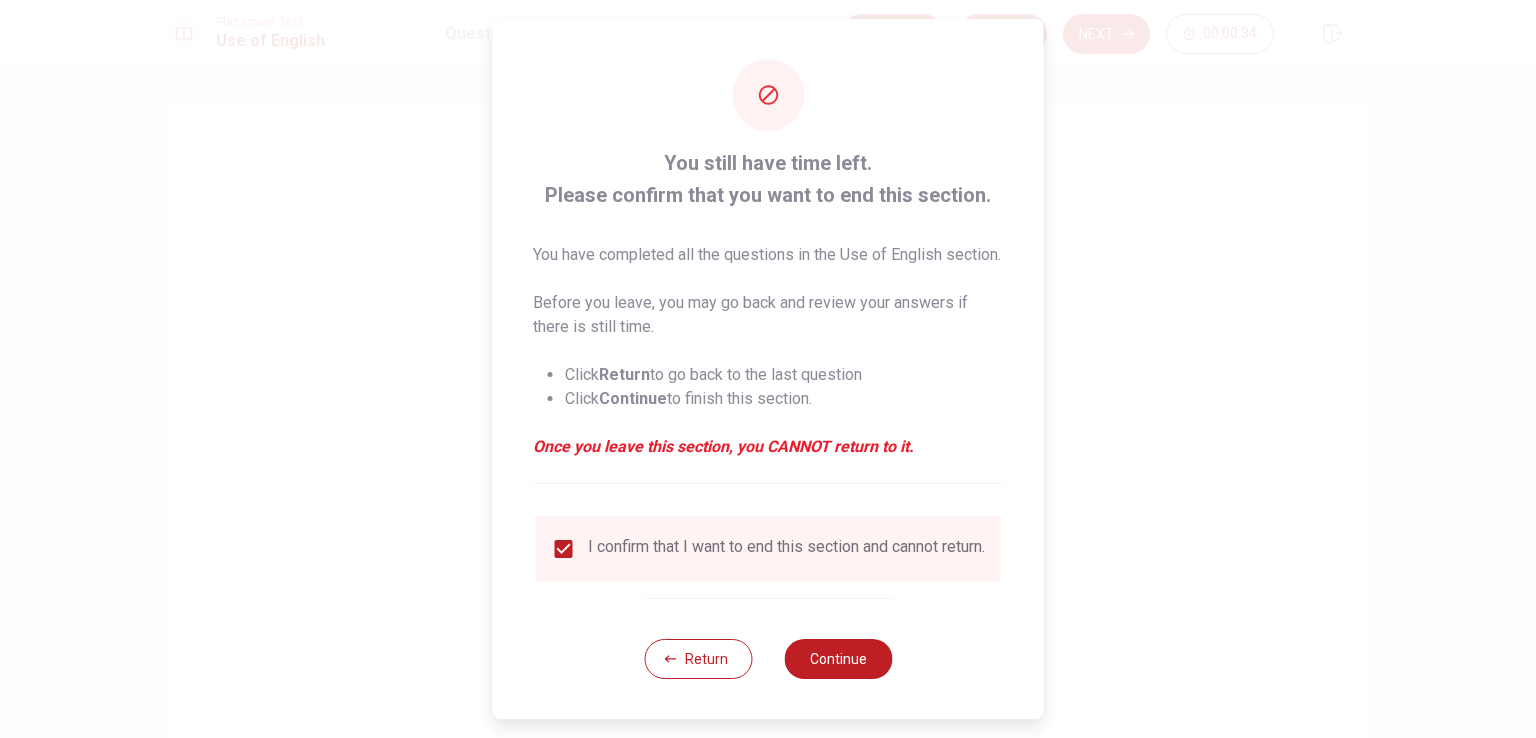 scroll, scrollTop: 32, scrollLeft: 0, axis: vertical 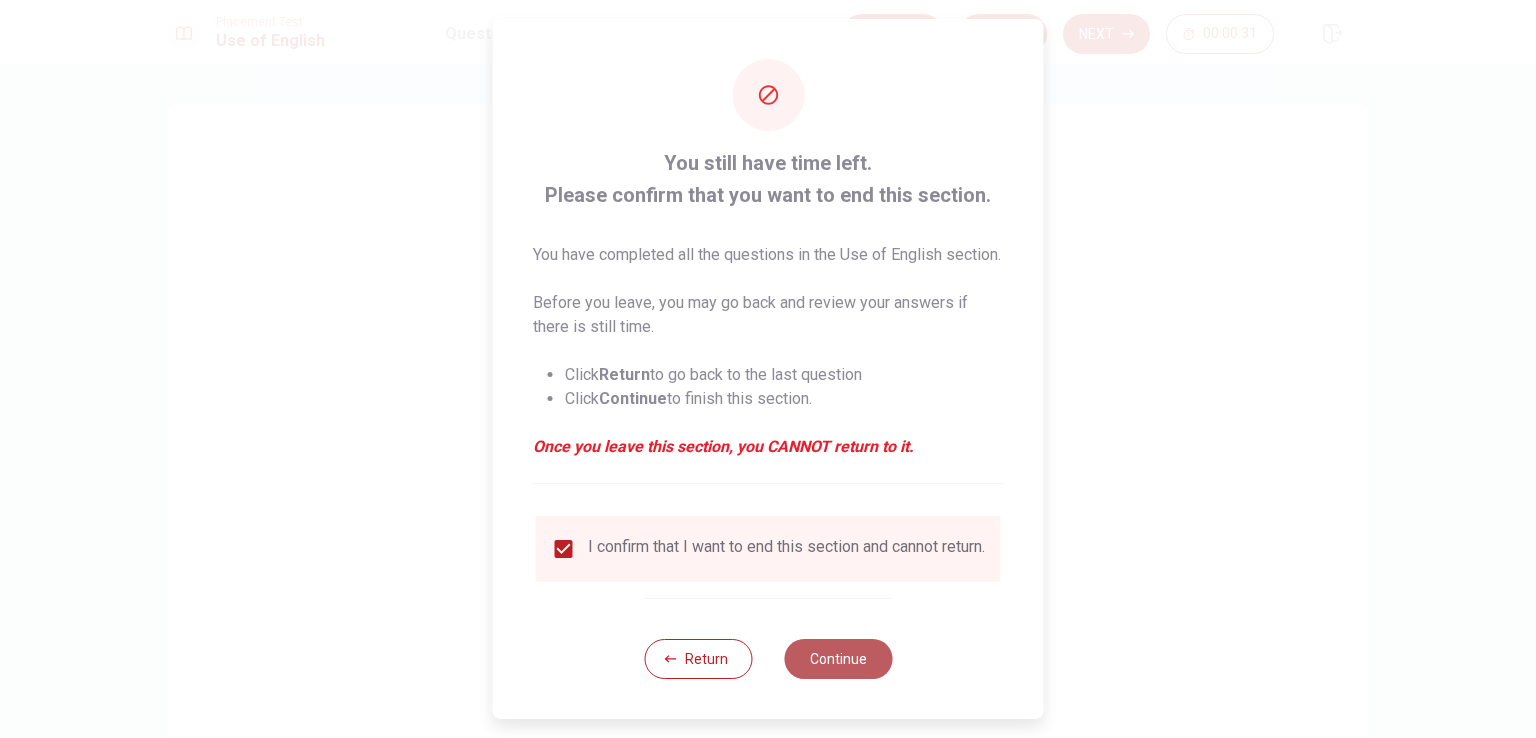 click on "Continue" at bounding box center [838, 659] 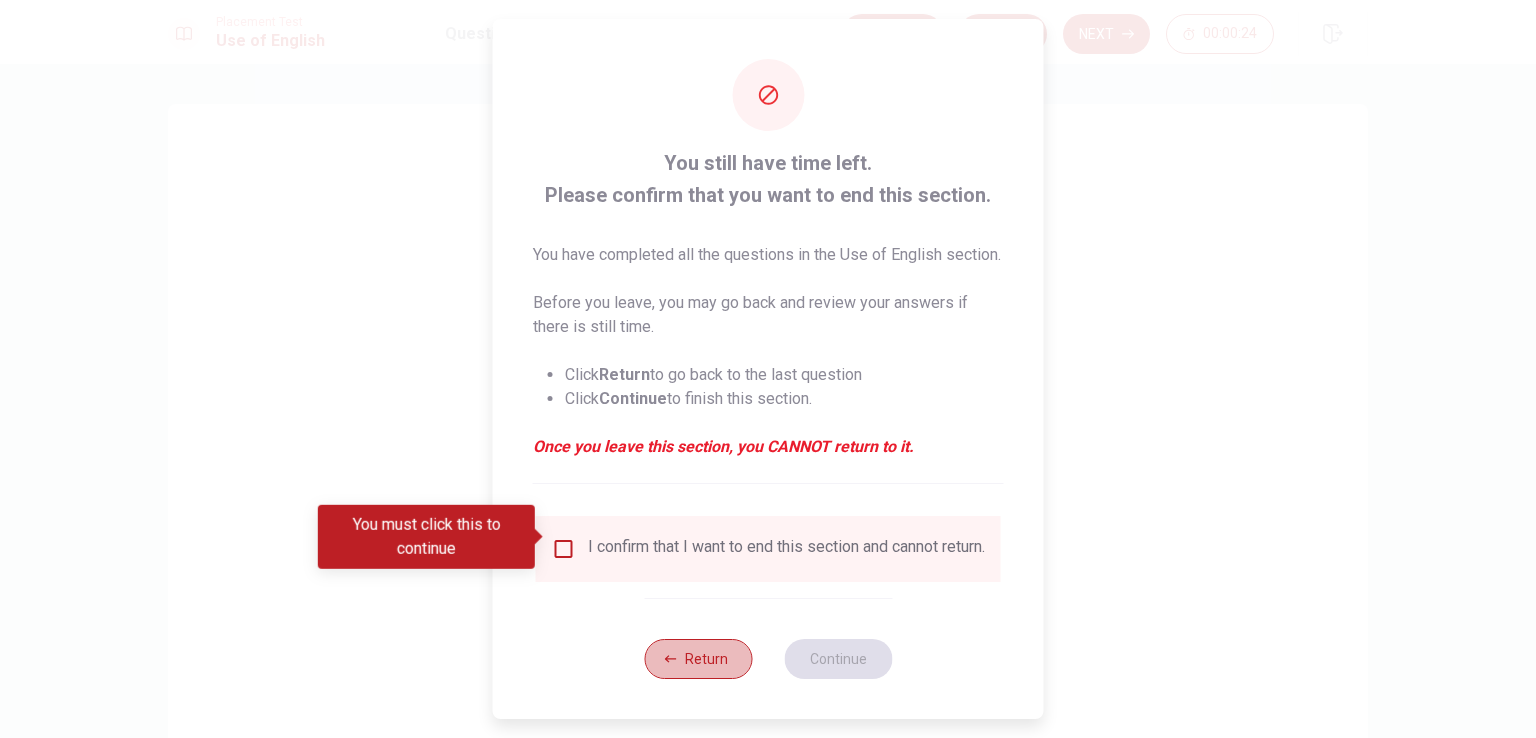 drag, startPoint x: 672, startPoint y: 653, endPoint x: 712, endPoint y: 659, distance: 40.4475 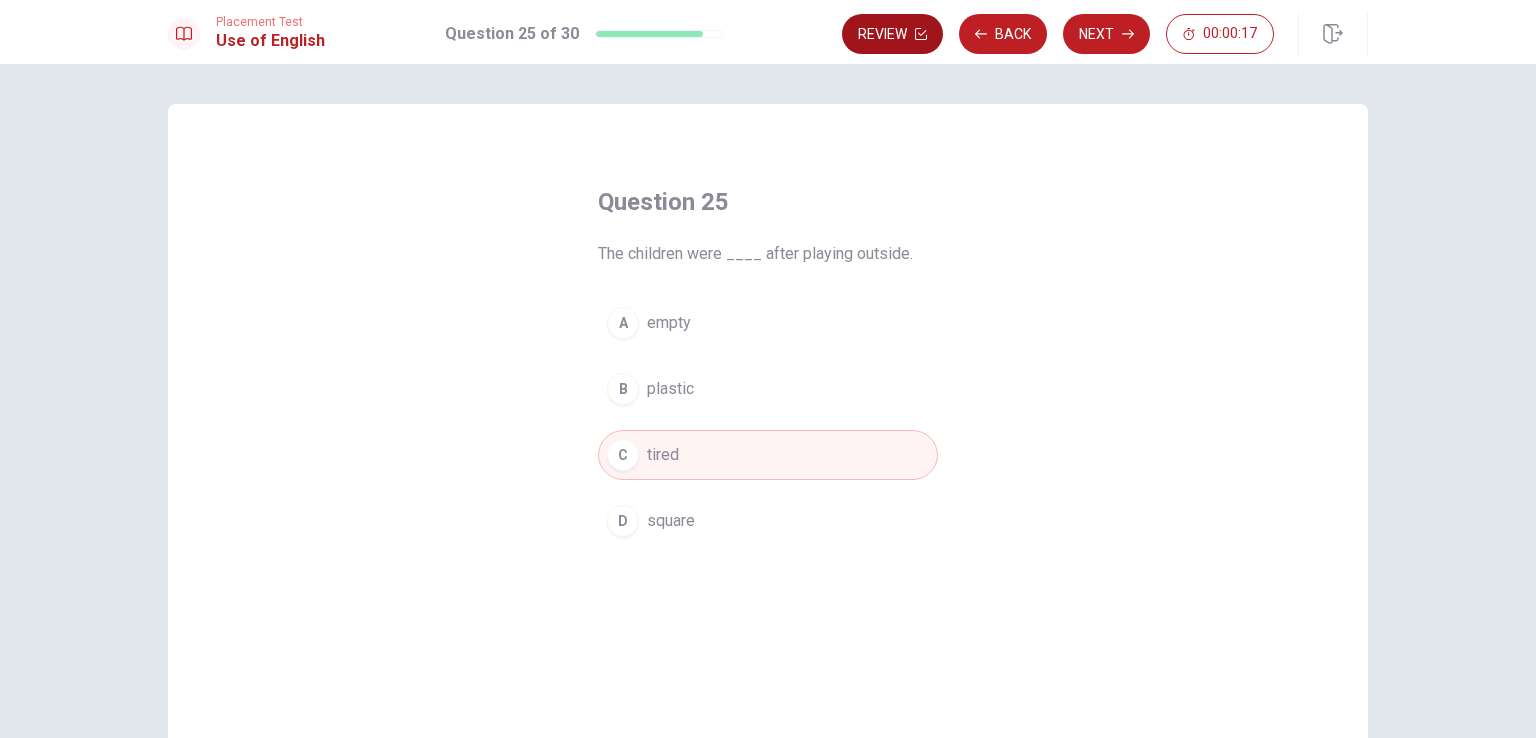click on "Review" at bounding box center (892, 34) 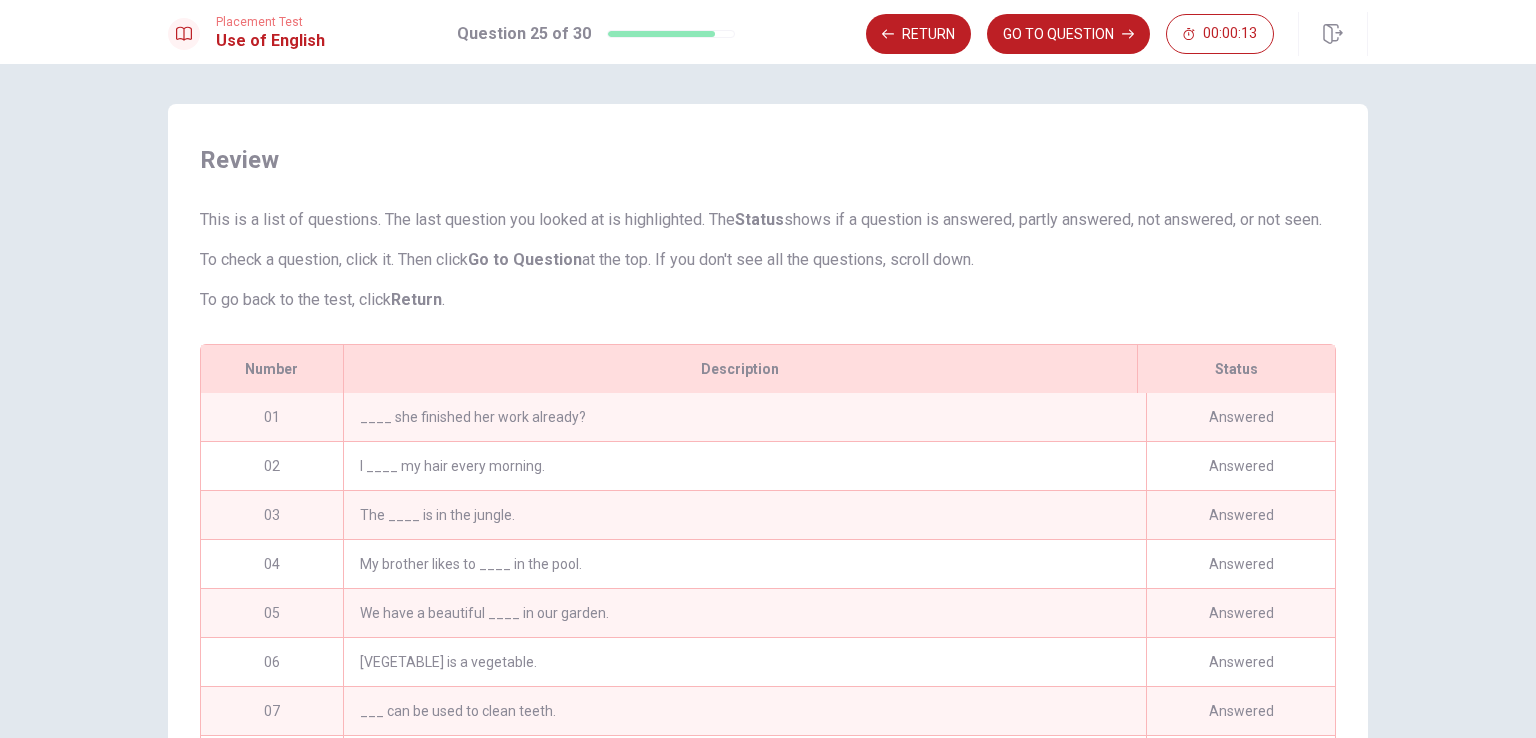 scroll, scrollTop: 272, scrollLeft: 0, axis: vertical 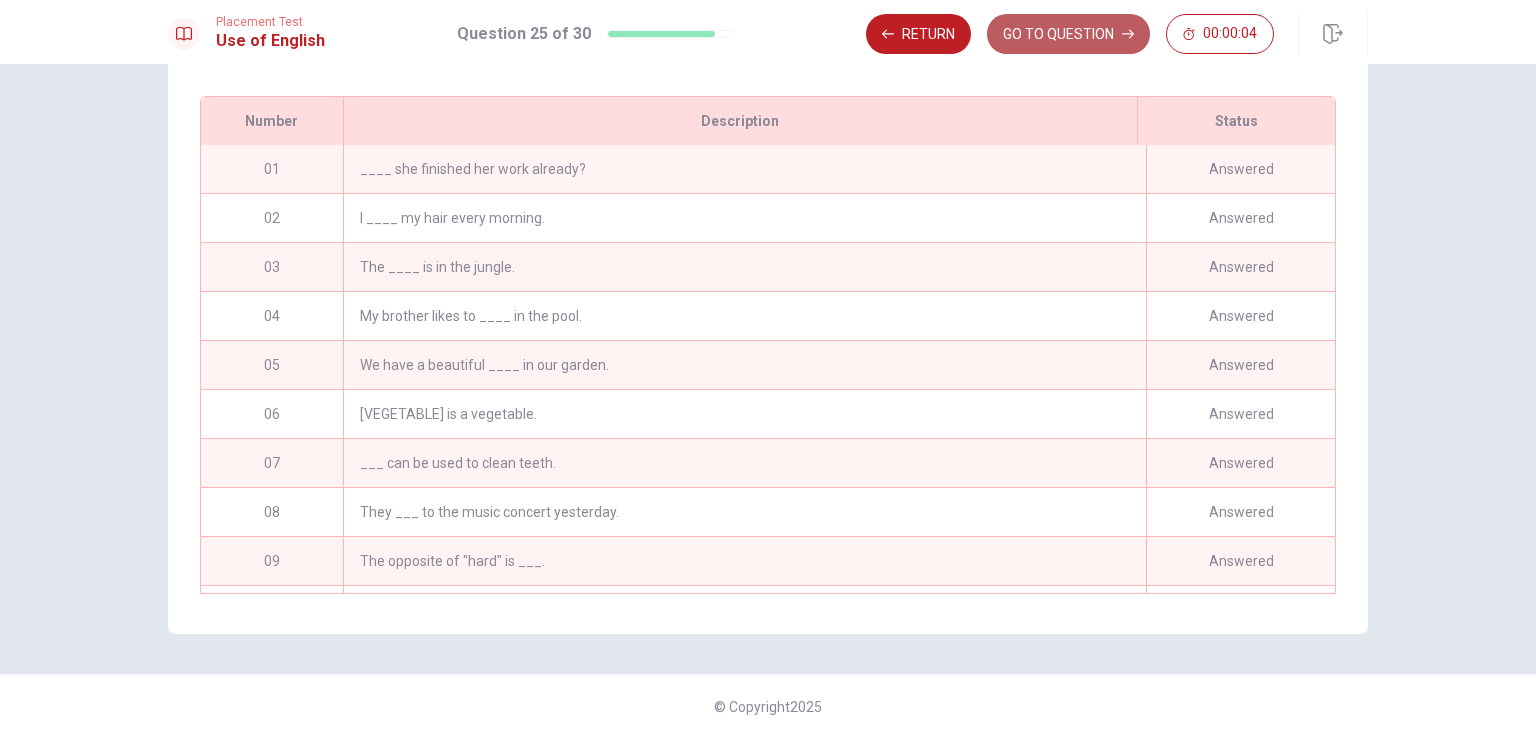 click on "GO TO QUESTION" at bounding box center (1068, 34) 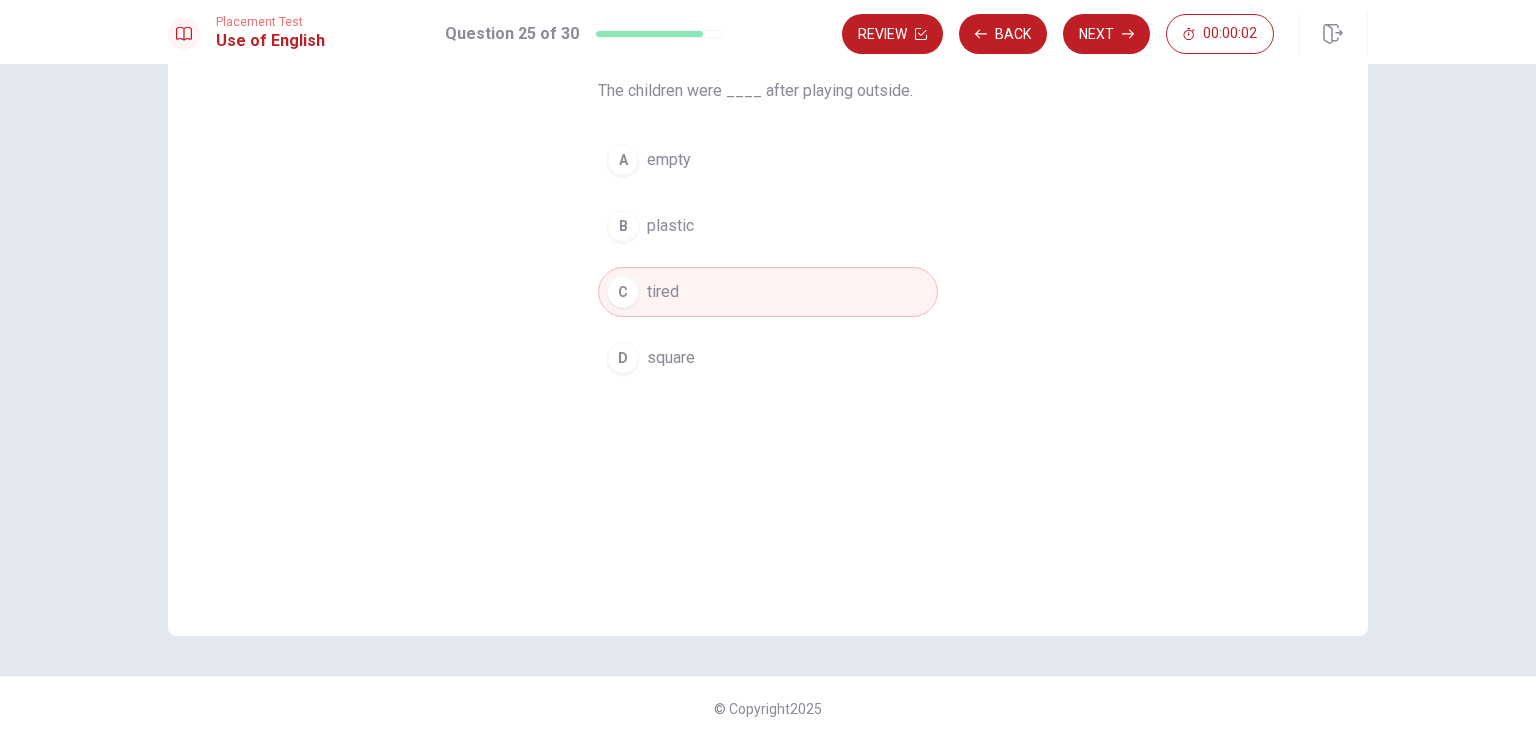 scroll, scrollTop: 165, scrollLeft: 0, axis: vertical 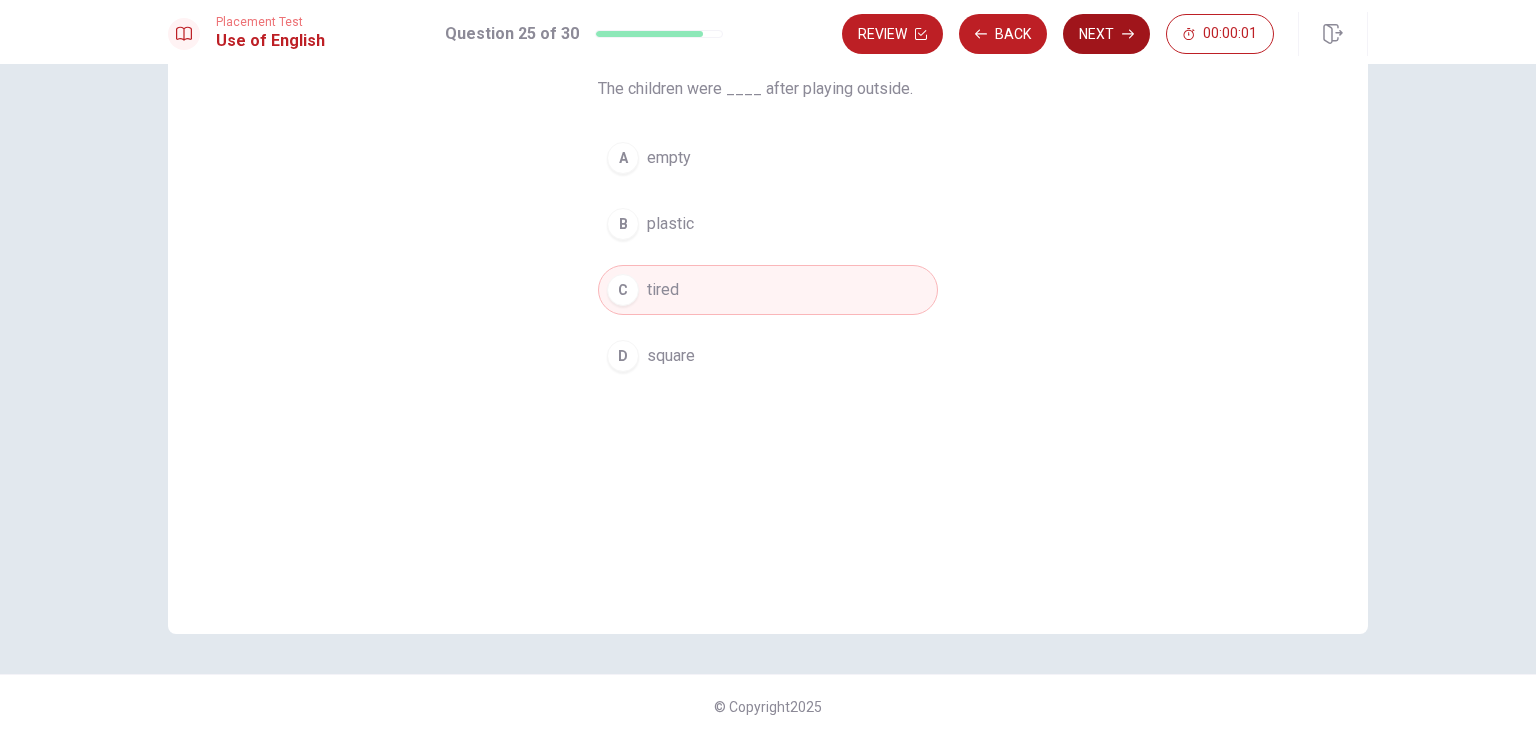 click on "Next" at bounding box center [1106, 34] 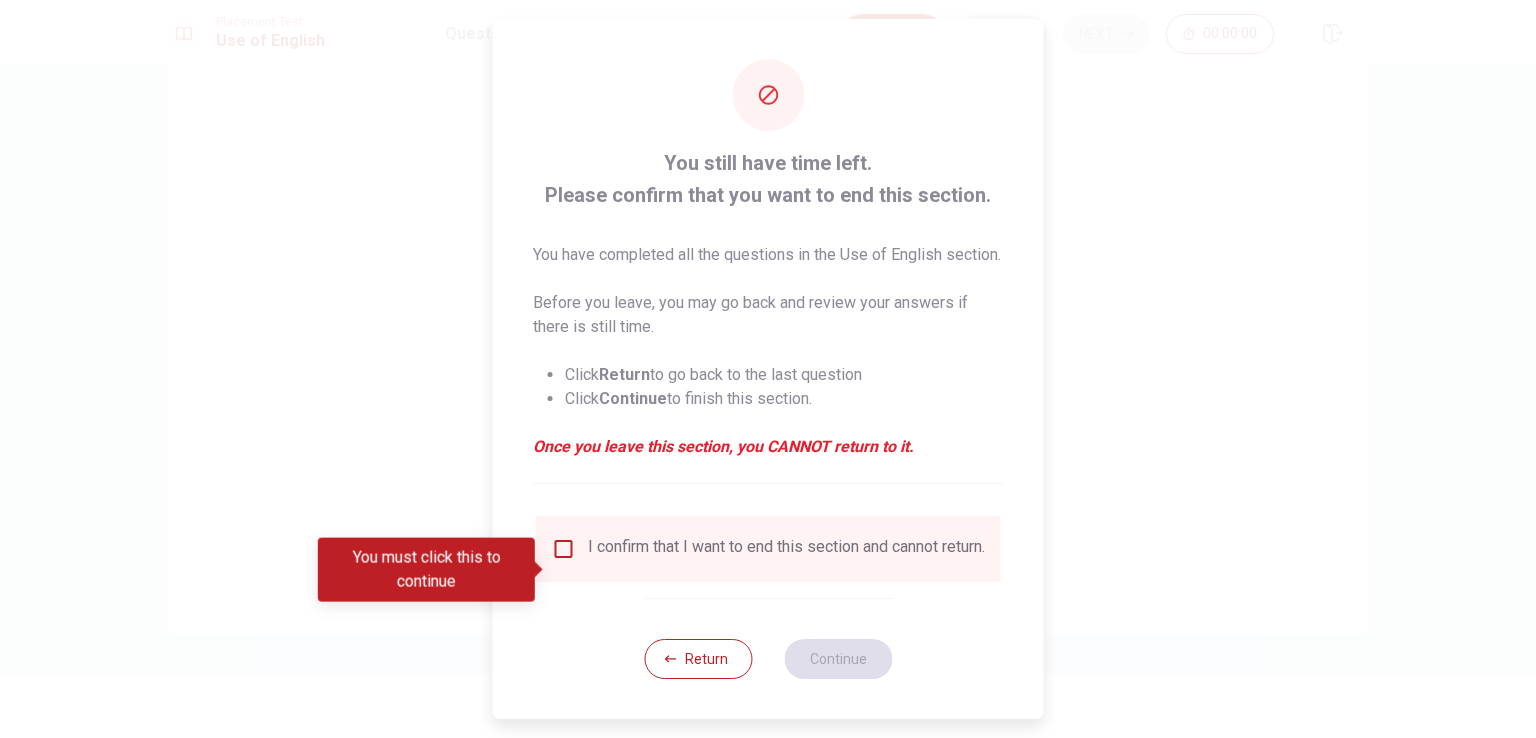 click at bounding box center (768, 369) 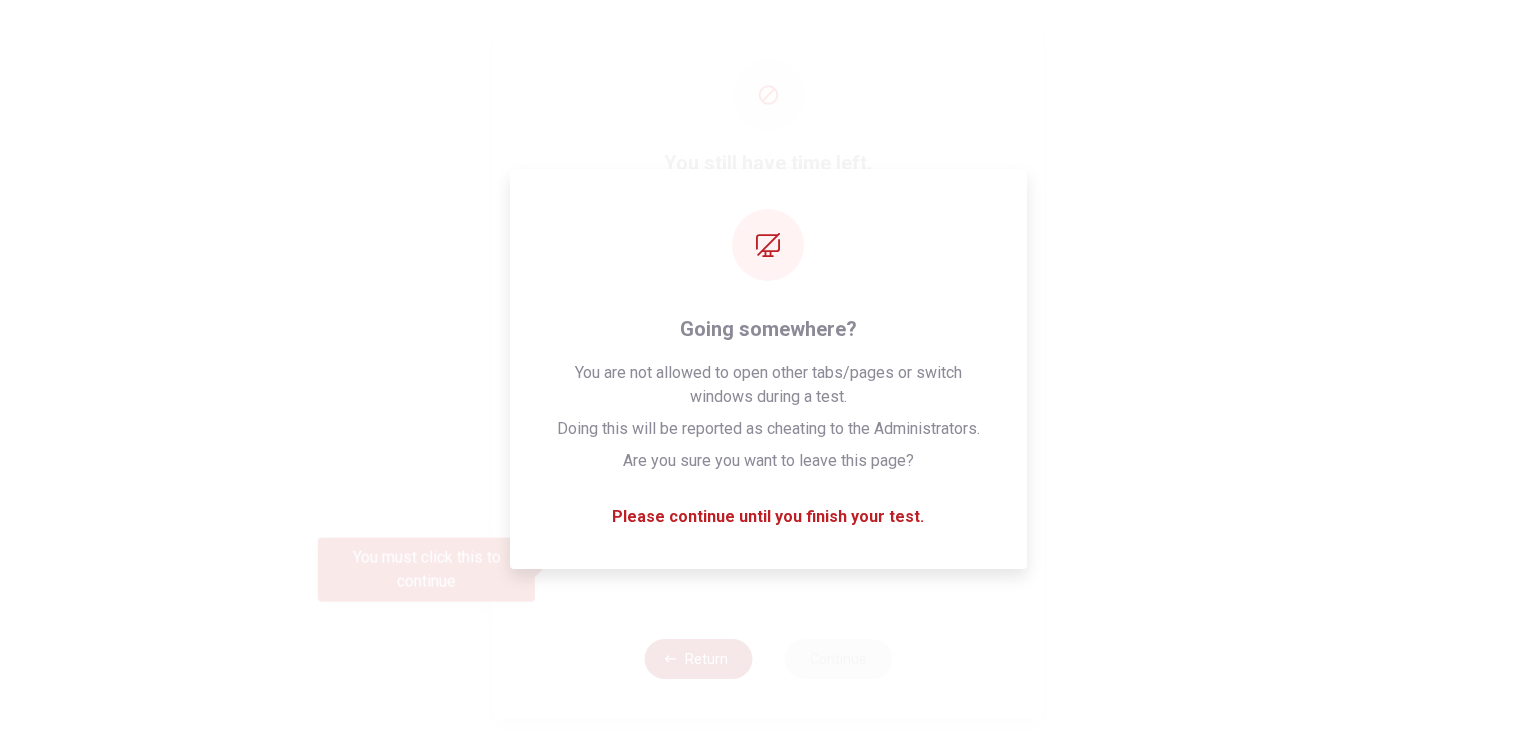click on "Return" at bounding box center [698, 659] 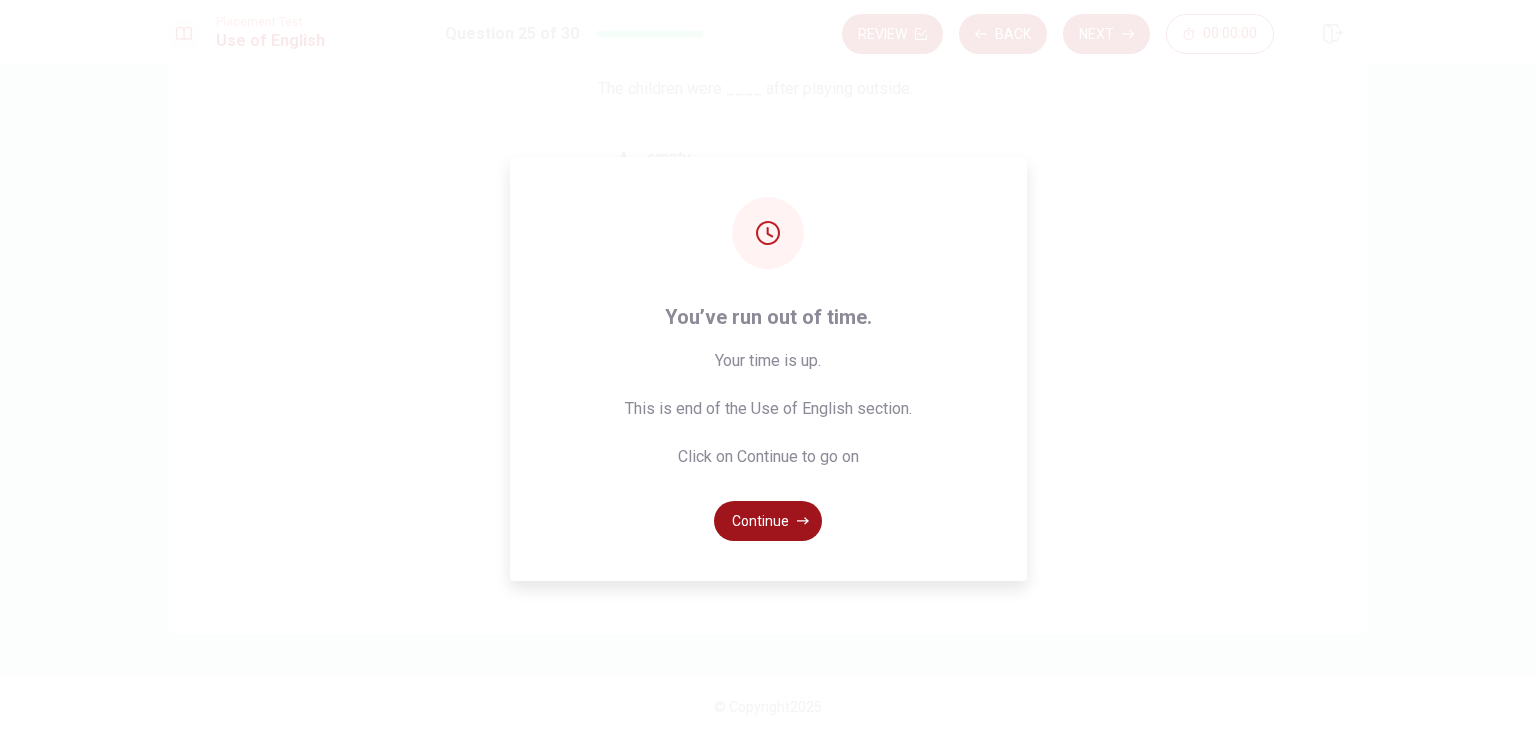 click on "Continue" at bounding box center [768, 521] 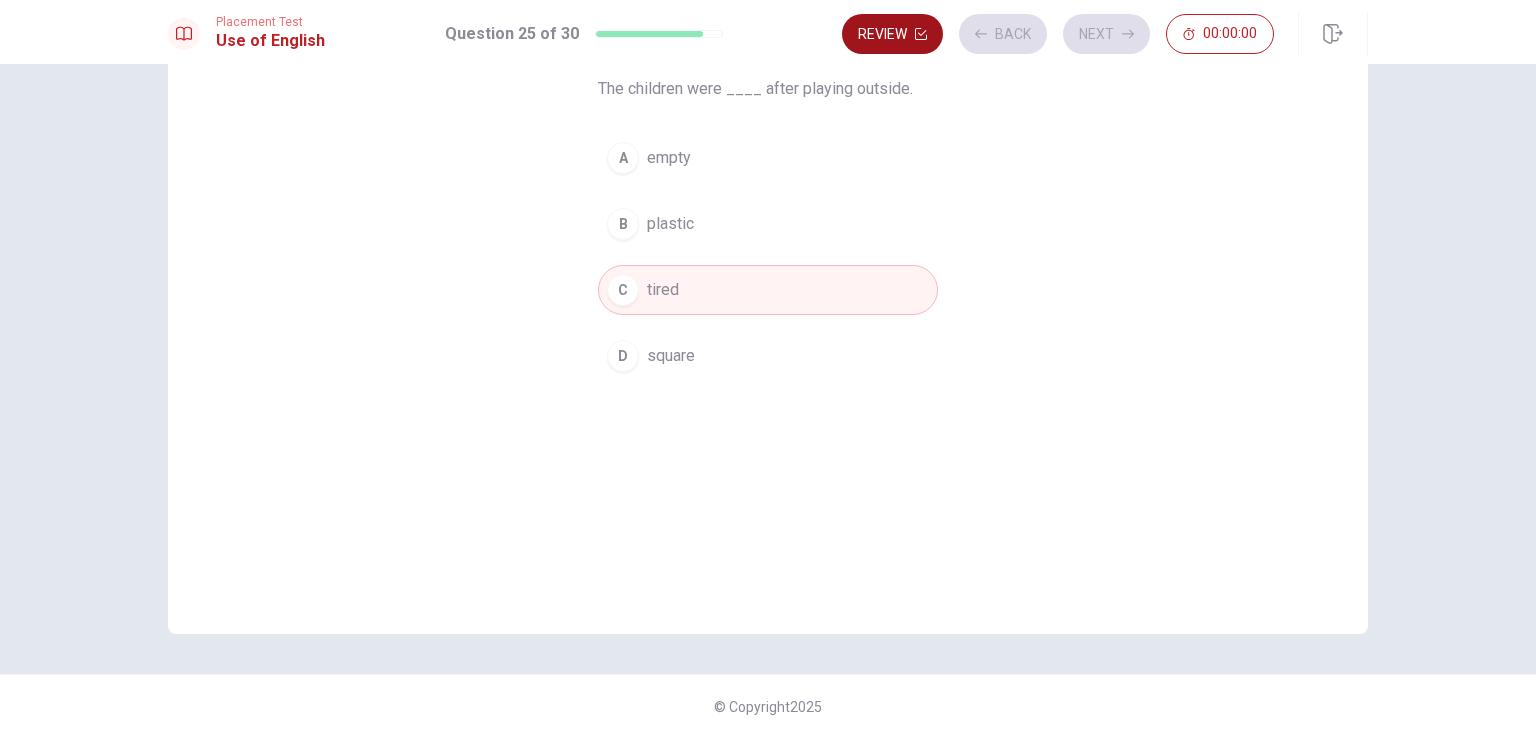 click on "Review" at bounding box center [892, 34] 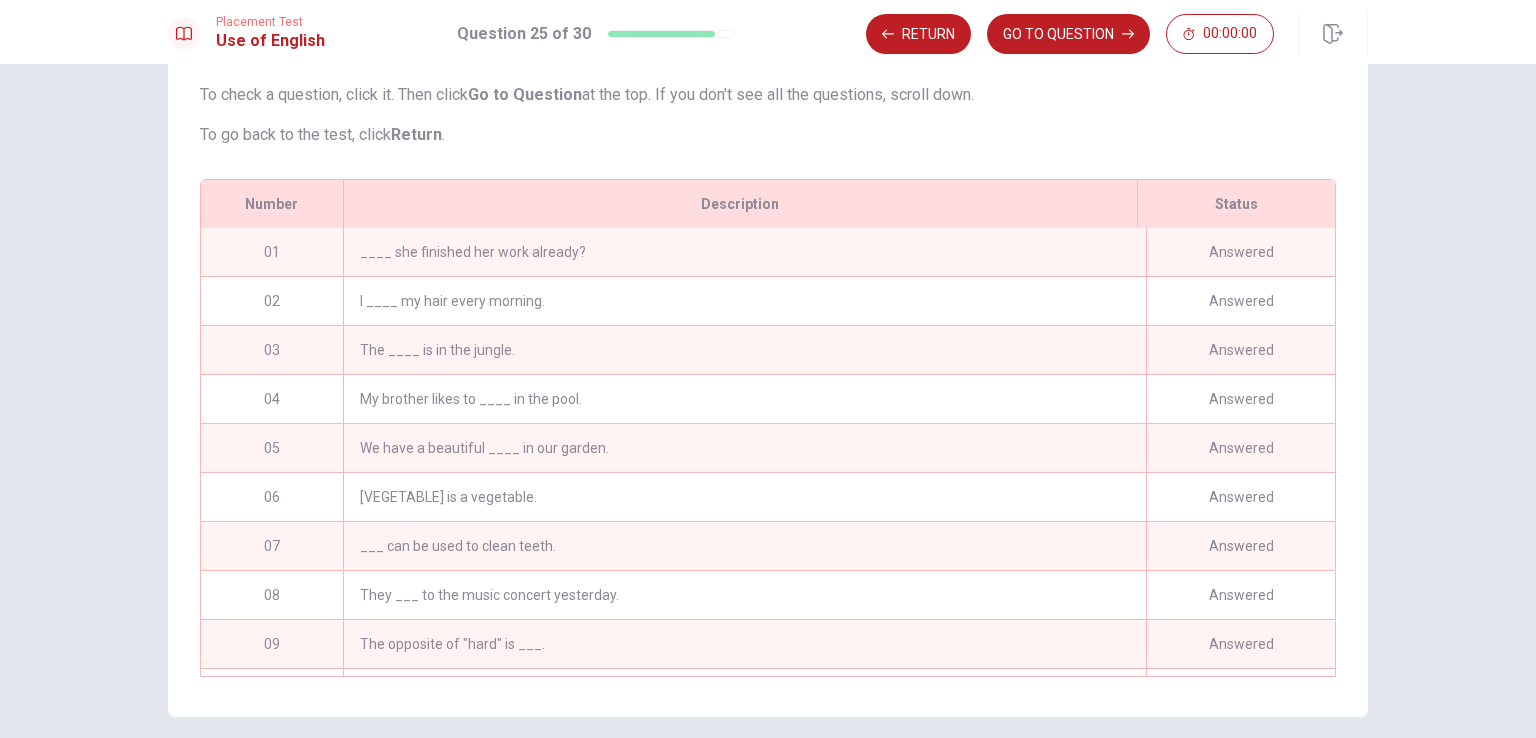scroll, scrollTop: 272, scrollLeft: 0, axis: vertical 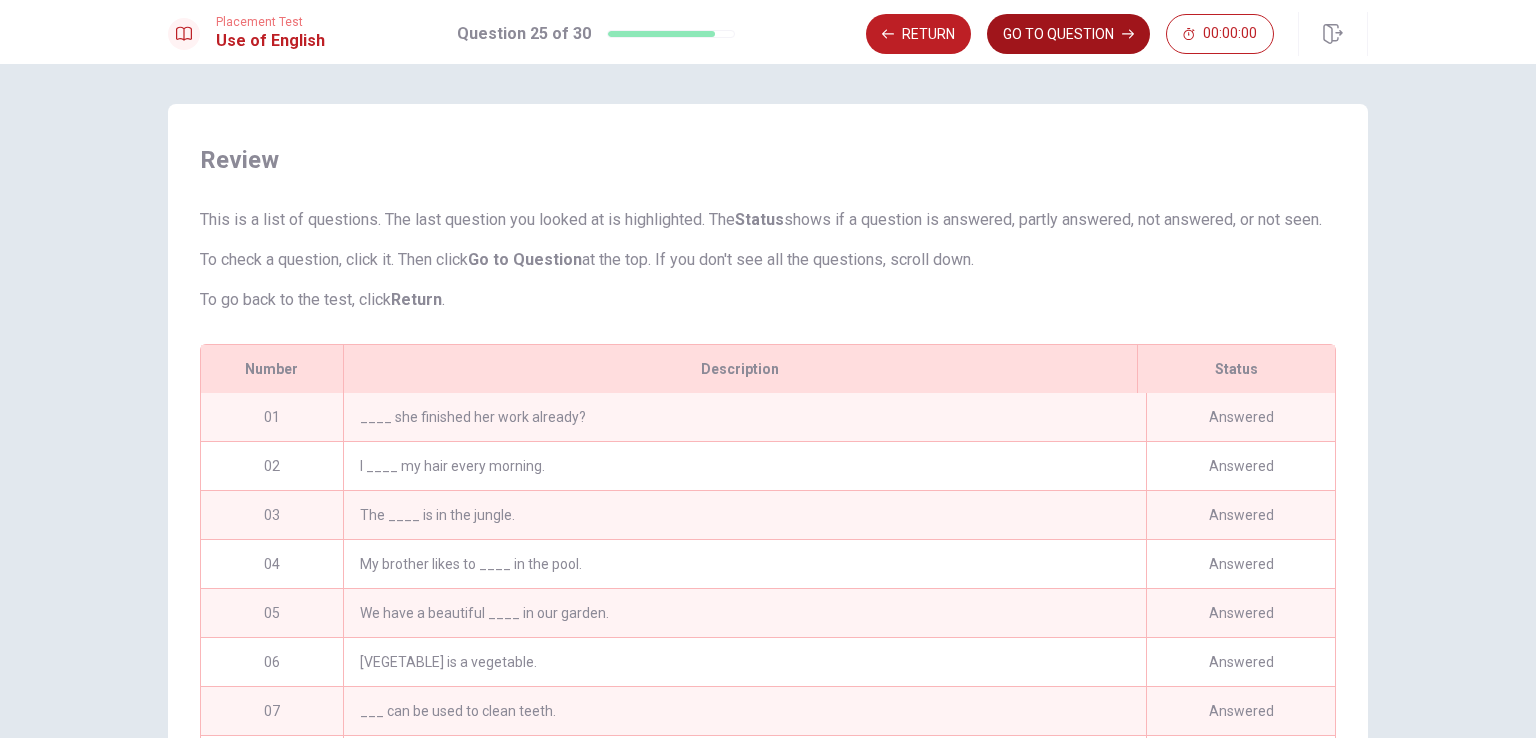 click on "GO TO QUESTION" at bounding box center [1068, 34] 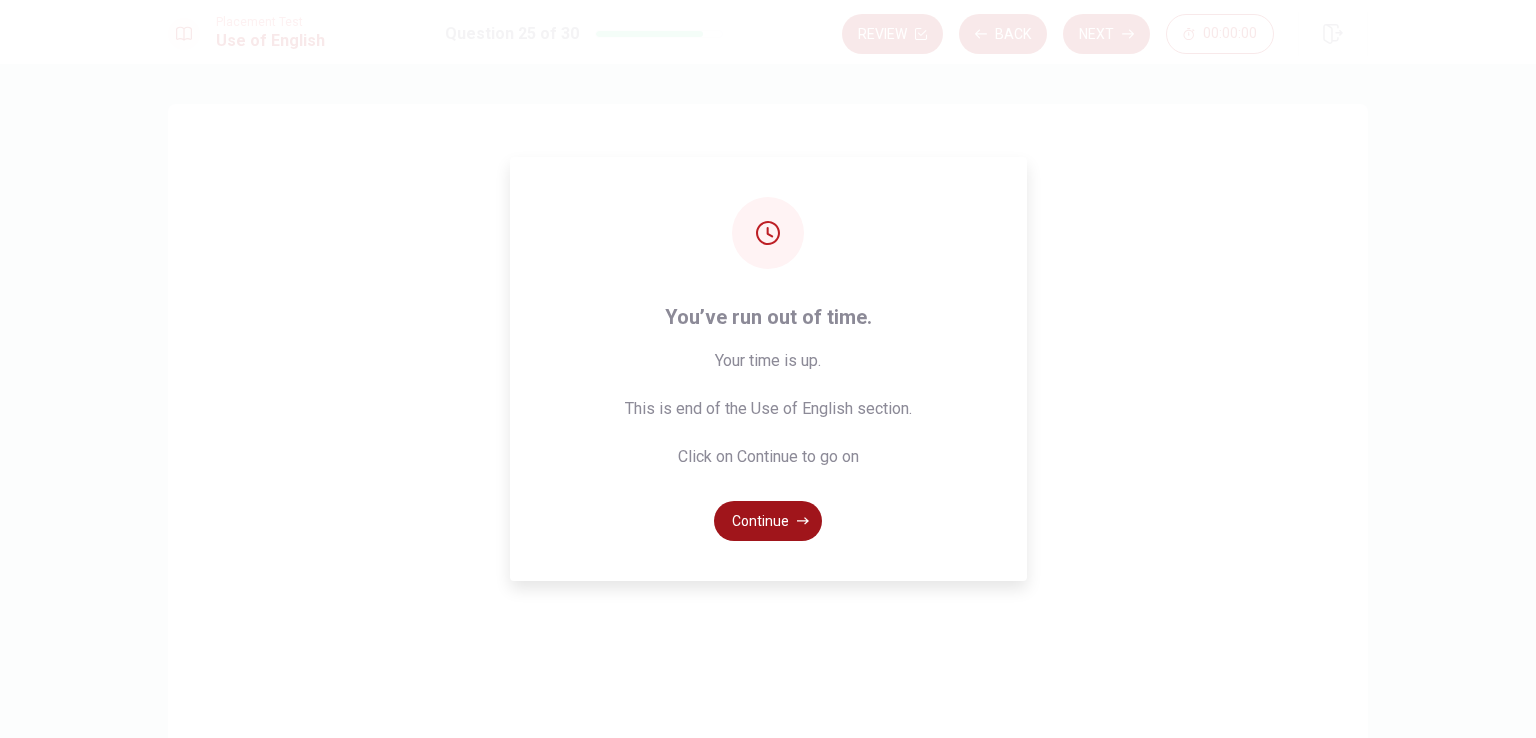click on "Continue" at bounding box center [768, 521] 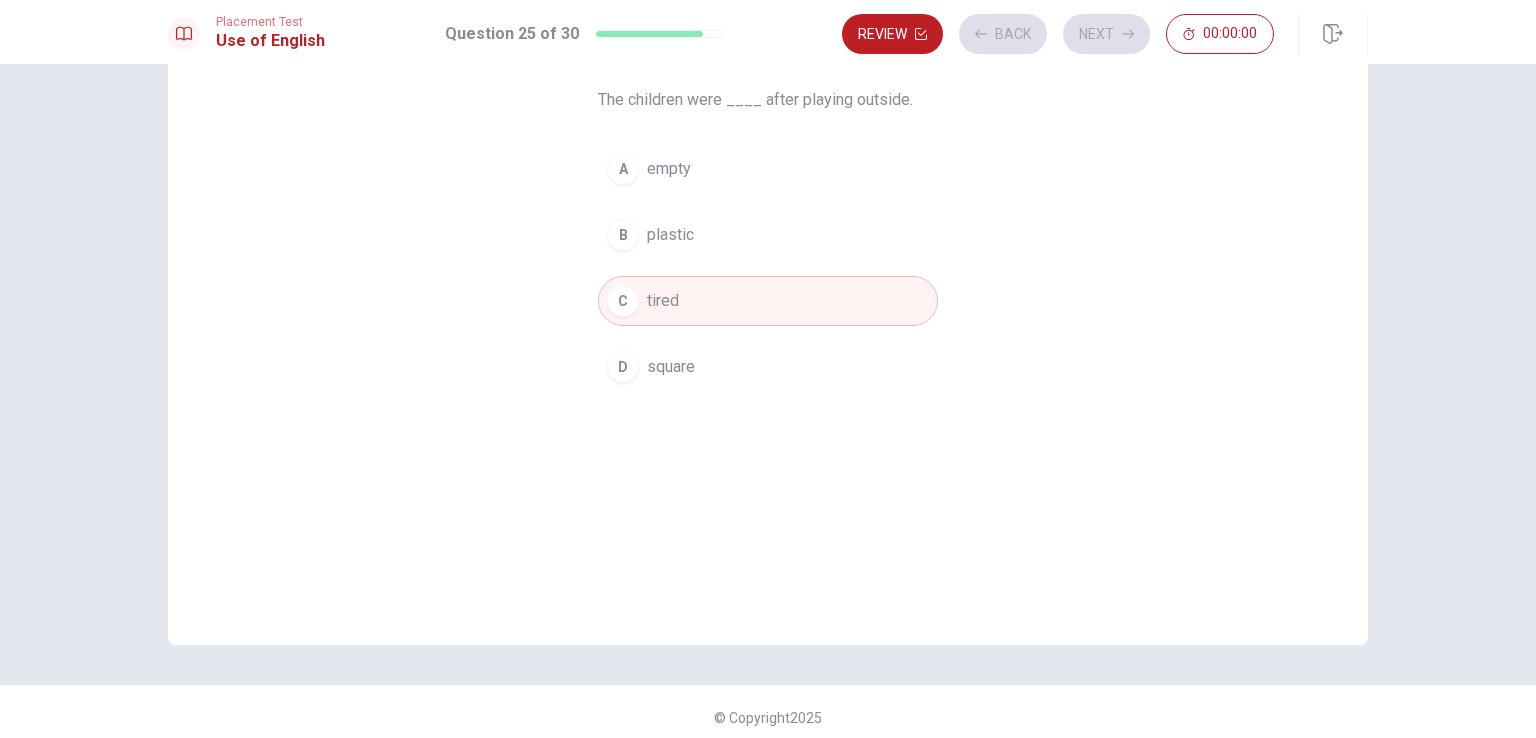 scroll, scrollTop: 165, scrollLeft: 0, axis: vertical 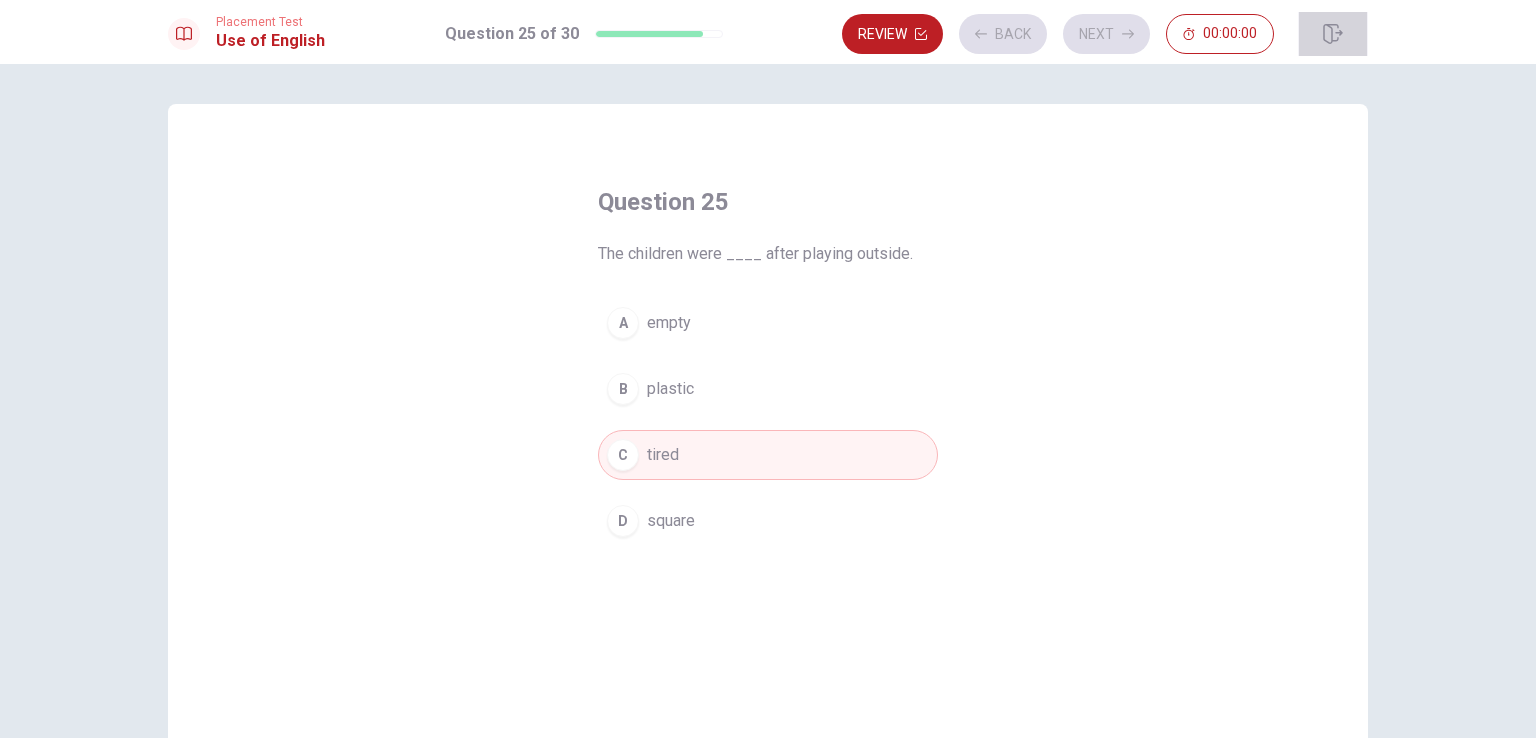 click at bounding box center [1333, 34] 